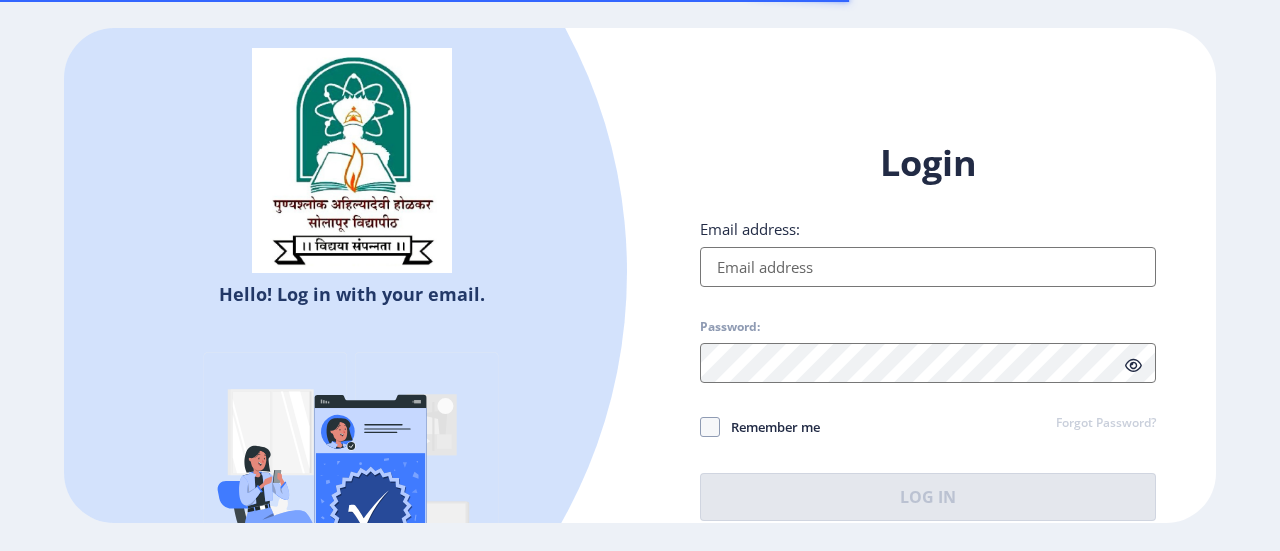 scroll, scrollTop: 0, scrollLeft: 0, axis: both 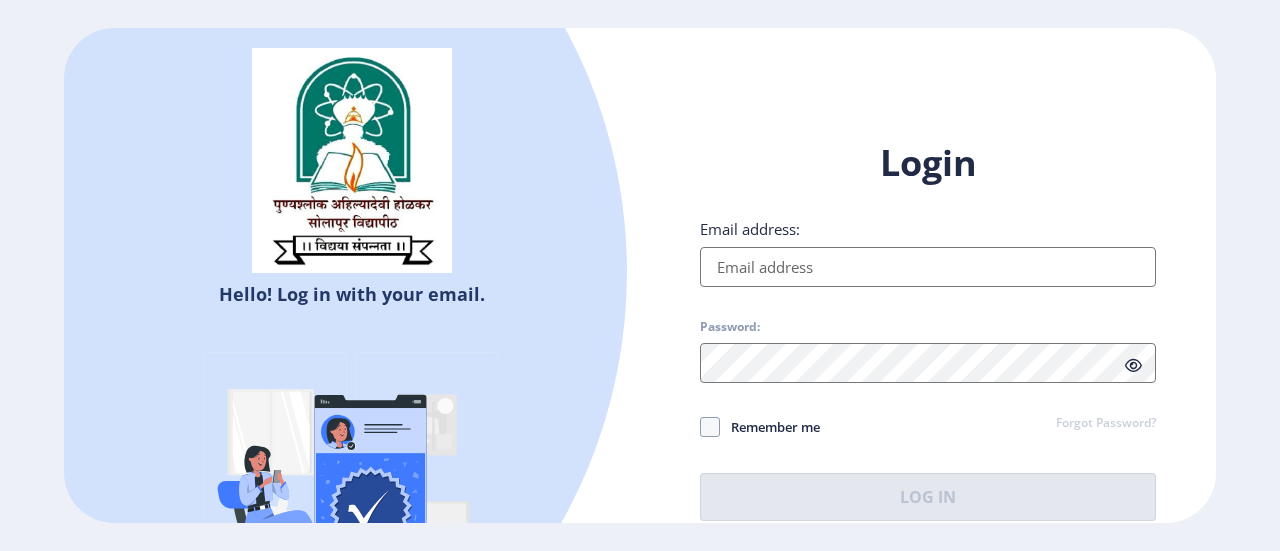 click on "Email address:" at bounding box center [928, 267] 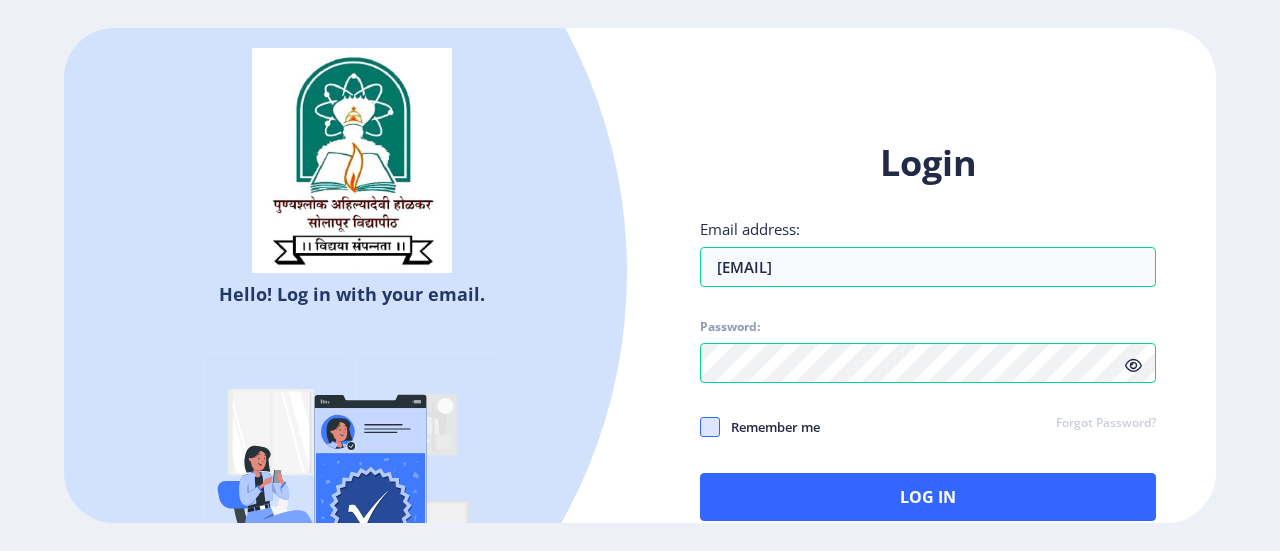 click 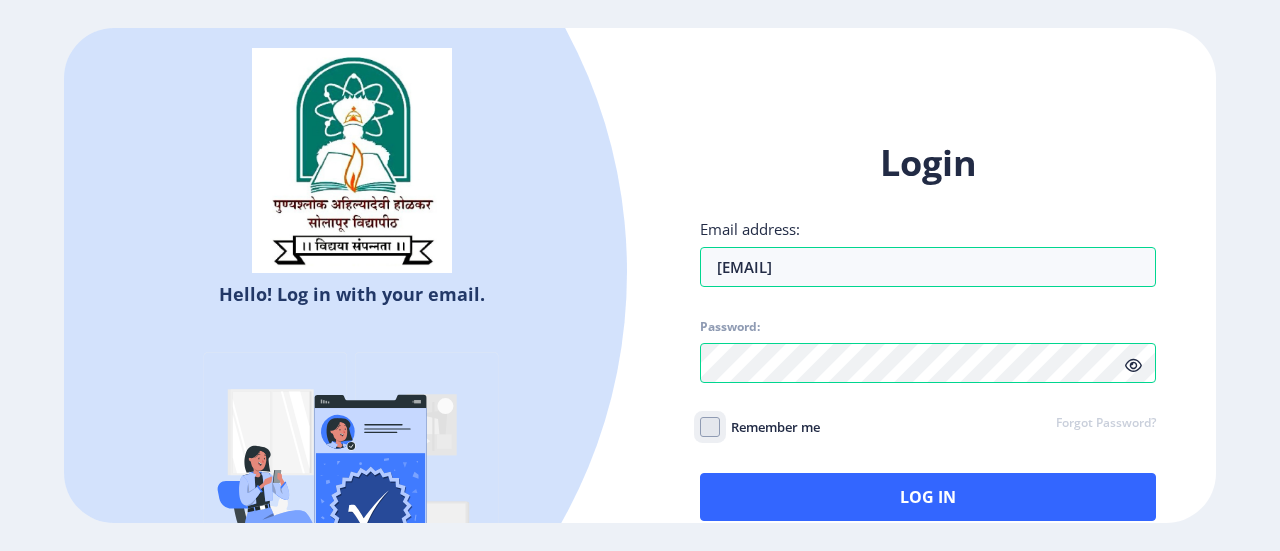click on "Remember me" 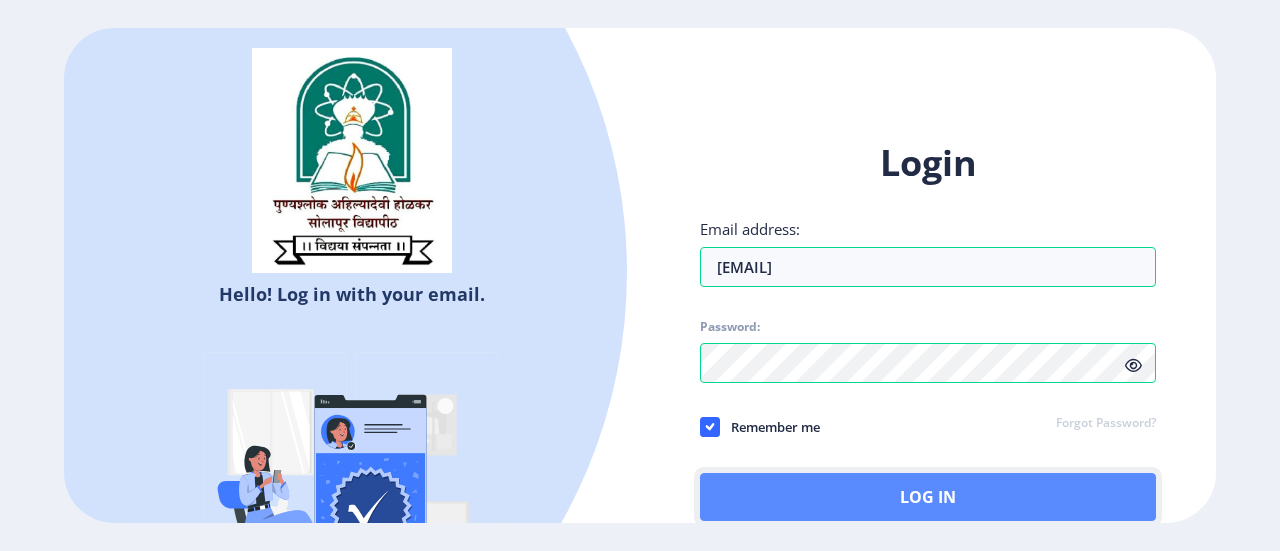 click on "Log In" 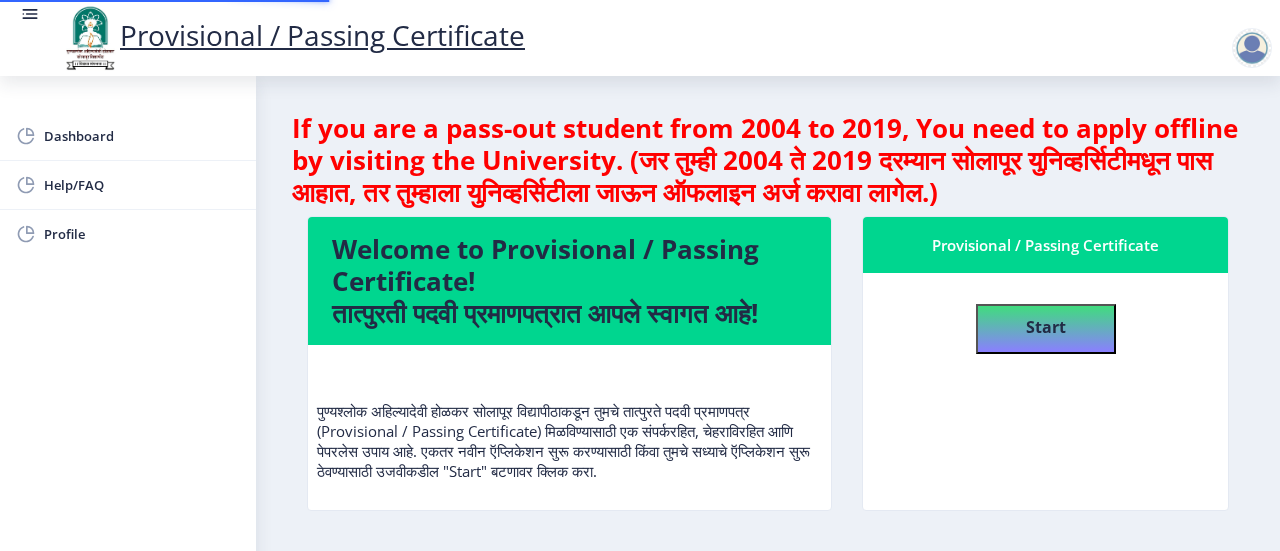 scroll, scrollTop: 6, scrollLeft: 0, axis: vertical 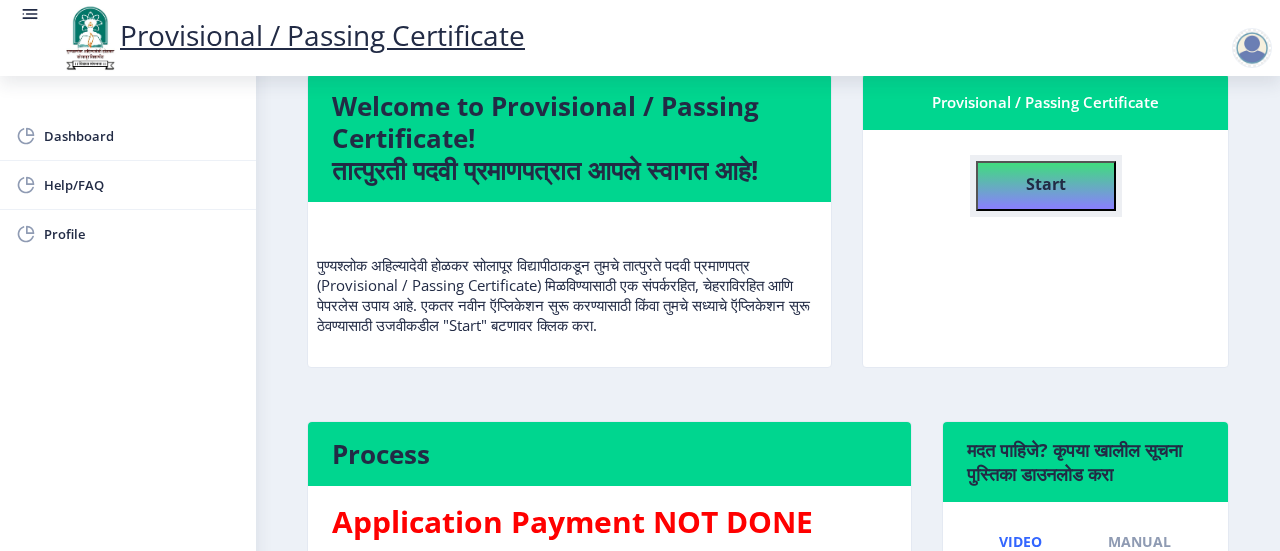 click on "Start" 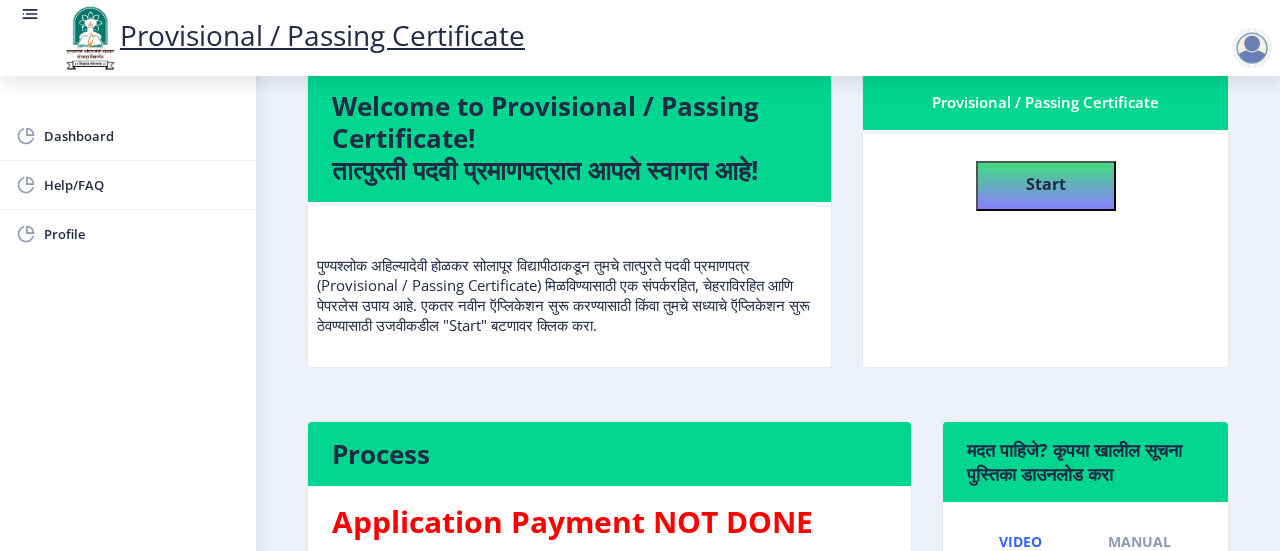 select 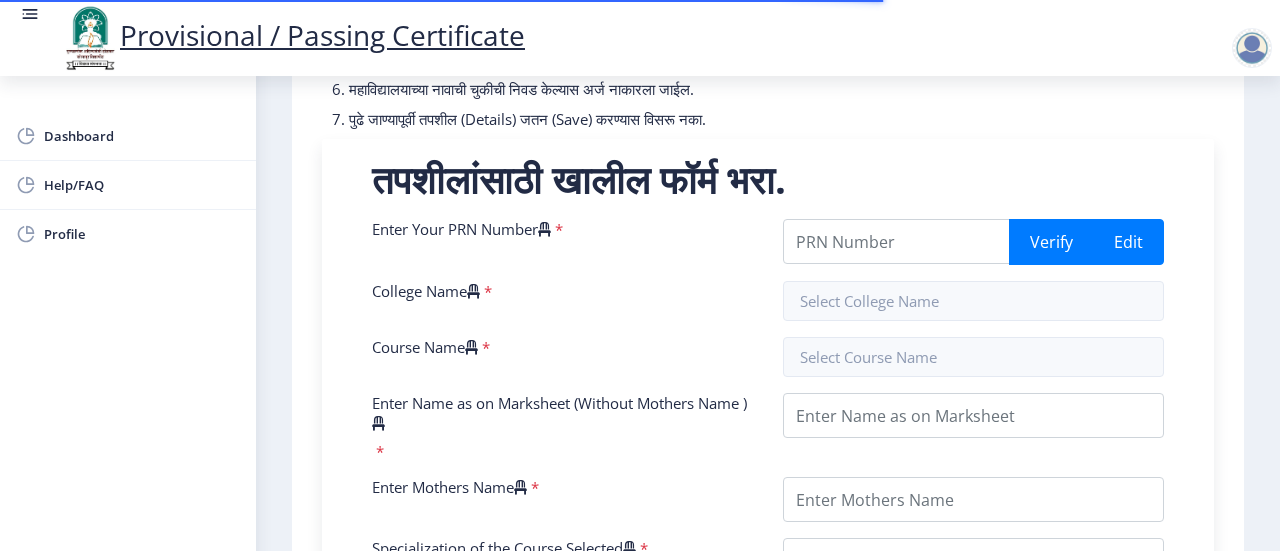 scroll, scrollTop: 355, scrollLeft: 0, axis: vertical 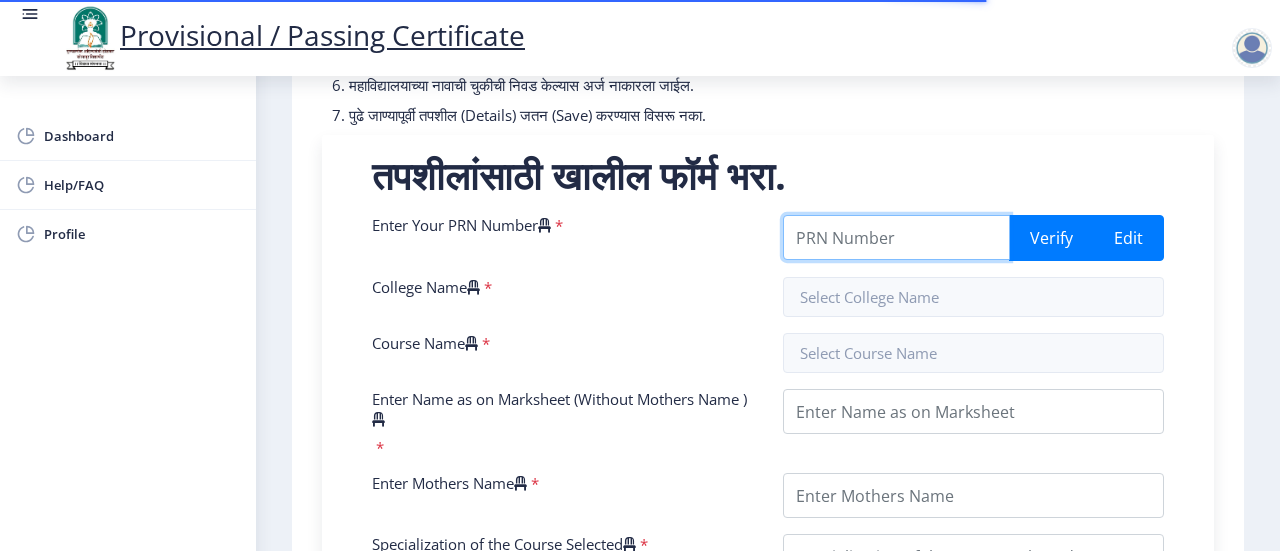 click on "Enter Your PRN Number" at bounding box center (896, 237) 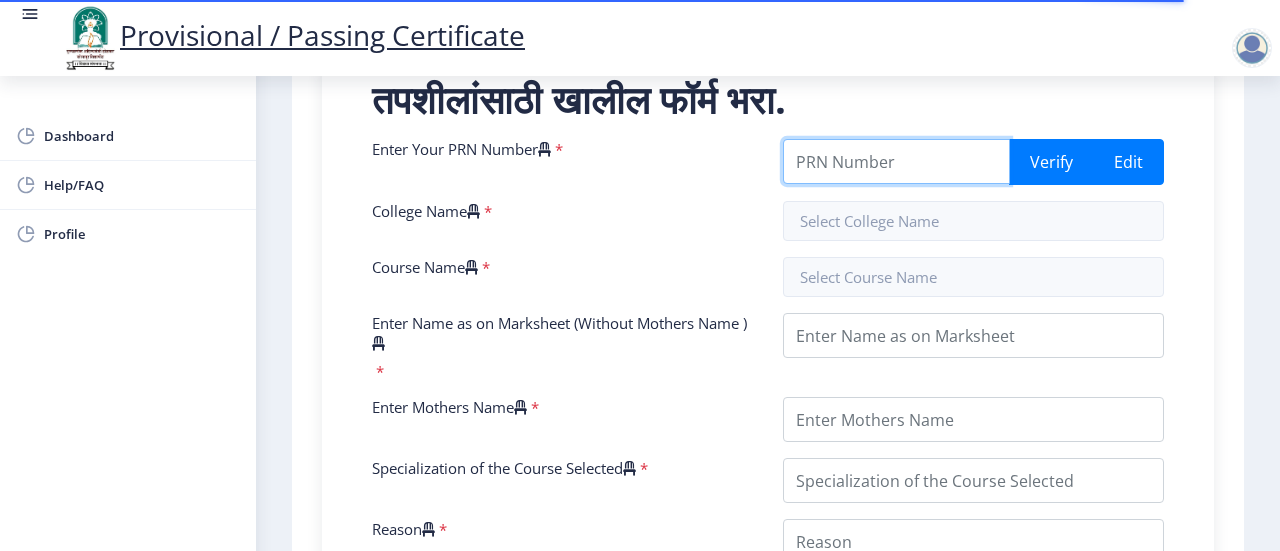scroll, scrollTop: 430, scrollLeft: 0, axis: vertical 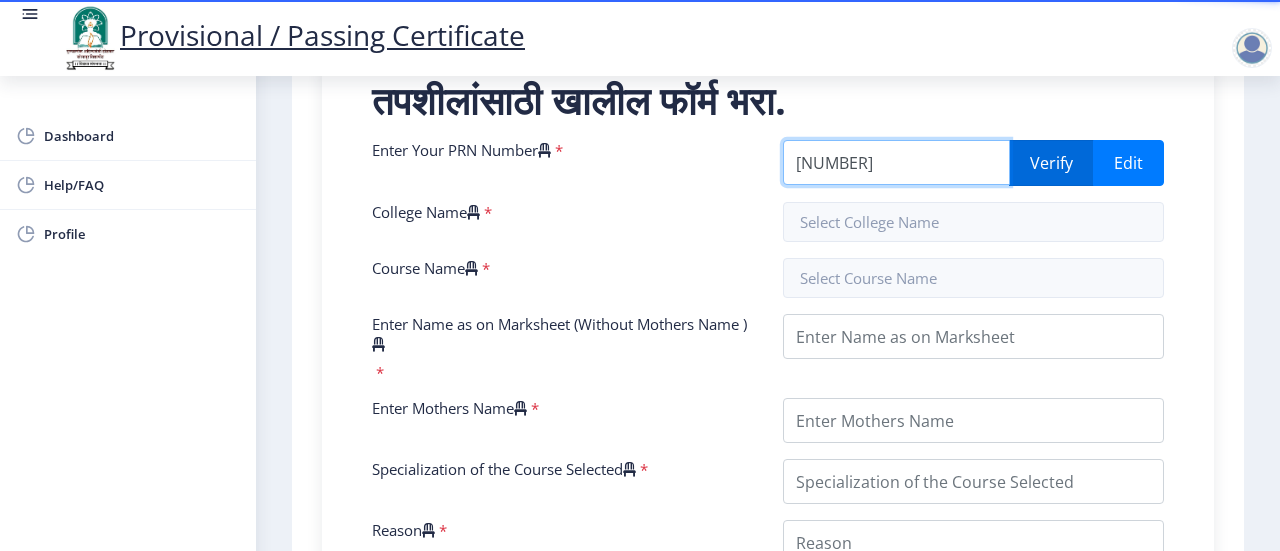 type on "[NUMBER]" 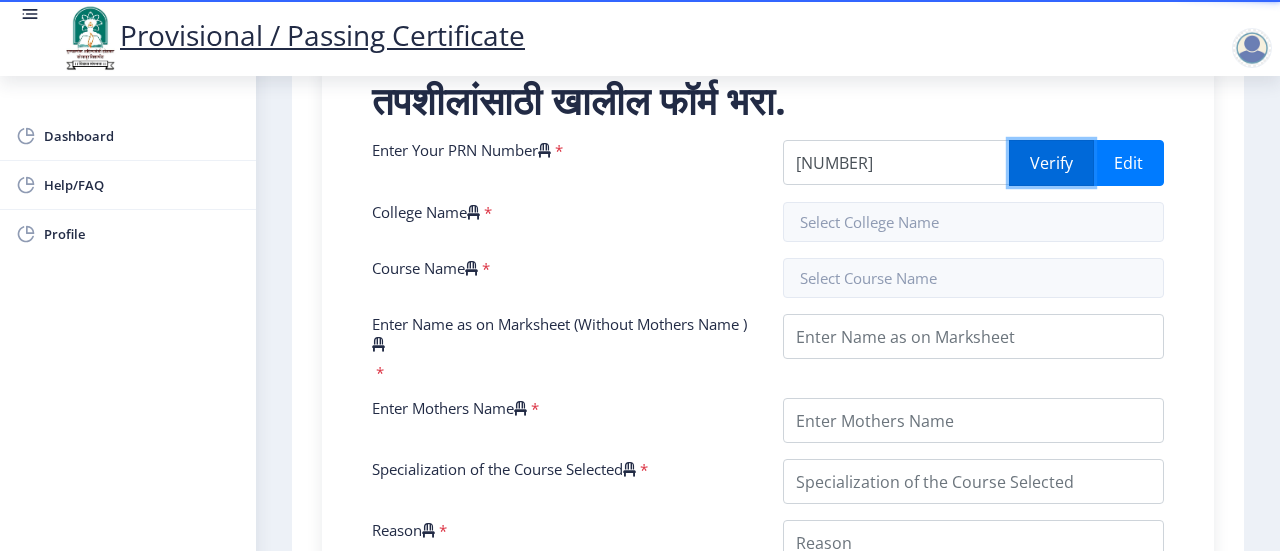 click on "Verify" at bounding box center [1051, 163] 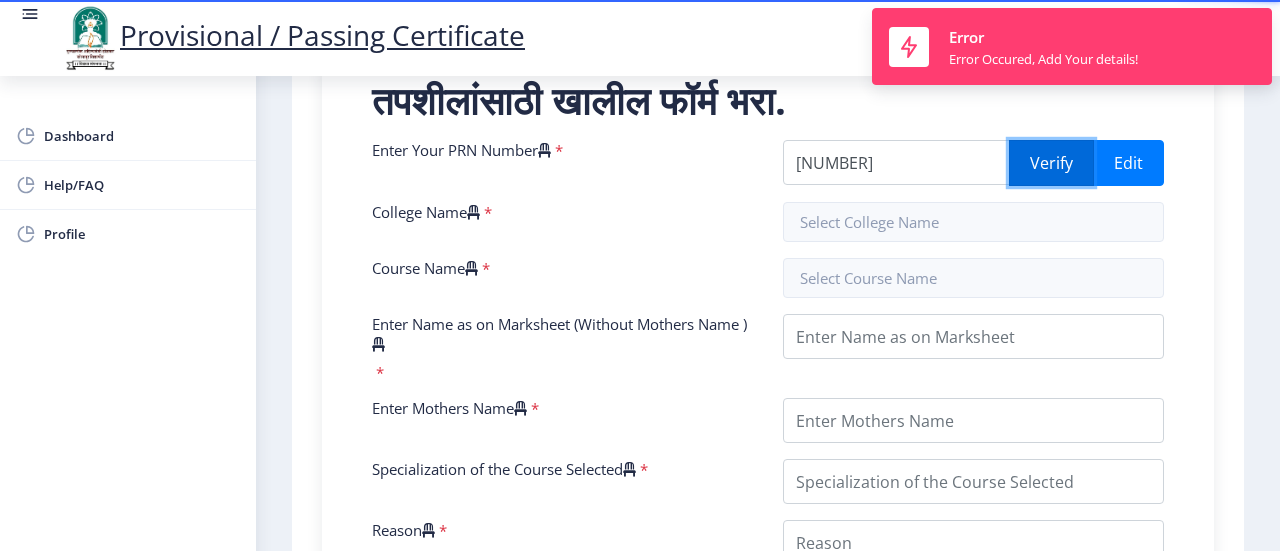 click on "Verify" at bounding box center [1051, 163] 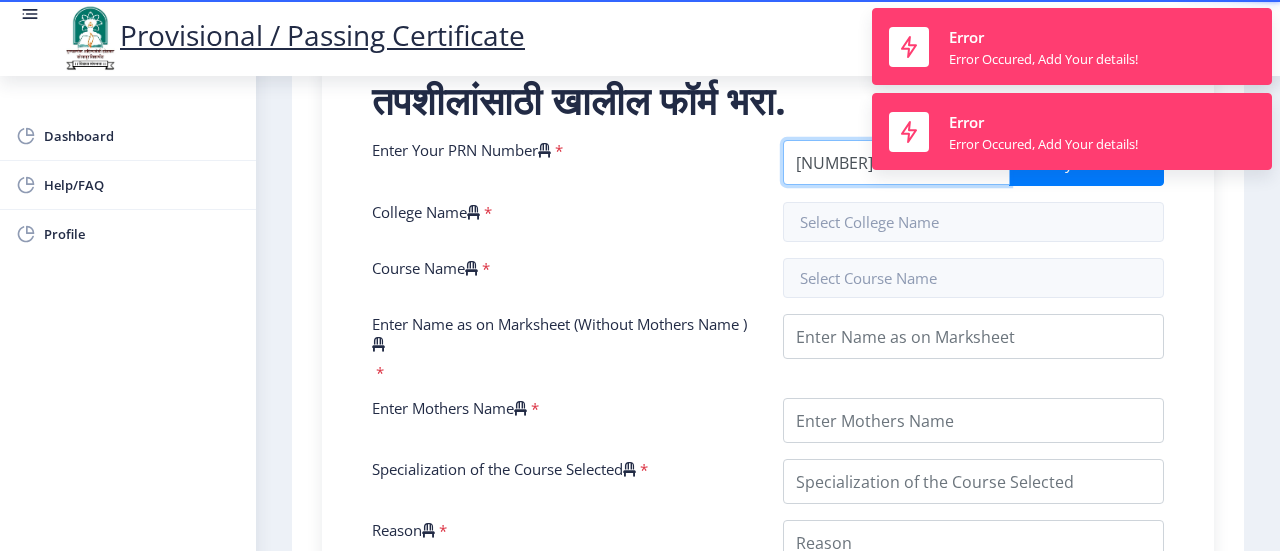 click on "[NUMBER]" at bounding box center (896, 162) 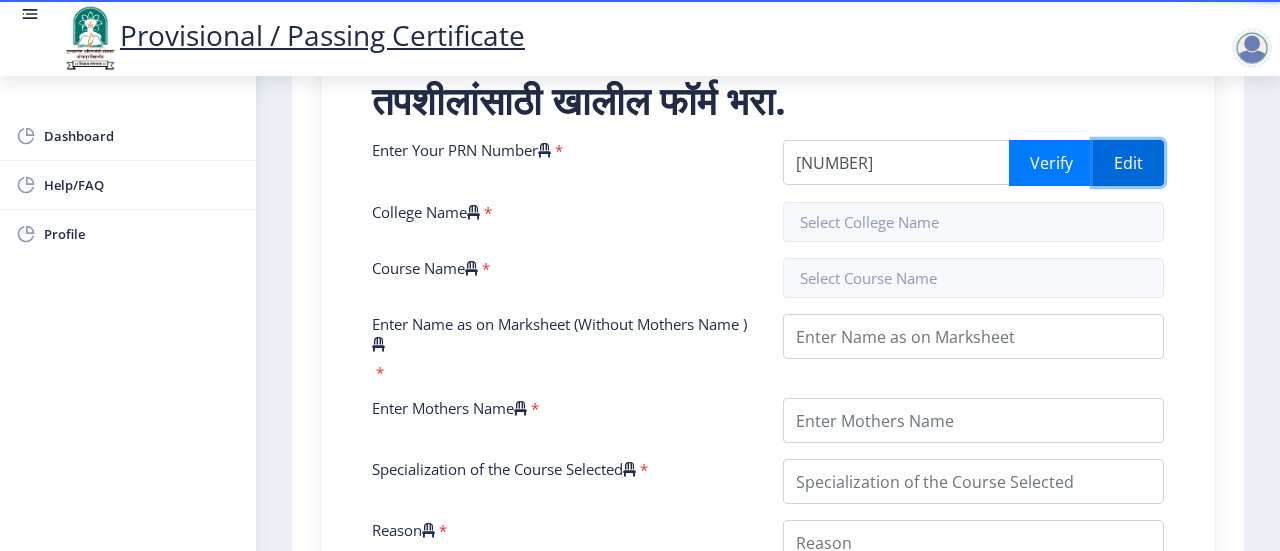 click on "Edit" at bounding box center [1128, 163] 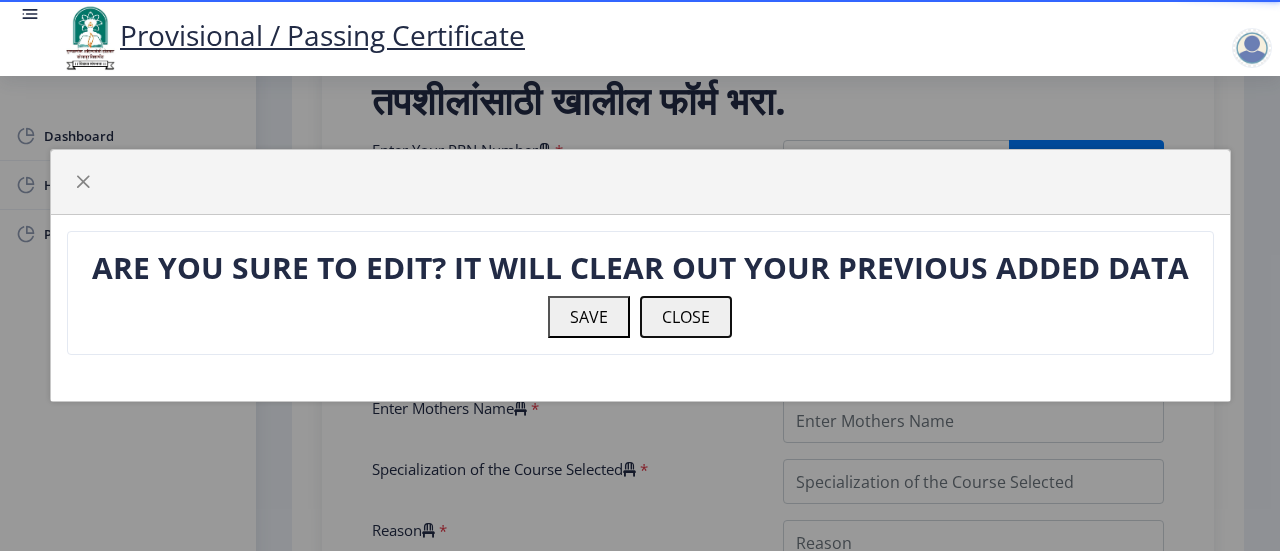 click on "CLOSE" 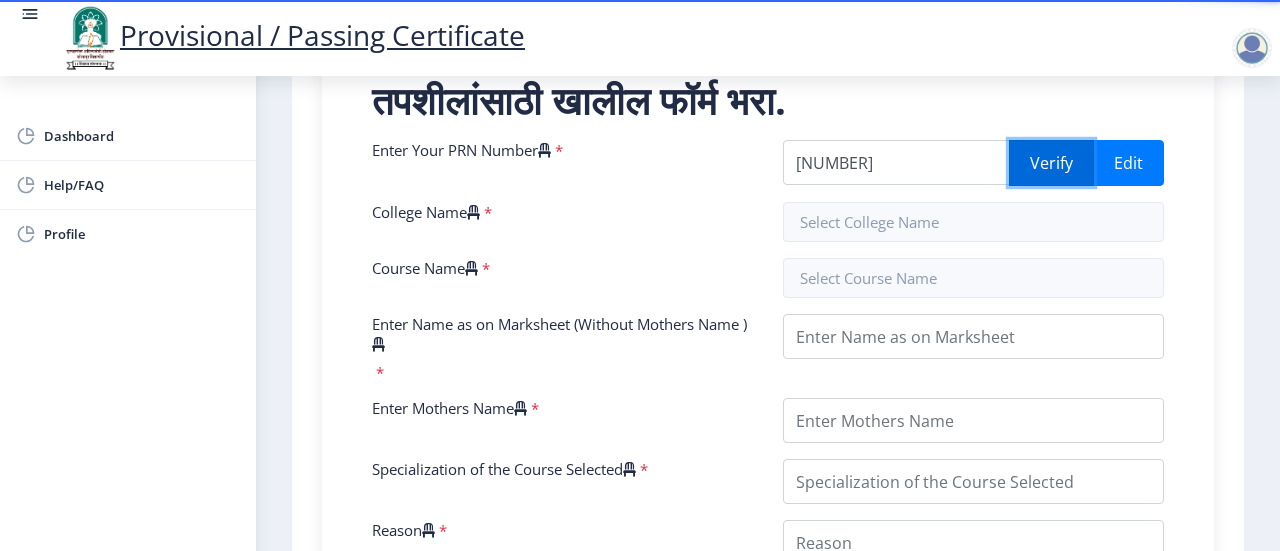 click on "Verify" at bounding box center [1051, 163] 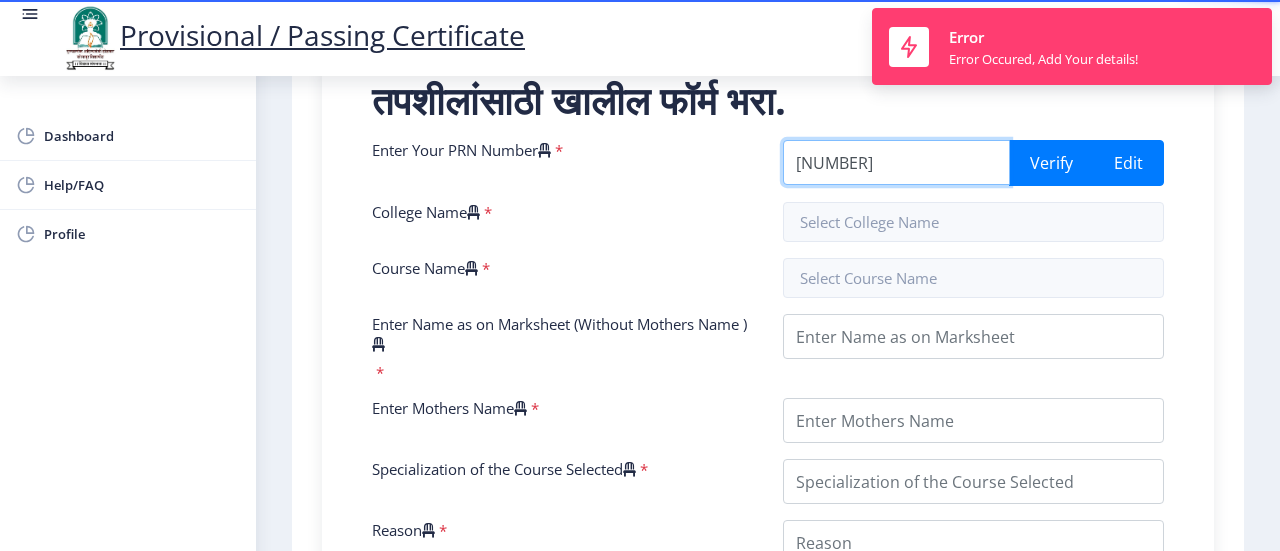 click on "[NUMBER]" at bounding box center [896, 162] 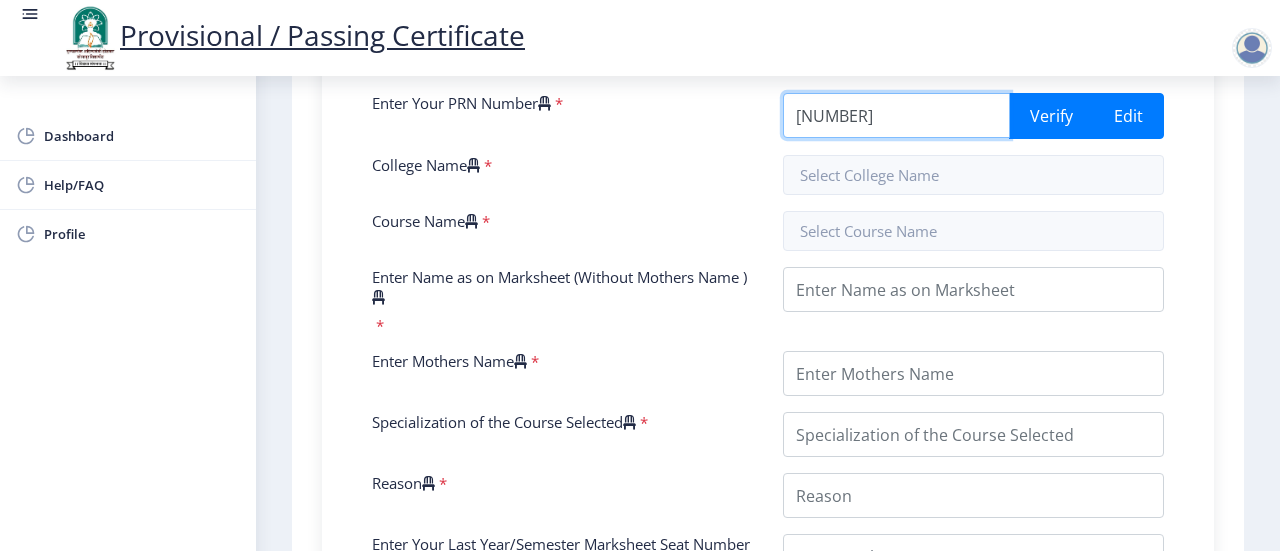 scroll, scrollTop: 478, scrollLeft: 0, axis: vertical 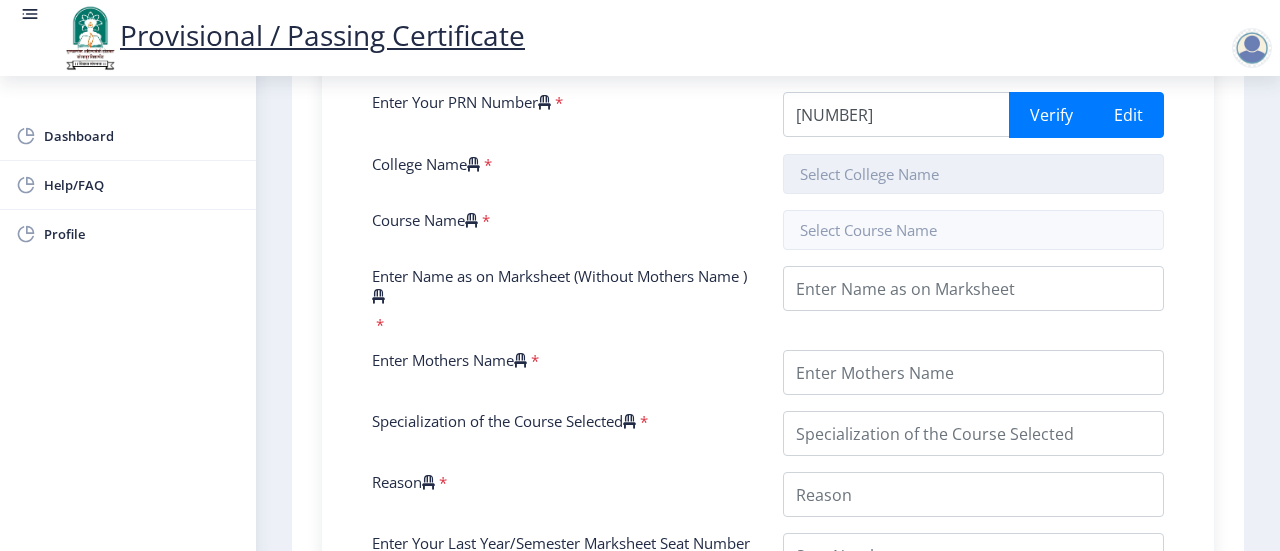 drag, startPoint x: 944, startPoint y: 222, endPoint x: 962, endPoint y: 184, distance: 42.047592 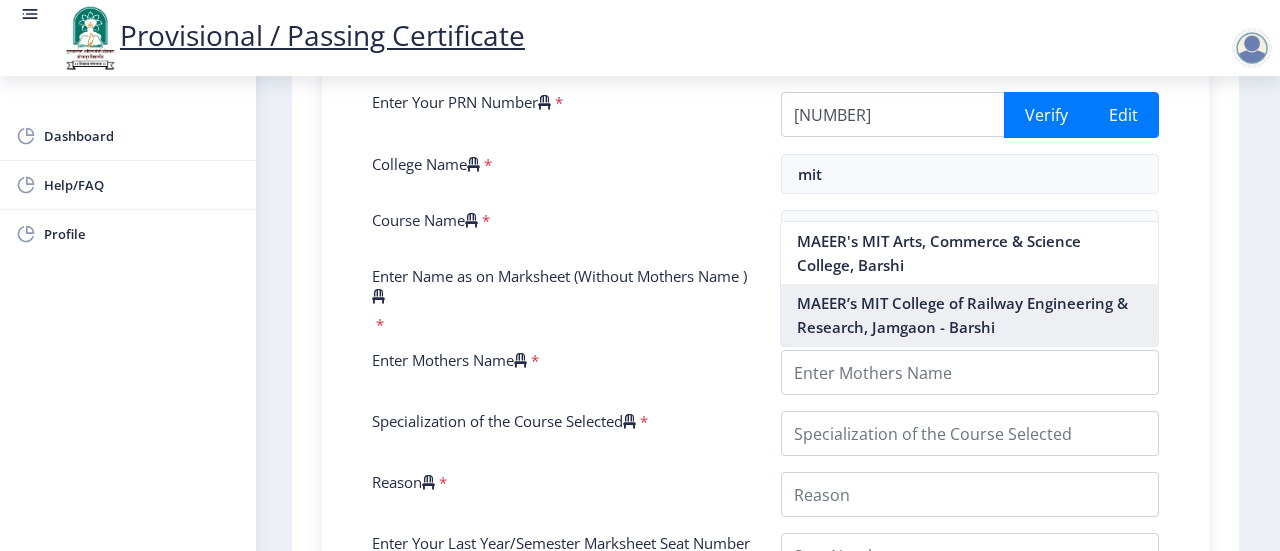 click on "MAEER’s MIT College of Railway Engineering & Research, Jamgaon - Barshi" at bounding box center [969, 315] 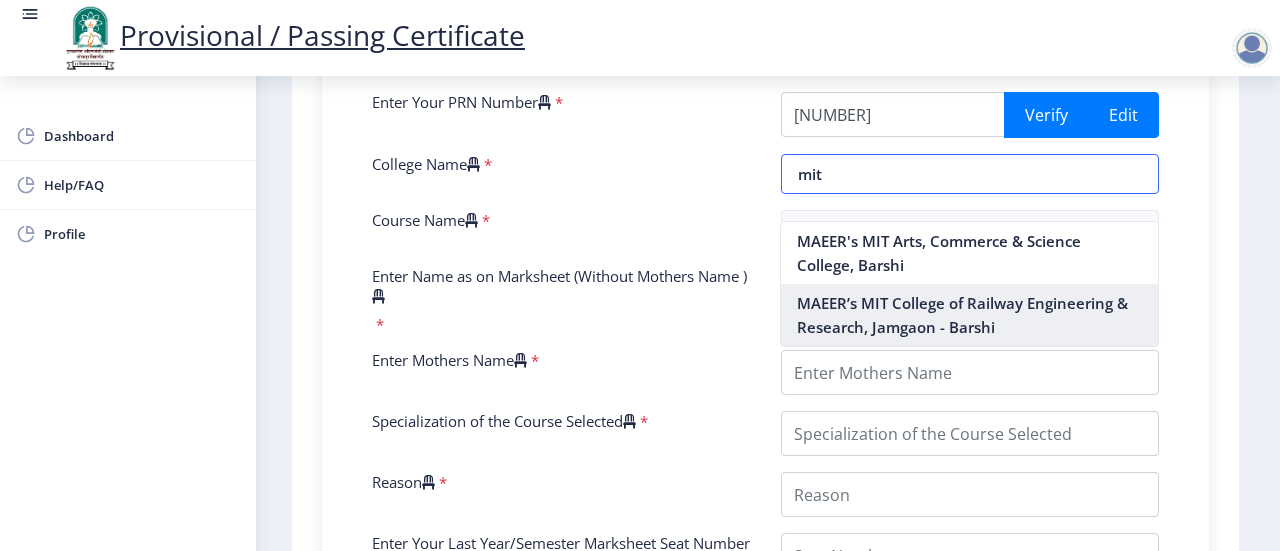 type on "MAEER’s MIT College of Railway Engineering & Research, Jamgaon - Barshi" 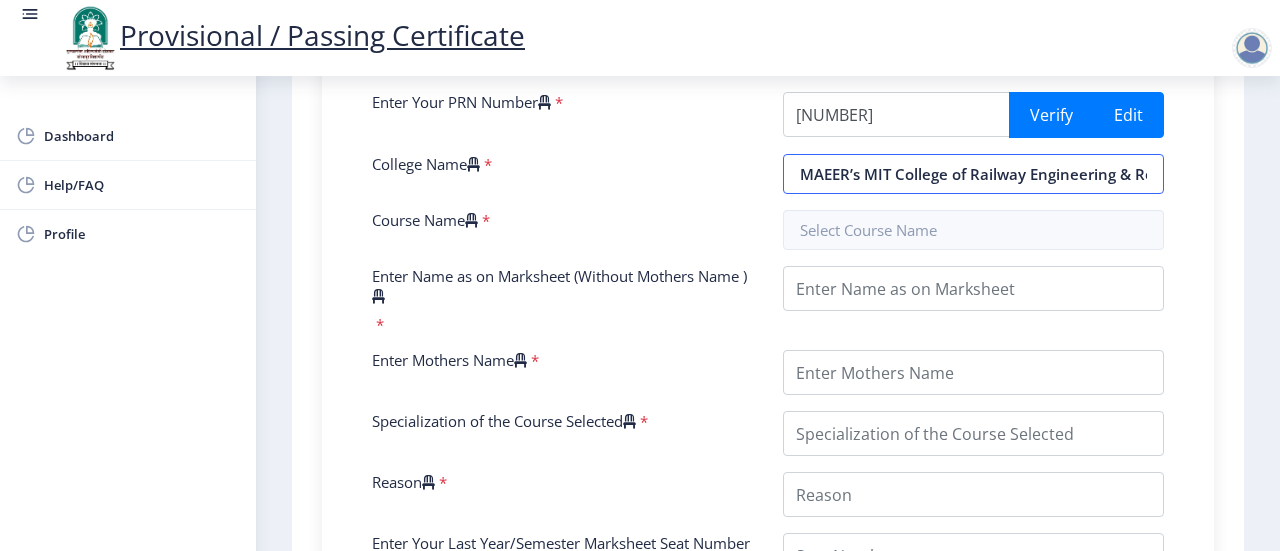 scroll, scrollTop: 0, scrollLeft: 182, axis: horizontal 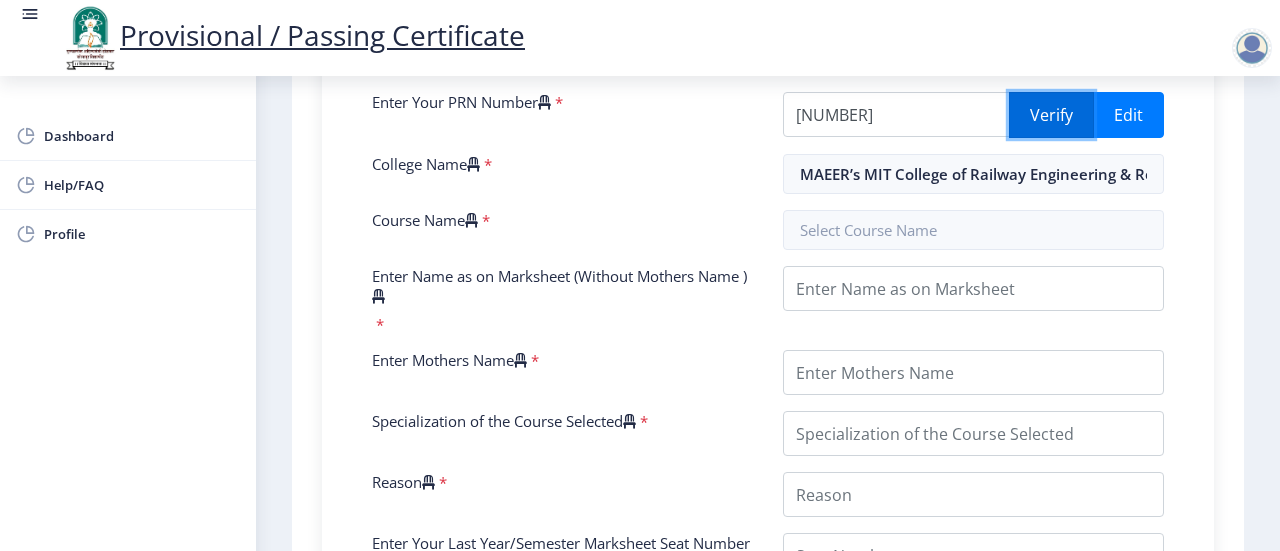 click on "Verify" at bounding box center [1051, 115] 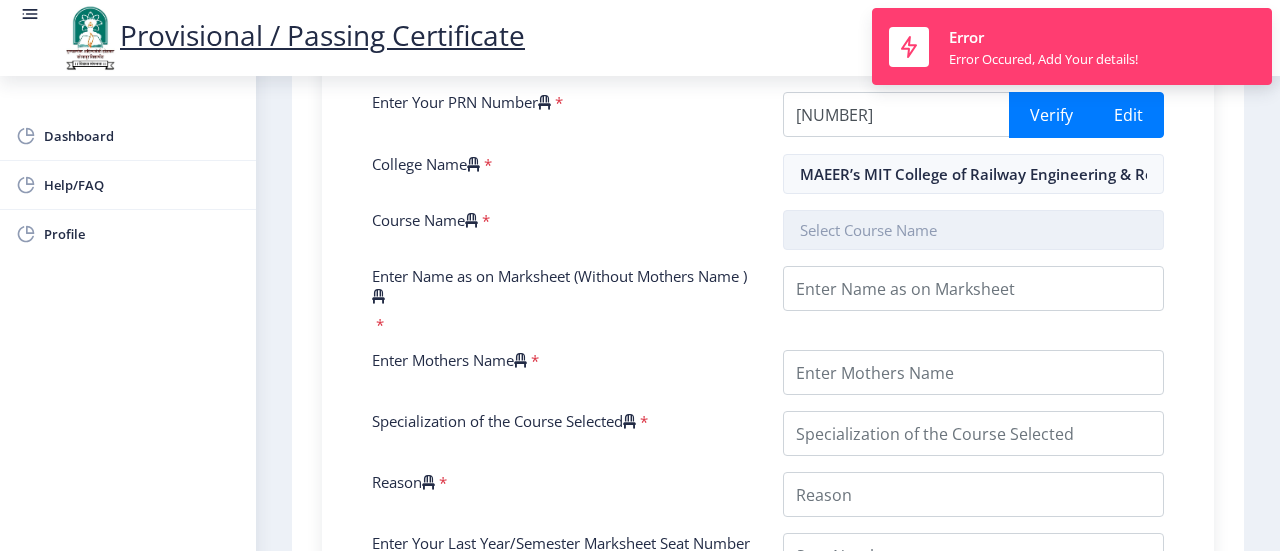 click at bounding box center [973, 230] 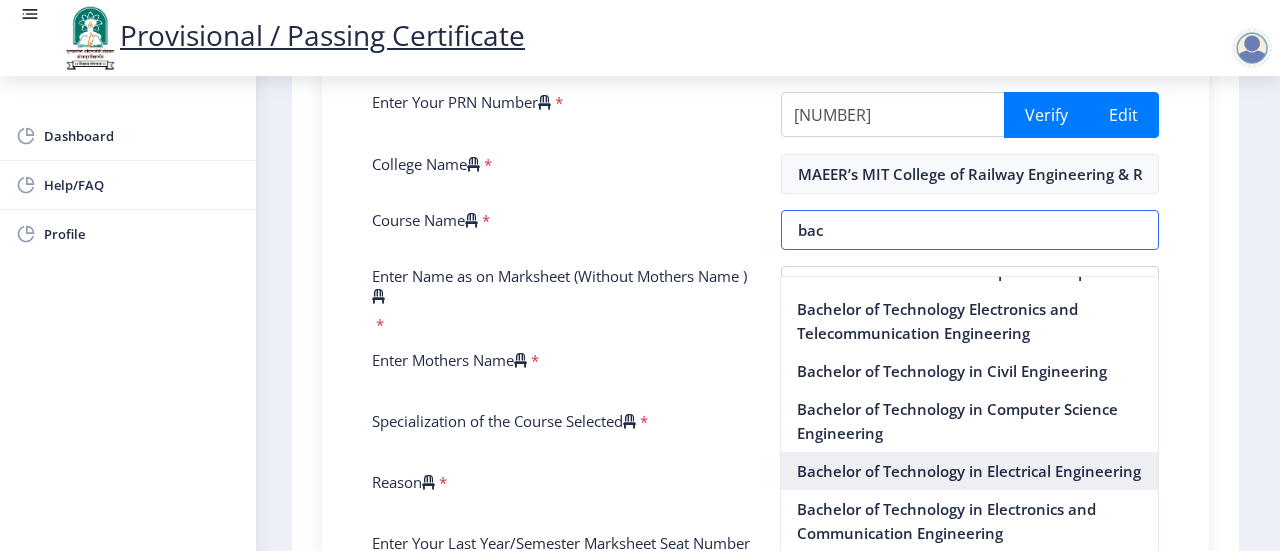 scroll, scrollTop: 655, scrollLeft: 0, axis: vertical 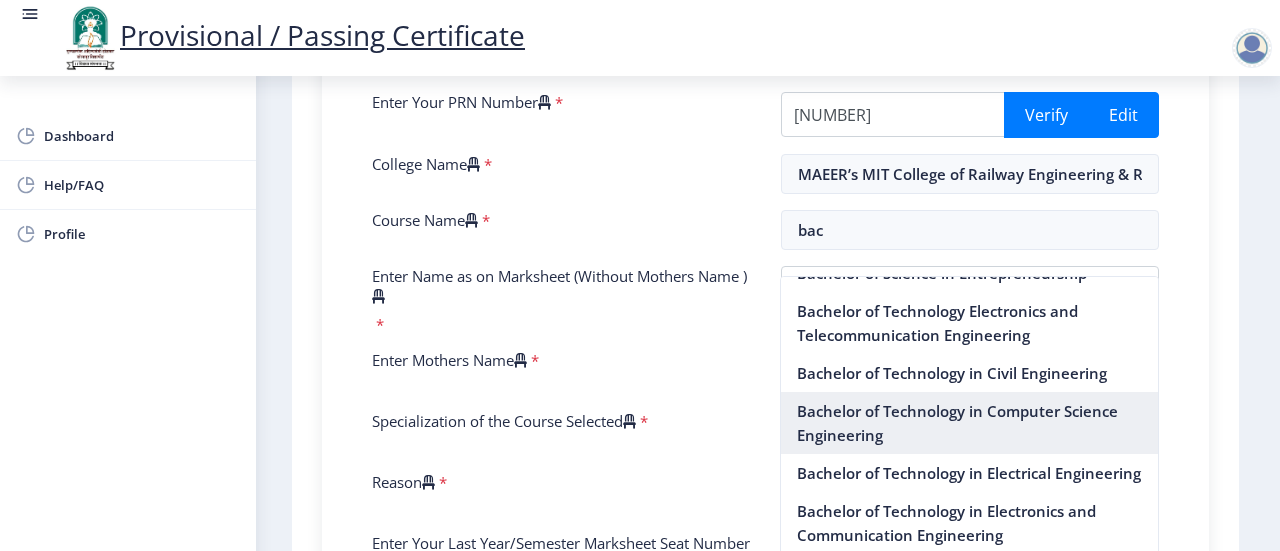 click on "Bachelor of Technology in Computer Science Engineering" at bounding box center [969, 423] 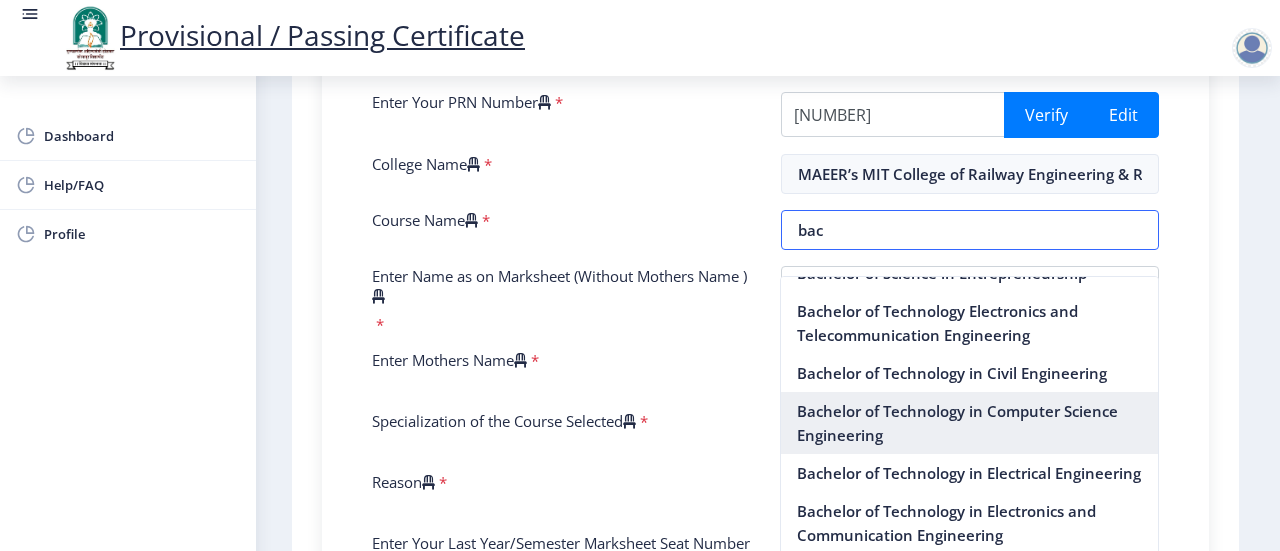 type on "Bachelor of Technology in Computer Science Engineering" 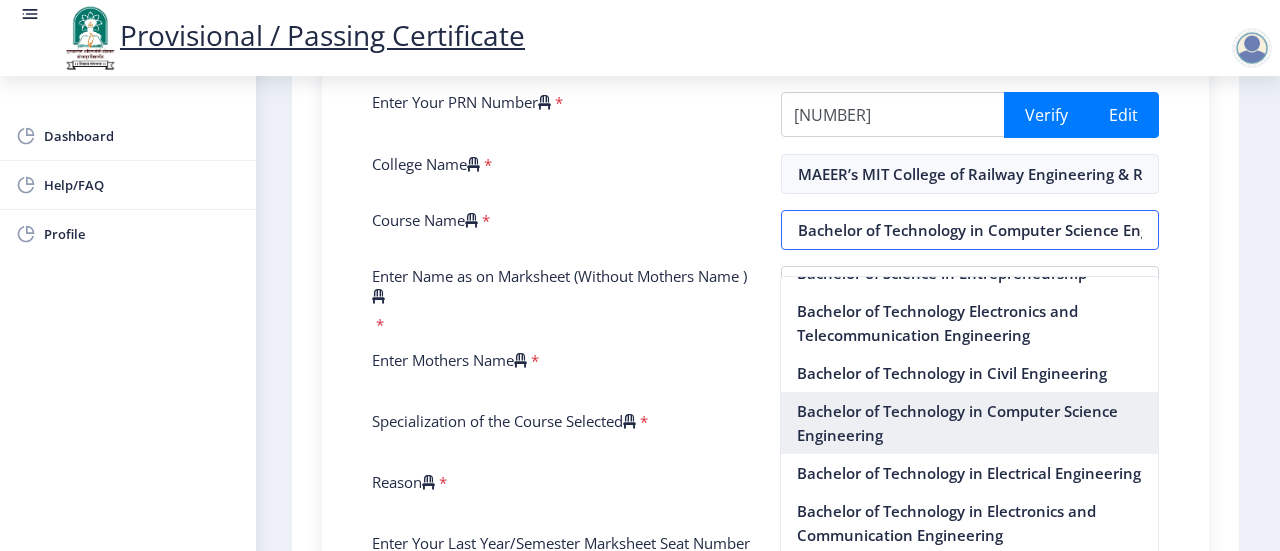 scroll, scrollTop: 0, scrollLeft: 62, axis: horizontal 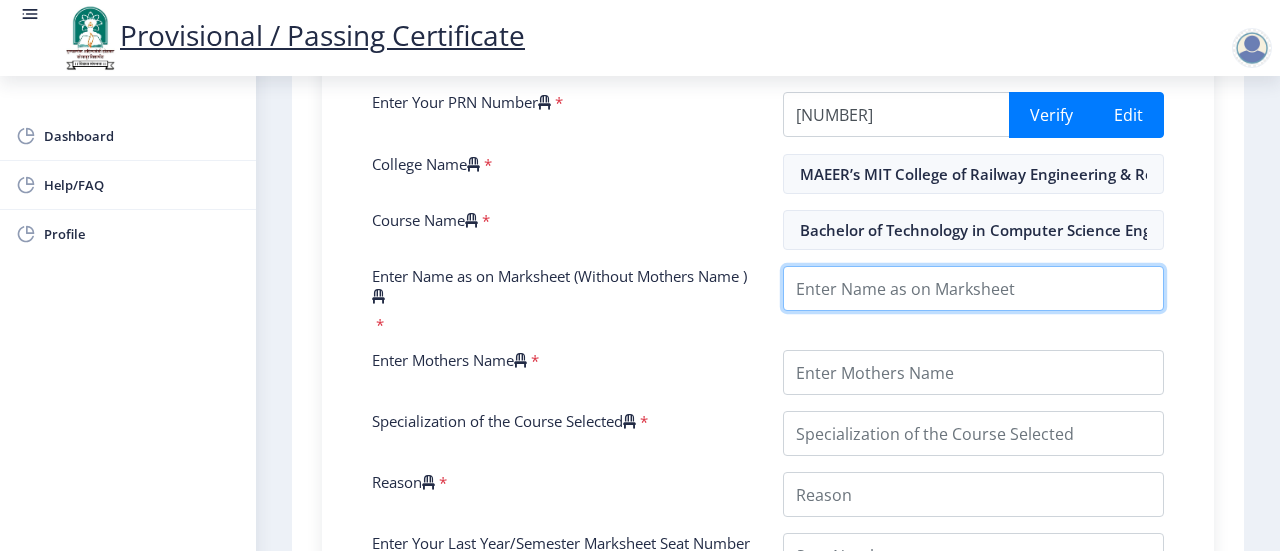 click on "Enter Name as on Marksheet (Without Mothers Name )" at bounding box center [973, 288] 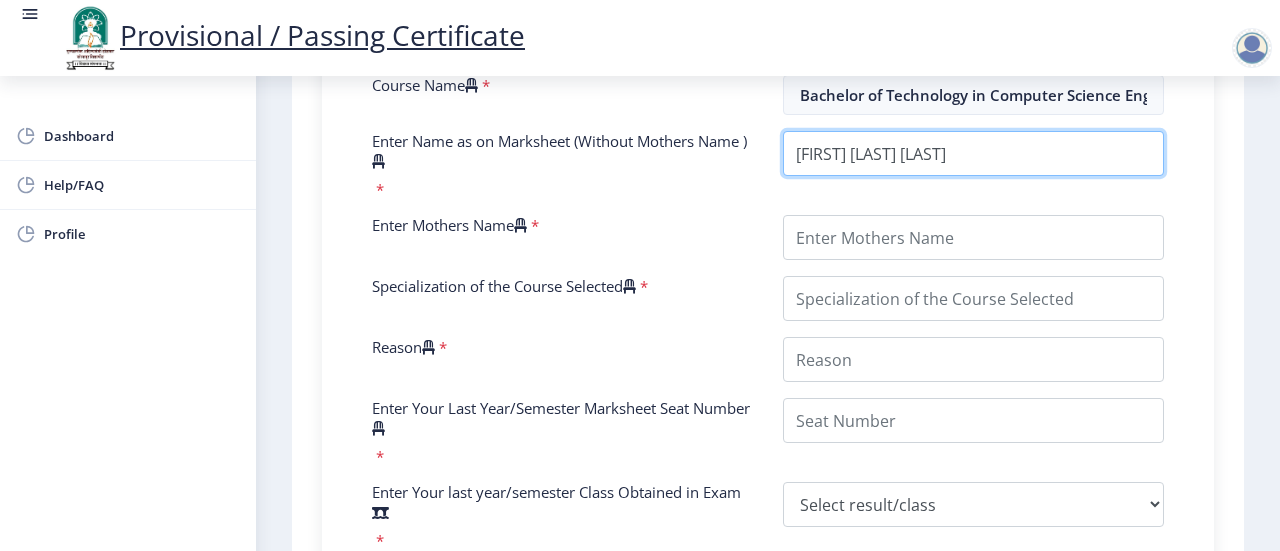 scroll, scrollTop: 614, scrollLeft: 0, axis: vertical 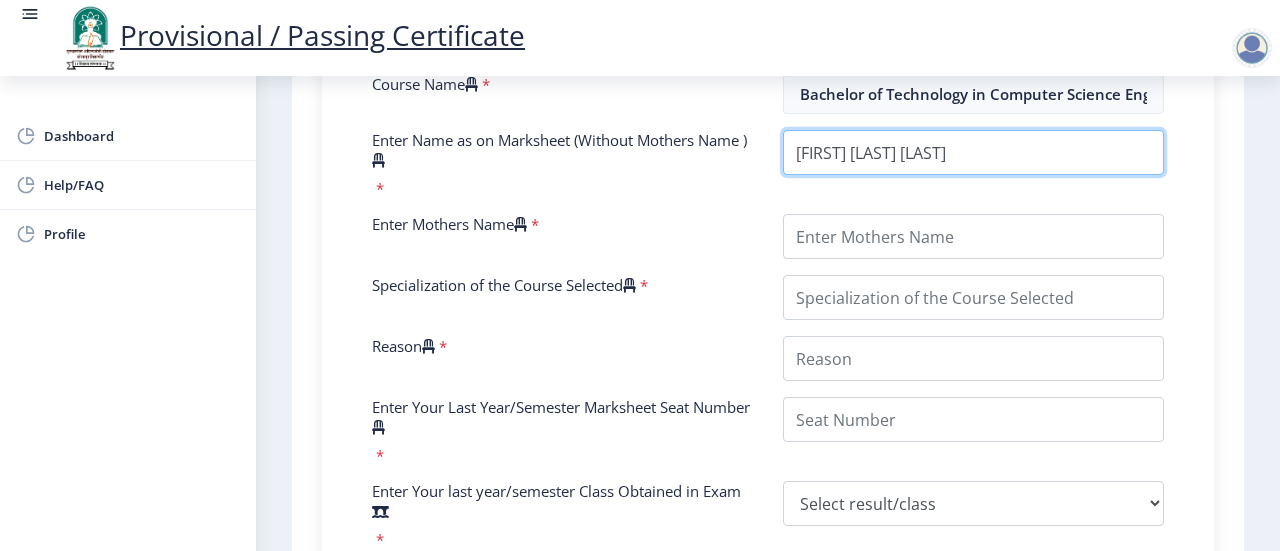 type on "[FIRST] [LAST] [LAST]" 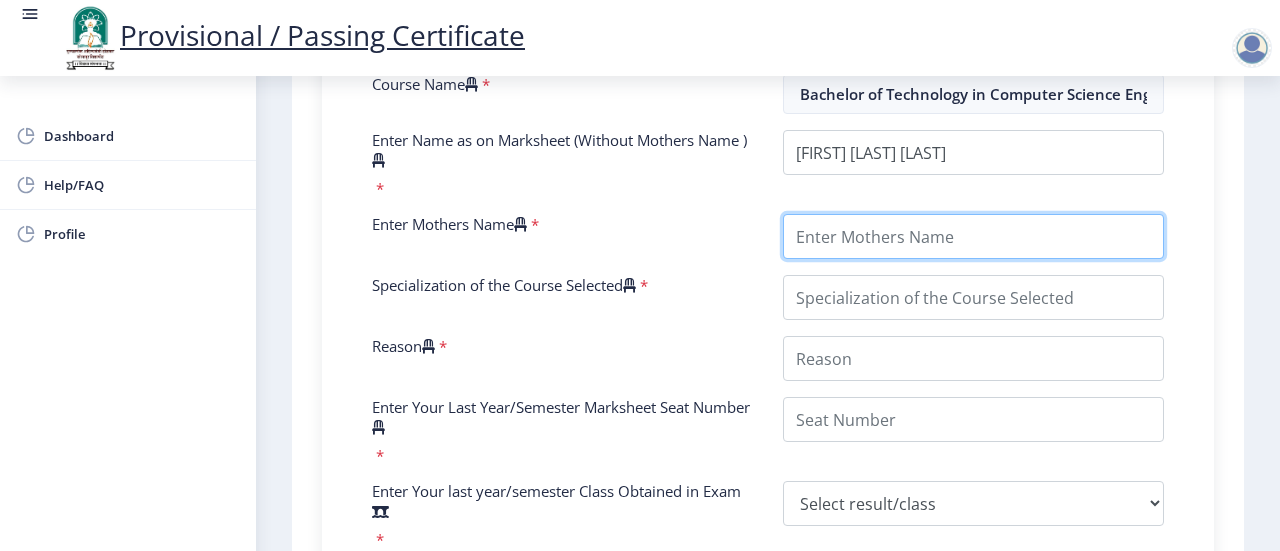 click on "Enter Mothers Name" at bounding box center (973, 236) 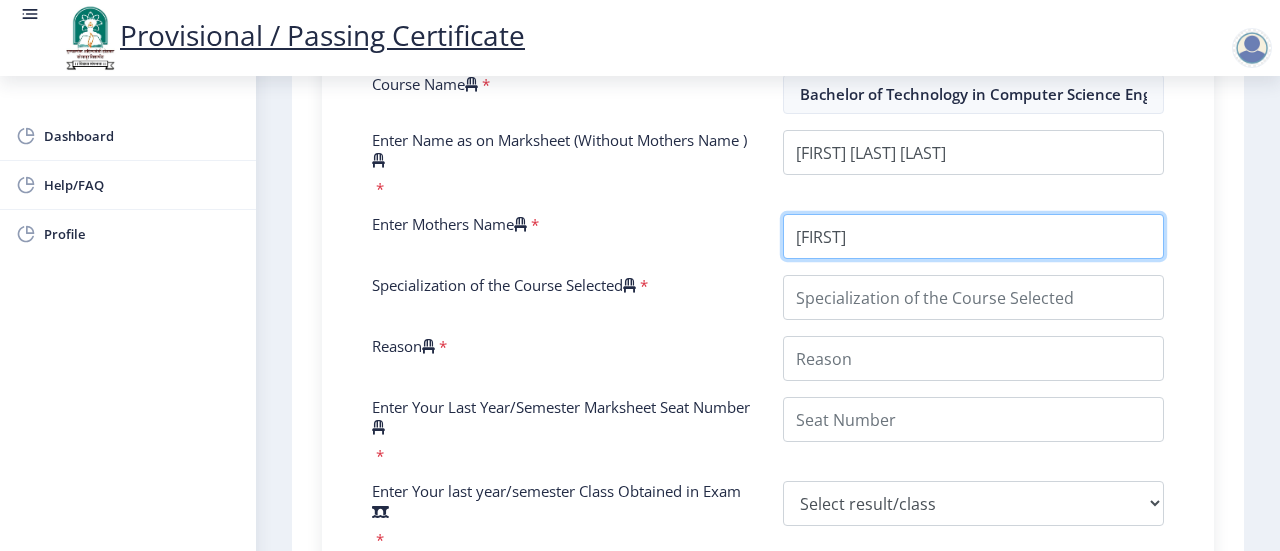 type on "[FIRST]" 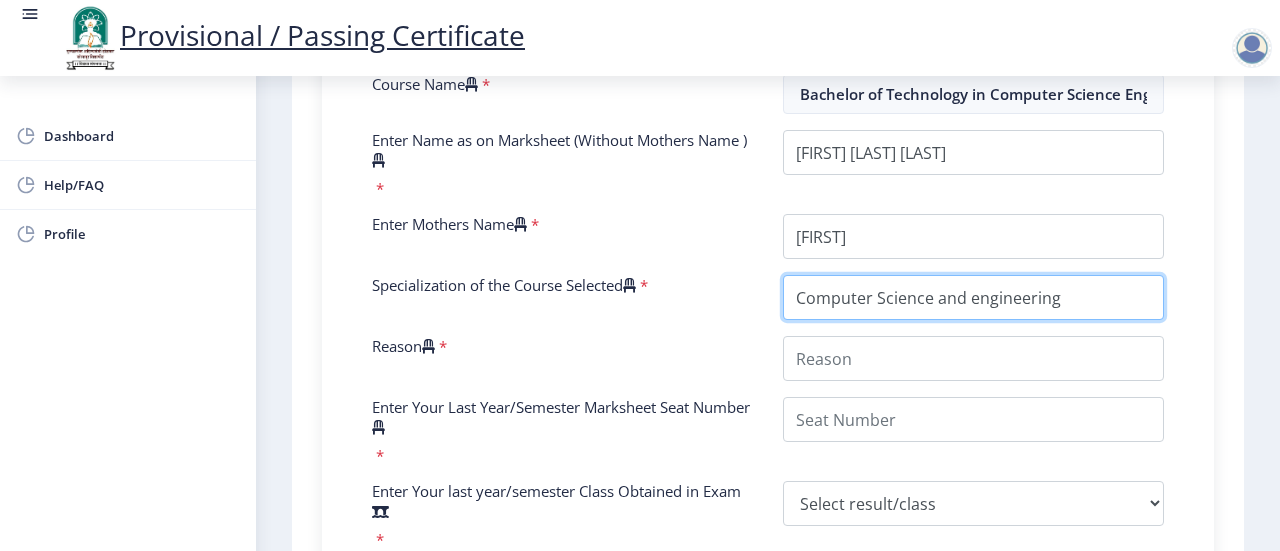 type on "Computer Science and engineering" 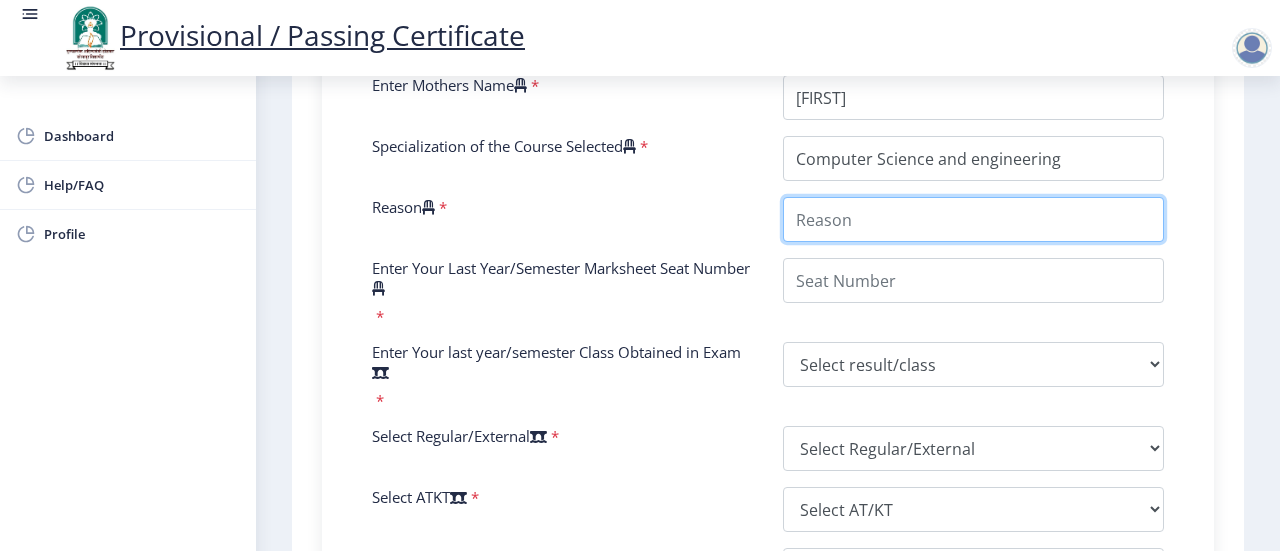 scroll, scrollTop: 758, scrollLeft: 0, axis: vertical 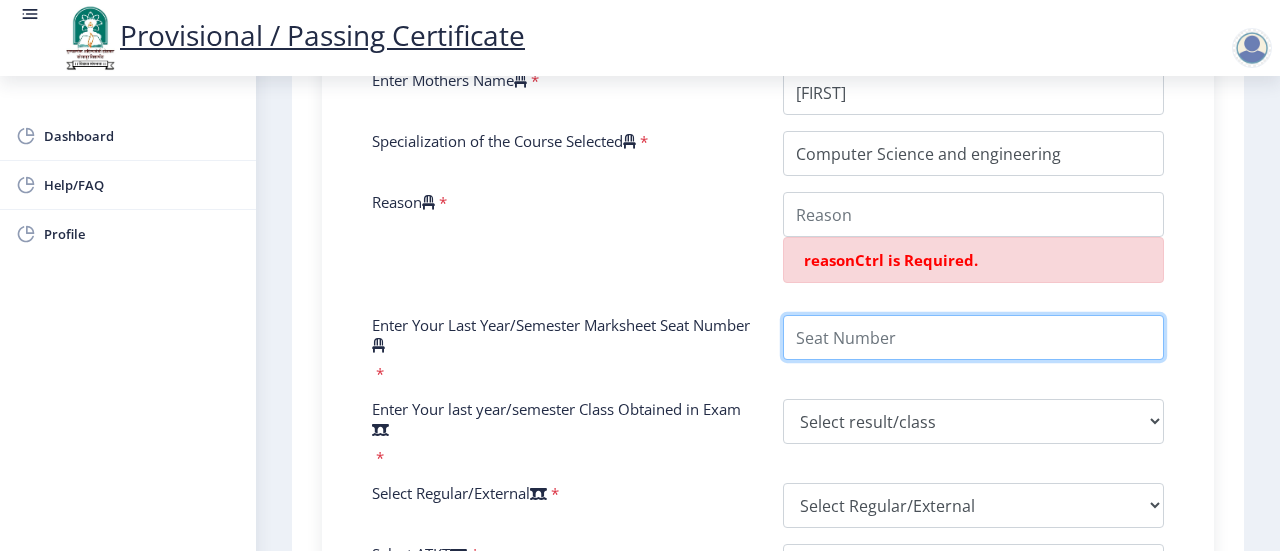 click on "Enter Your PRN Number    * [NUMBER] Verify Edit College Name   * Course Name   *  Enter Name as on Marksheet (Without Mothers Name )   *  Enter Mothers Name    *  Specialization of the Course Selected    *  Reason    * reasonCtrl is Required.  Enter Your Last Year/Semester Marksheet Seat Number   * Enter Your last year/semester Class Obtained in Exam   * Select result/class  DISTINCTION   FIRST CLASS   HIGHER SECOND CLASS   SECOND CLASS   PASS CLASS   SUCCESSFUL   OUTSTANDING - EXEMPLARY  Grade O Grade A+ Grade A Grade B+ Grade B Grade C+ Grade C Grade F/FC Grade F Grade D Grade E FIRST CLASS WITH DISTINCTION Select Regular/External   *  Select Regular/External   Regular  External  Special Select ATKT   *  Select AT/KT   None ATKT  Enter Passing Year   *  2025   2024   2023   2022   2021   2020   2019   2018   2017   2016   2015   2014   2013  * *" at bounding box center (768, 300) 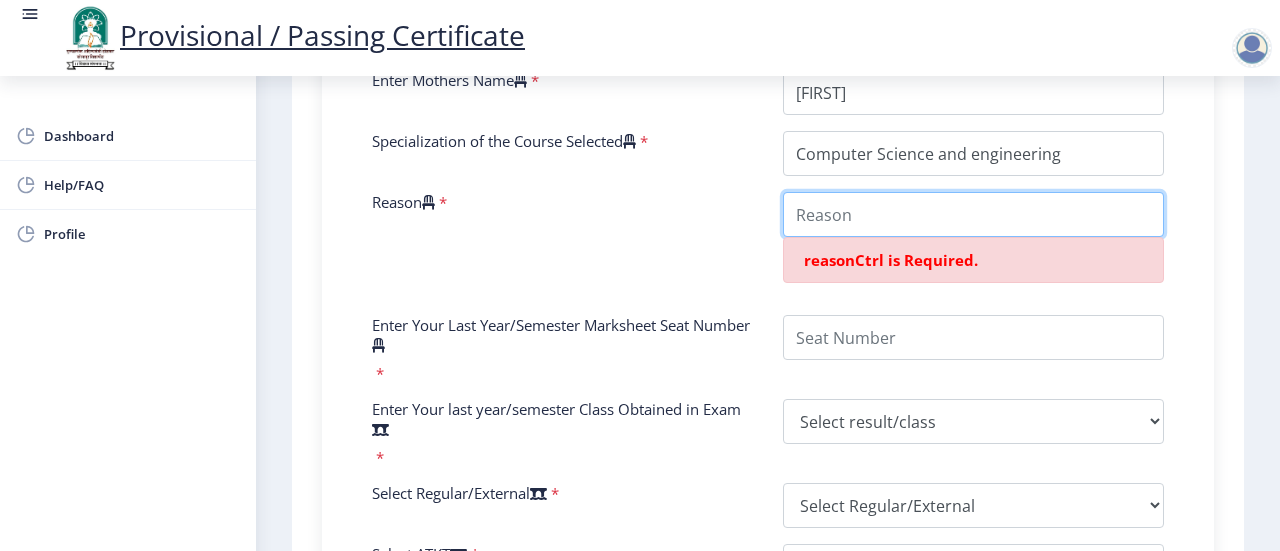 click on "Reason" at bounding box center [973, 214] 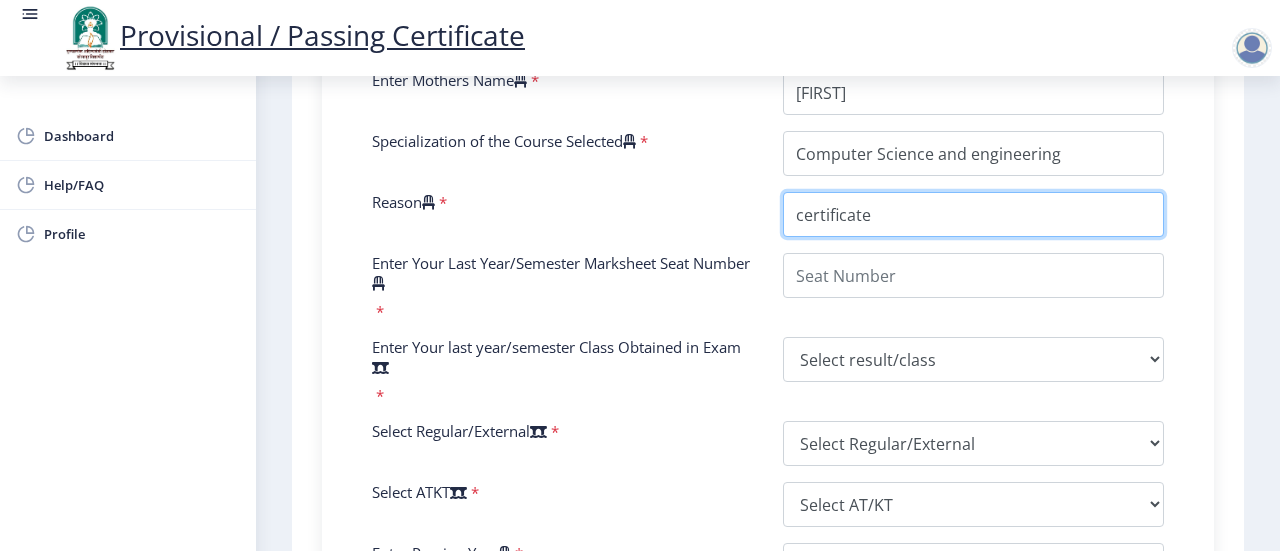 type on "certificate" 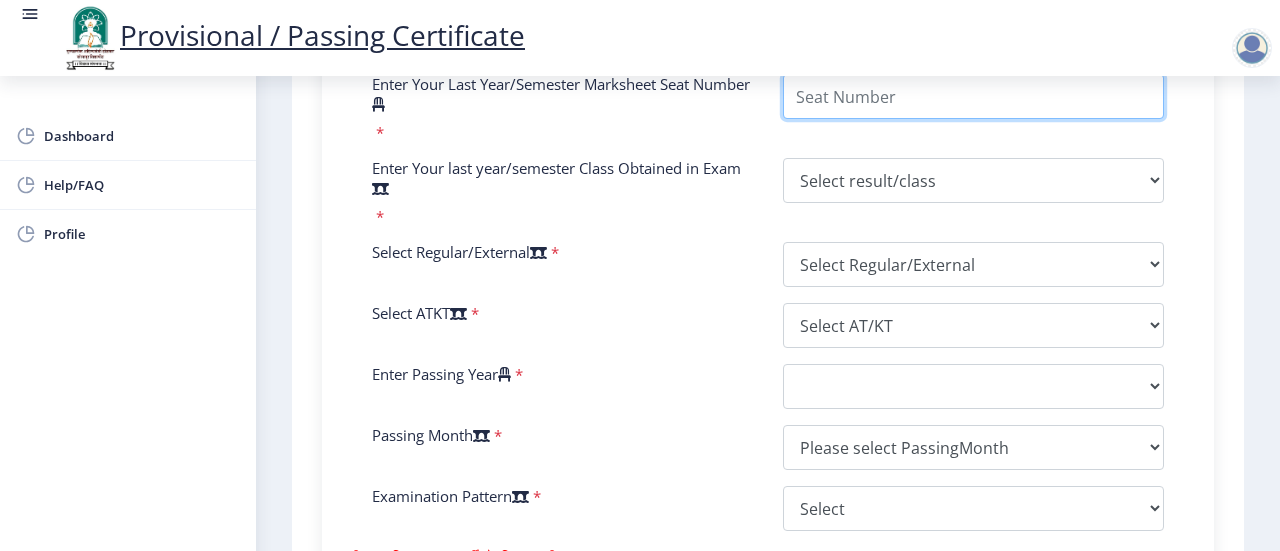 scroll, scrollTop: 930, scrollLeft: 0, axis: vertical 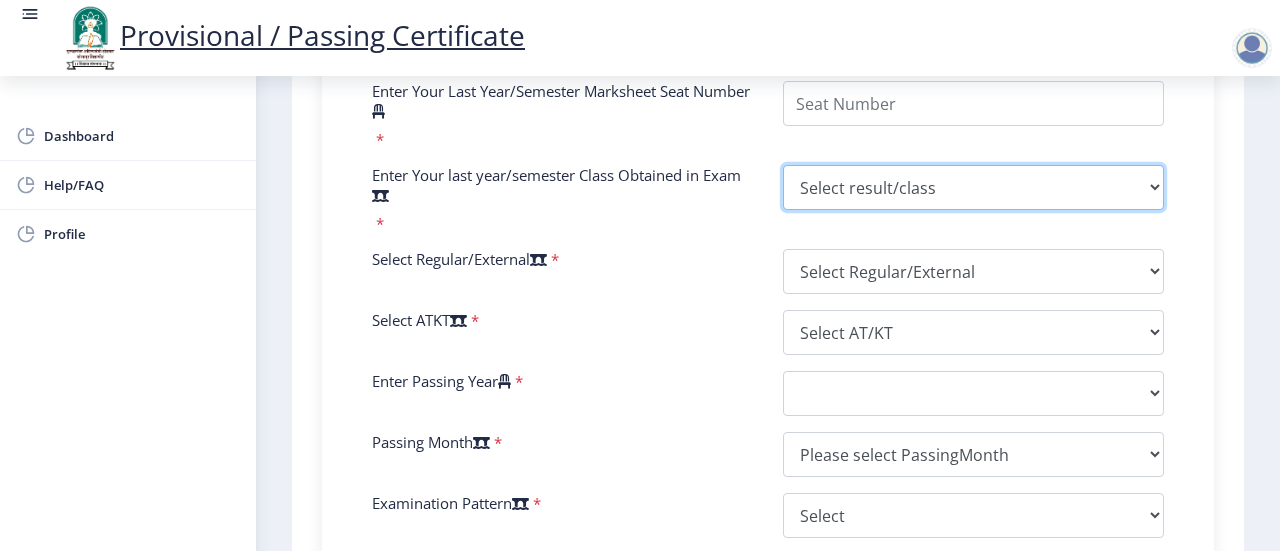 click on "Select result/class  DISTINCTION   FIRST CLASS   HIGHER SECOND CLASS   SECOND CLASS   PASS CLASS   SUCCESSFUL   OUTSTANDING - EXEMPLARY  Grade O Grade A+ Grade A Grade B+ Grade B Grade C+ Grade C Grade F/FC Grade F Grade D Grade E FIRST CLASS WITH DISTINCTION" at bounding box center [973, 187] 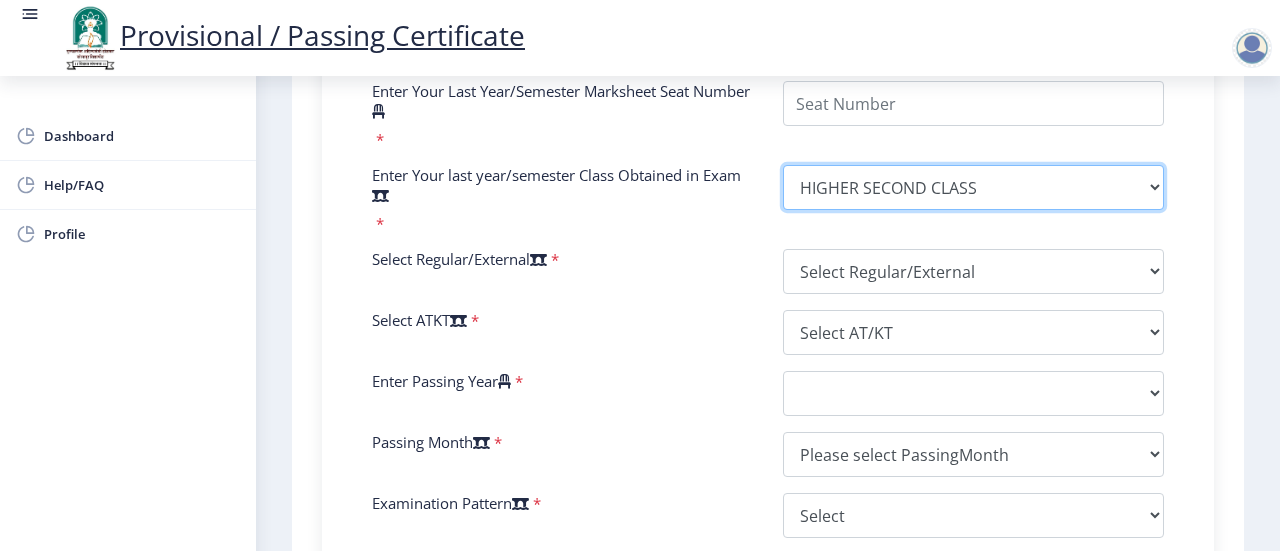 click on "Select result/class  DISTINCTION   FIRST CLASS   HIGHER SECOND CLASS   SECOND CLASS   PASS CLASS   SUCCESSFUL   OUTSTANDING - EXEMPLARY  Grade O Grade A+ Grade A Grade B+ Grade B Grade C+ Grade C Grade F/FC Grade F Grade D Grade E FIRST CLASS WITH DISTINCTION" at bounding box center [973, 187] 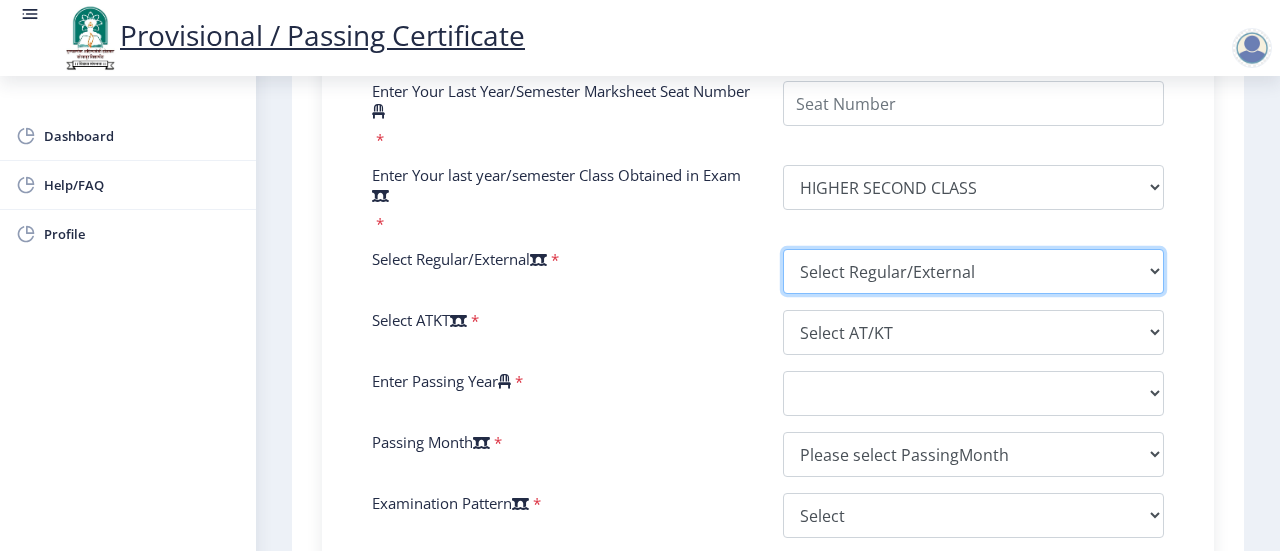 click on "Select Regular/External   Regular  External  Special" at bounding box center (973, 271) 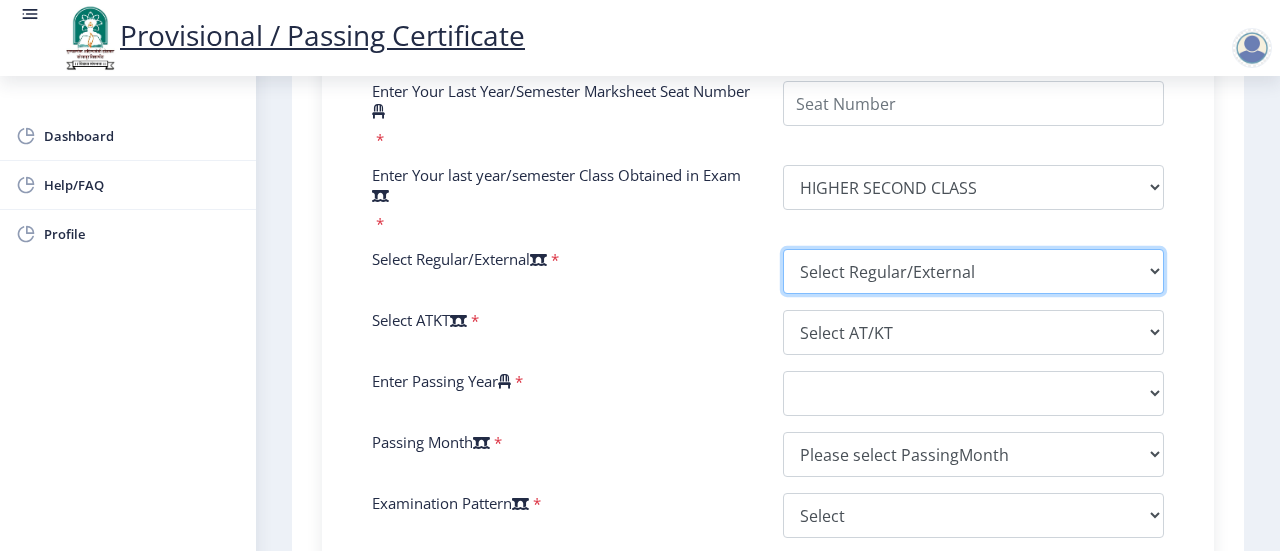 select on "Regular" 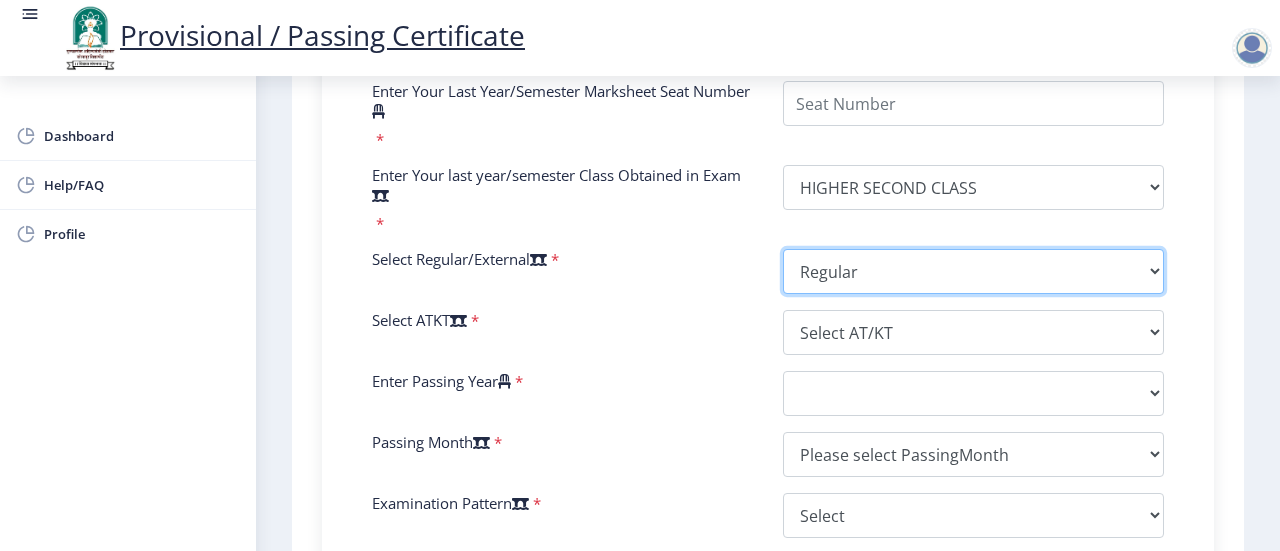 click on "Select Regular/External   Regular  External  Special" at bounding box center [973, 271] 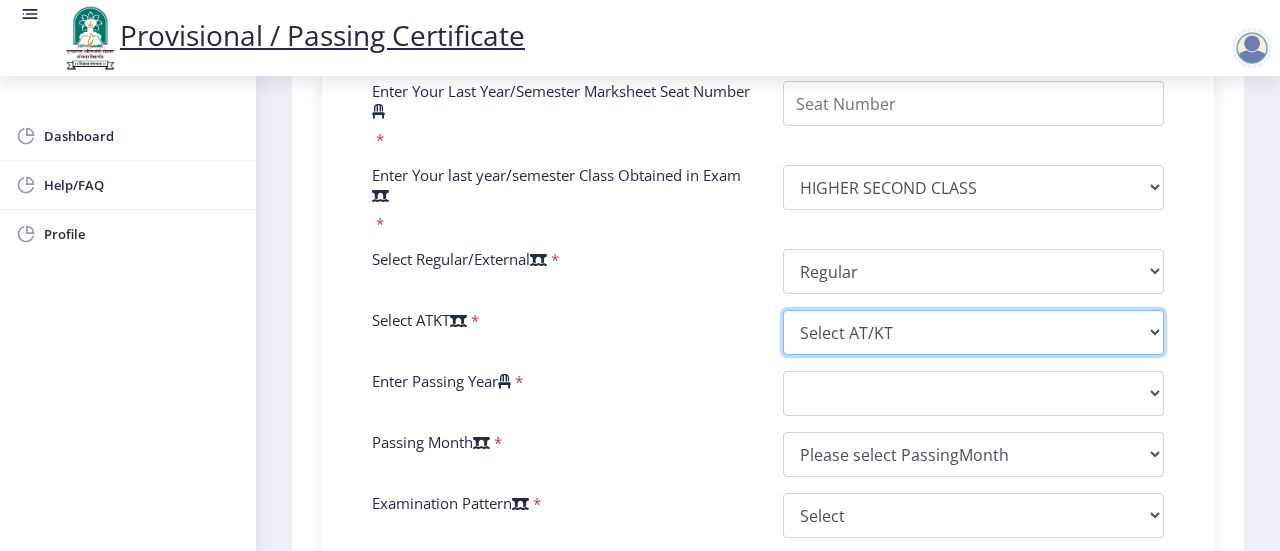 click on "Select AT/KT   None ATKT" at bounding box center (973, 332) 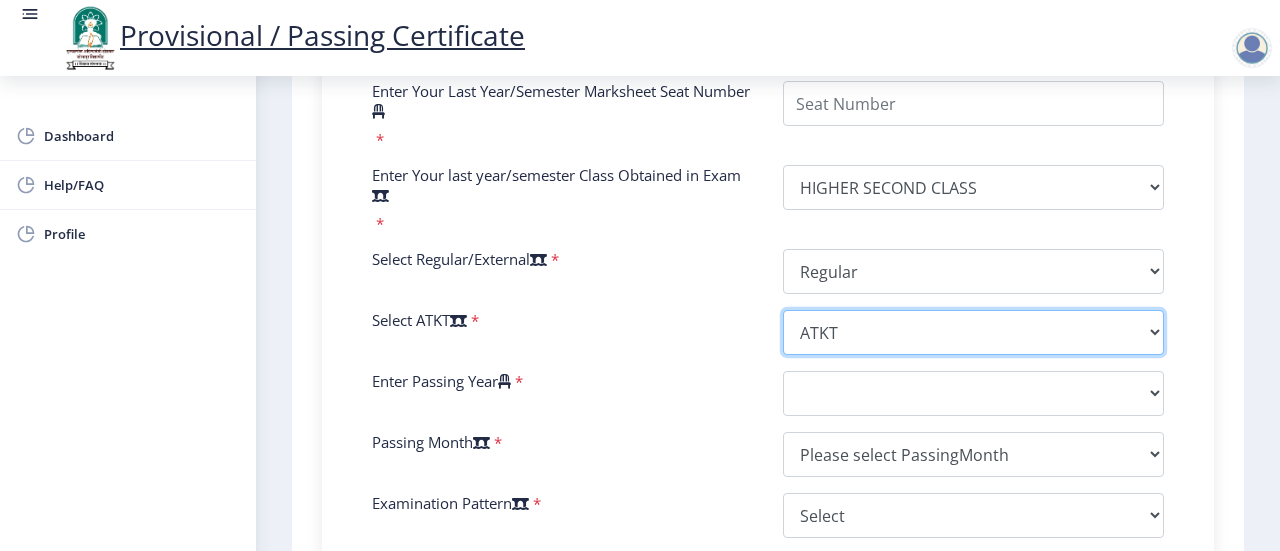 click on "Select AT/KT   None ATKT" at bounding box center [973, 332] 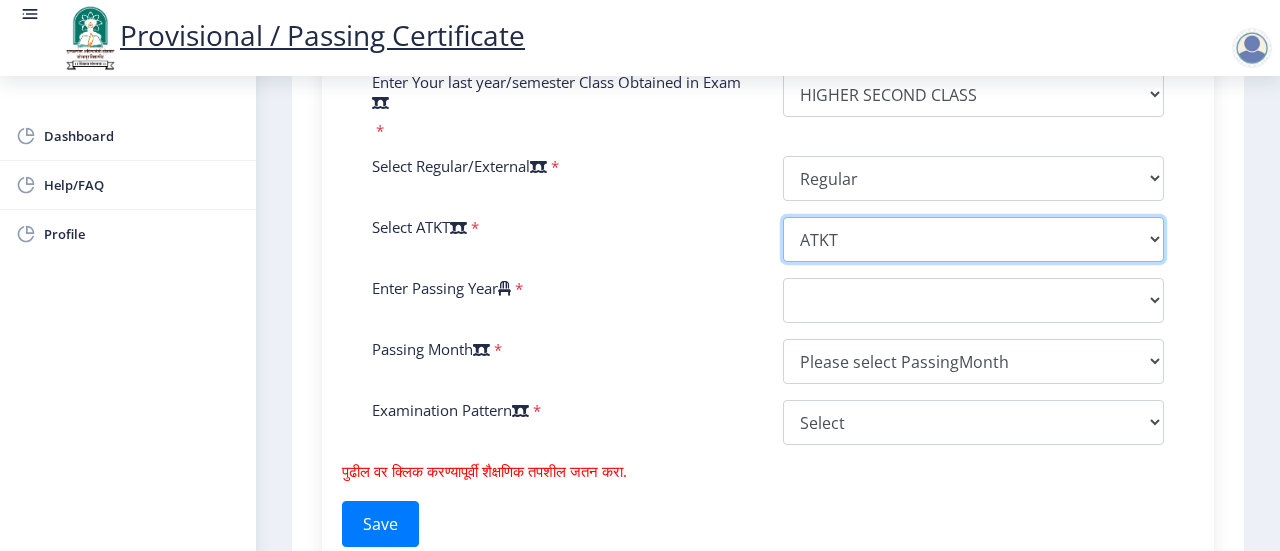 scroll, scrollTop: 1026, scrollLeft: 0, axis: vertical 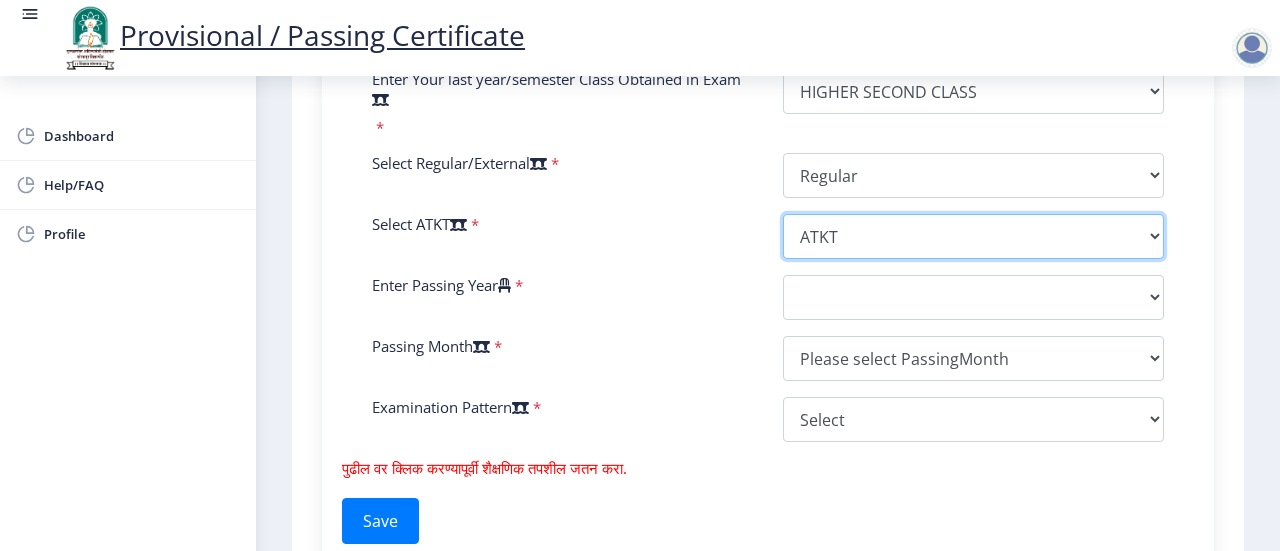 click on "Select AT/KT   None ATKT" at bounding box center [973, 236] 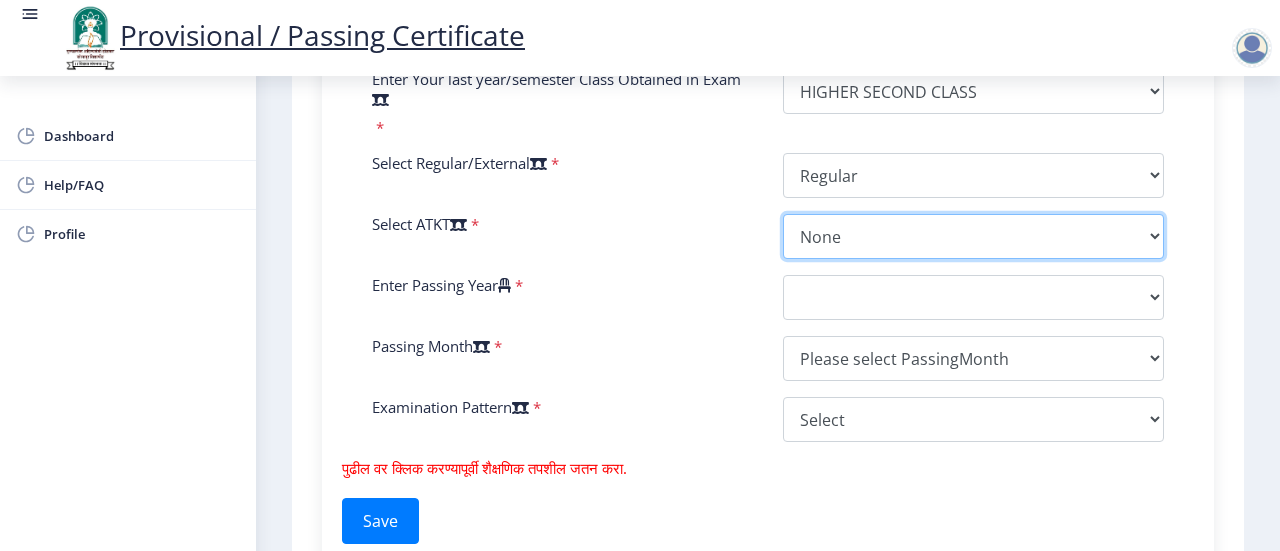 click on "Select AT/KT   None ATKT" at bounding box center [973, 236] 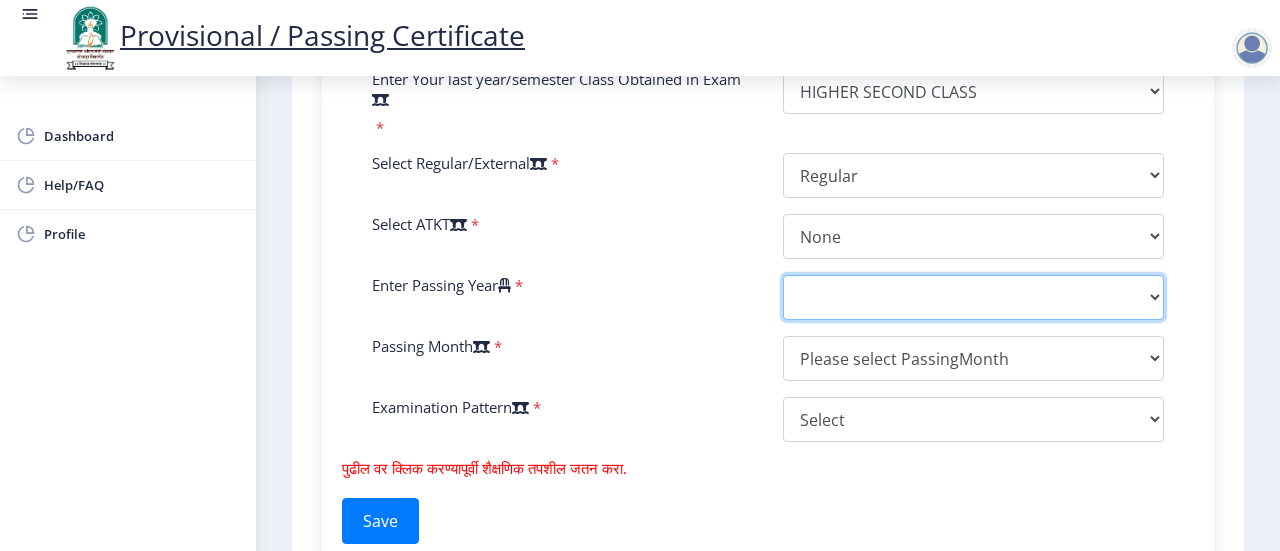click on "2025   2024   2023   2022   2021   2020   2019   2018   2017   2016   2015   2014   2013   2012   2011   2010   2009   2008   2007   2006   2005   2004   2003   2002   2001   2000   1999   1998   1997   1996   1995   1994   1993   1992   1991   1990   1989   1988   1987   1986   1985   1984   1983   1982   1981   1980   1979   1978   1977   1976   1975   1974   1973   1972   1971   1970   1969   1968   1967" at bounding box center (973, 297) 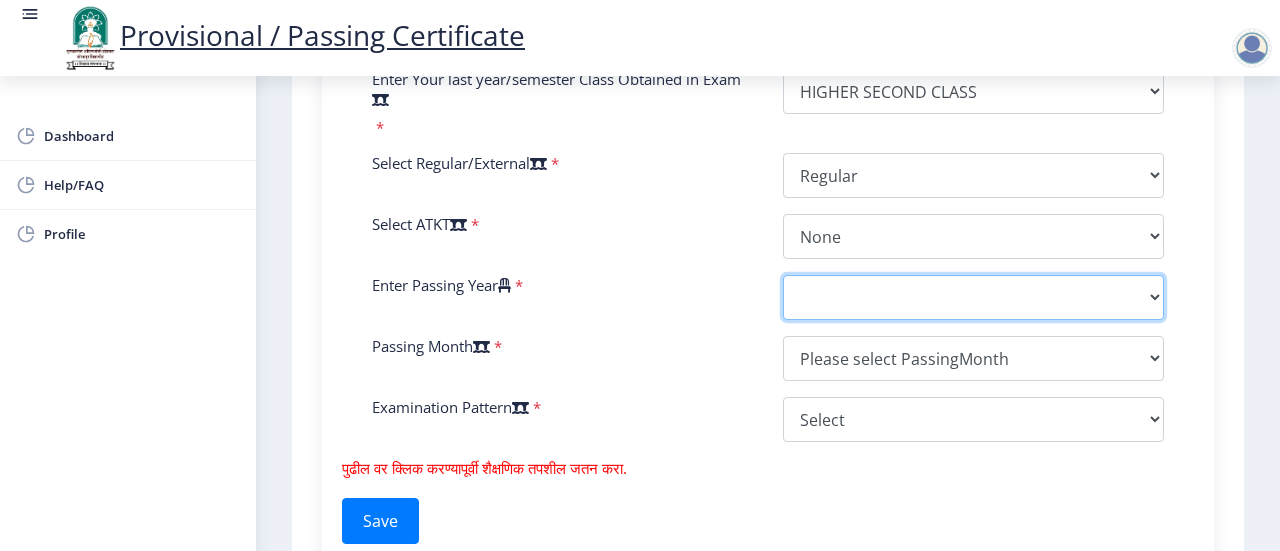 select on "2022" 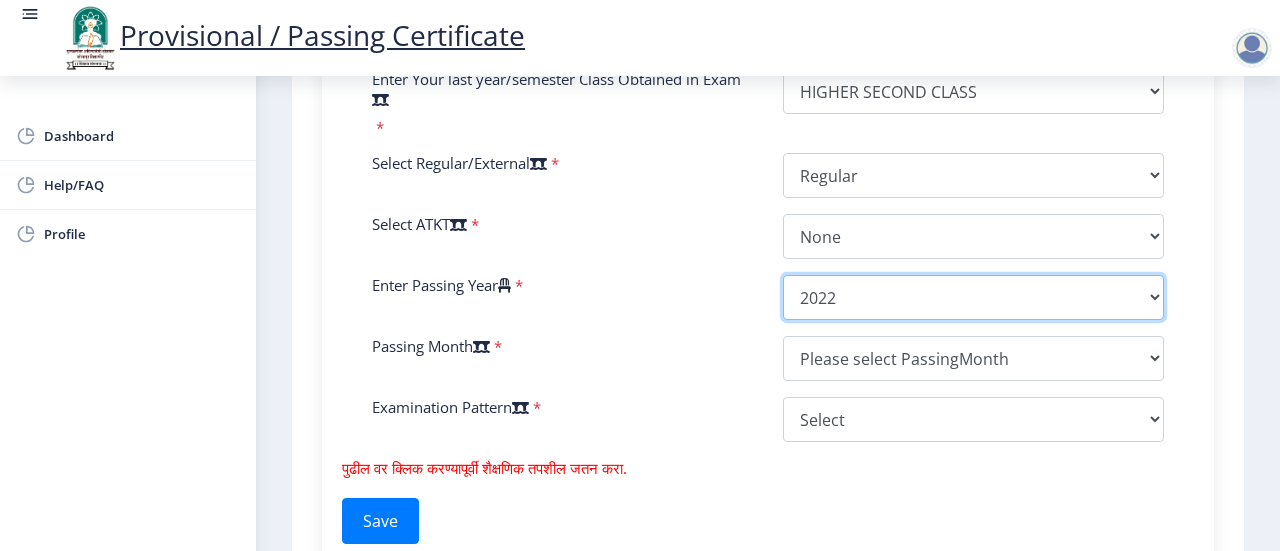 click on "2025   2024   2023   2022   2021   2020   2019   2018   2017   2016   2015   2014   2013   2012   2011   2010   2009   2008   2007   2006   2005   2004   2003   2002   2001   2000   1999   1998   1997   1996   1995   1994   1993   1992   1991   1990   1989   1988   1987   1986   1985   1984   1983   1982   1981   1980   1979   1978   1977   1976   1975   1974   1973   1972   1971   1970   1969   1968   1967" at bounding box center [973, 297] 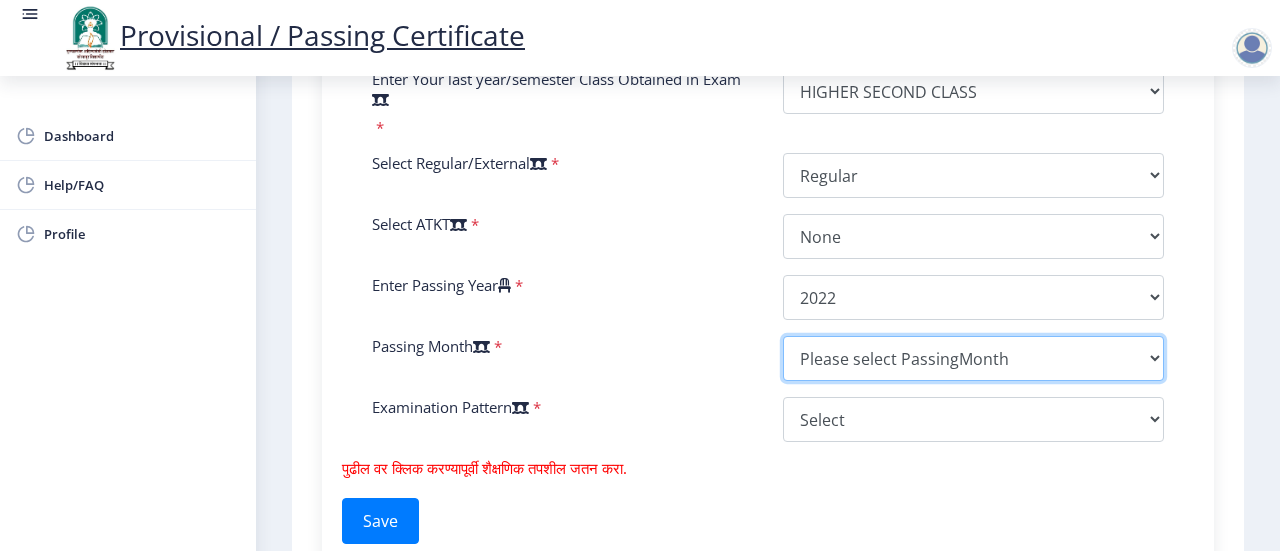 click on "Please select PassingMonth  (01) January (02) February (03) March (04) April (05) May (06) June (07) July (08) August (09) September (10) October (11) November (12) December" at bounding box center (973, 358) 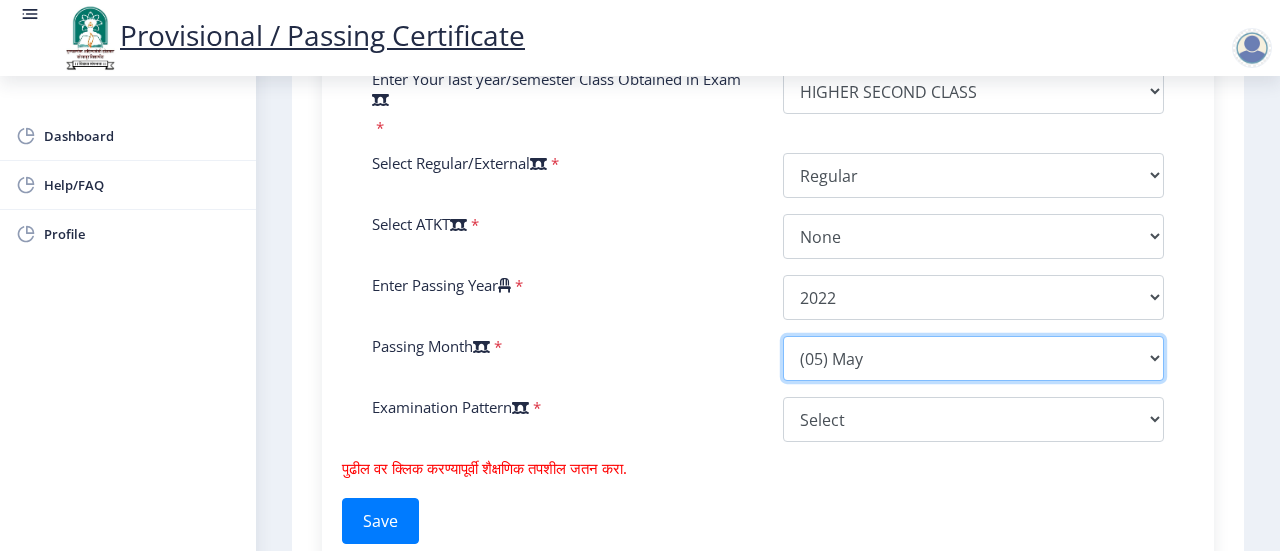 click on "Please select PassingMonth  (01) January (02) February (03) March (04) April (05) May (06) June (07) July (08) August (09) September (10) October (11) November (12) December" at bounding box center [973, 358] 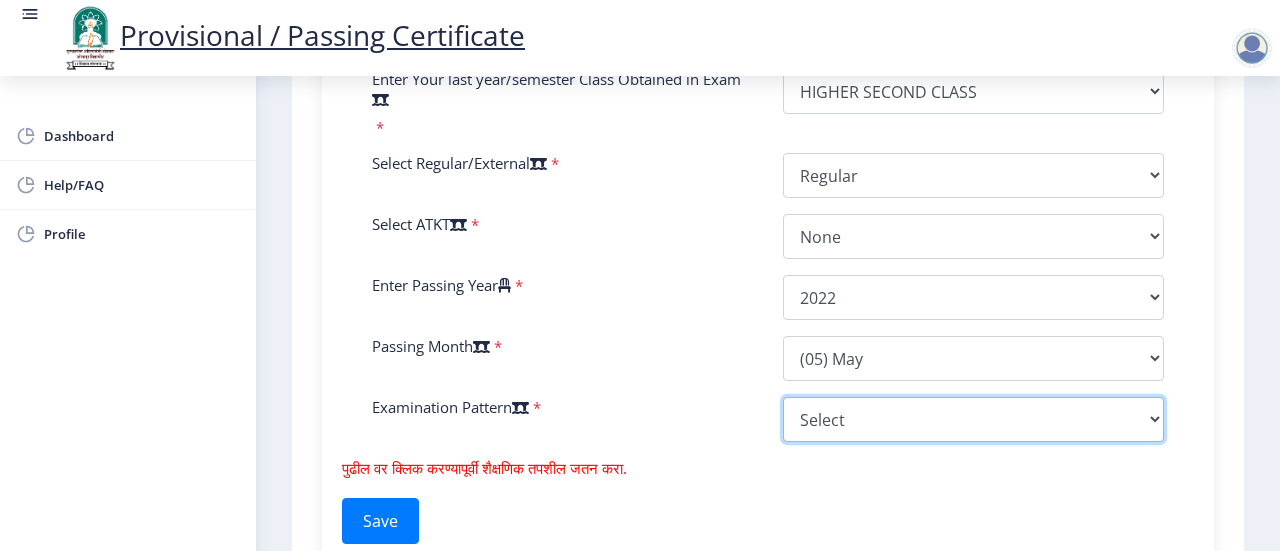 click on "Select  Yearly Semester" at bounding box center [973, 419] 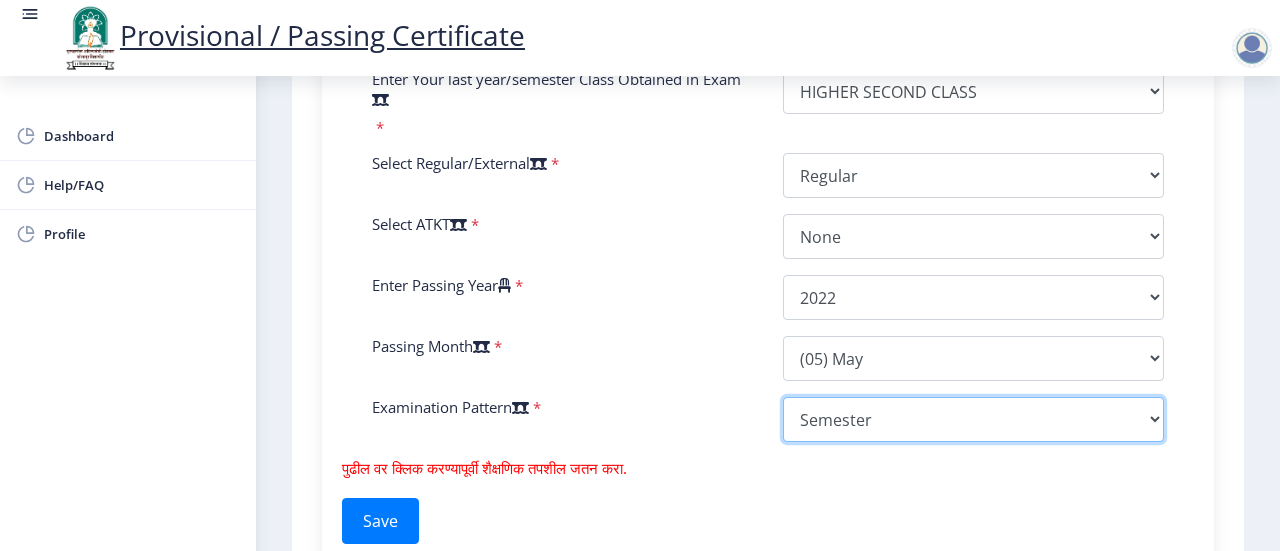 click on "Select  Yearly Semester" at bounding box center [973, 419] 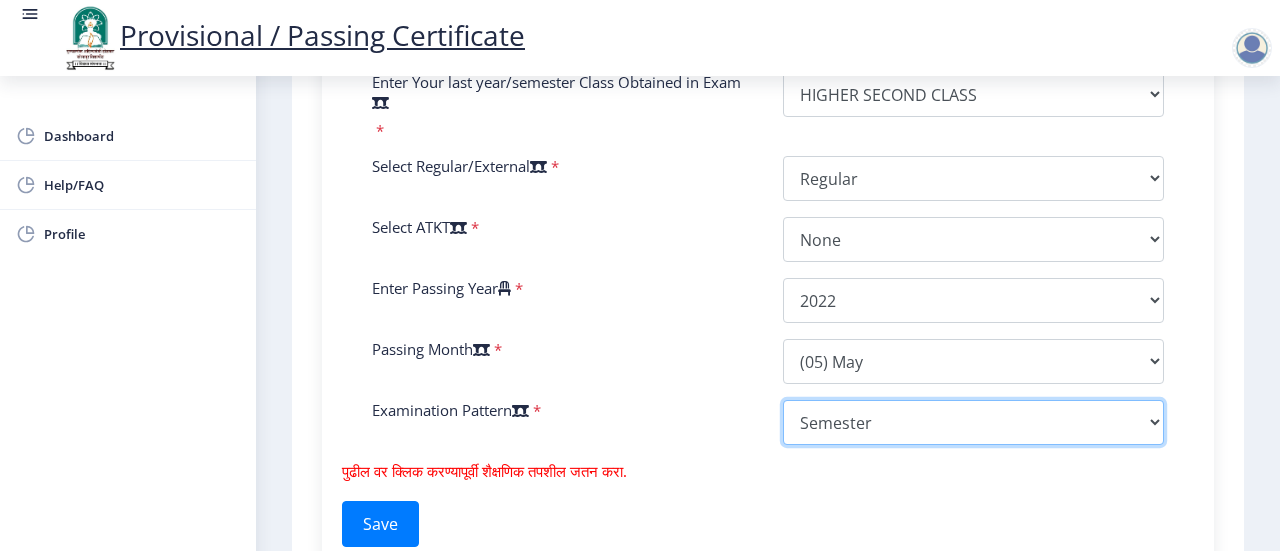 scroll, scrollTop: 1216, scrollLeft: 0, axis: vertical 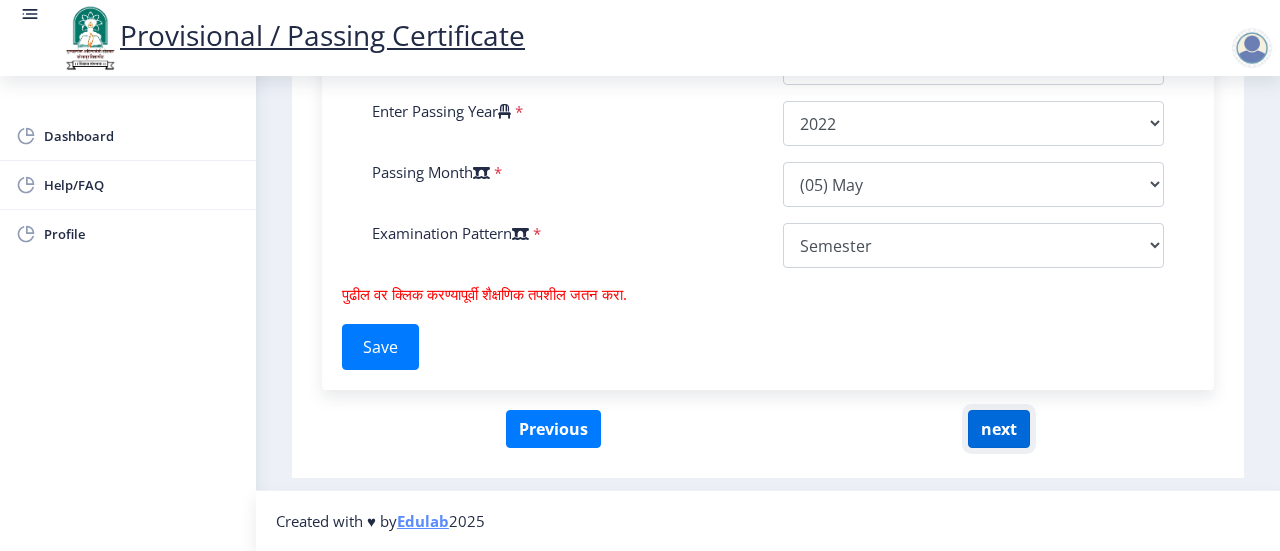 click on "next" 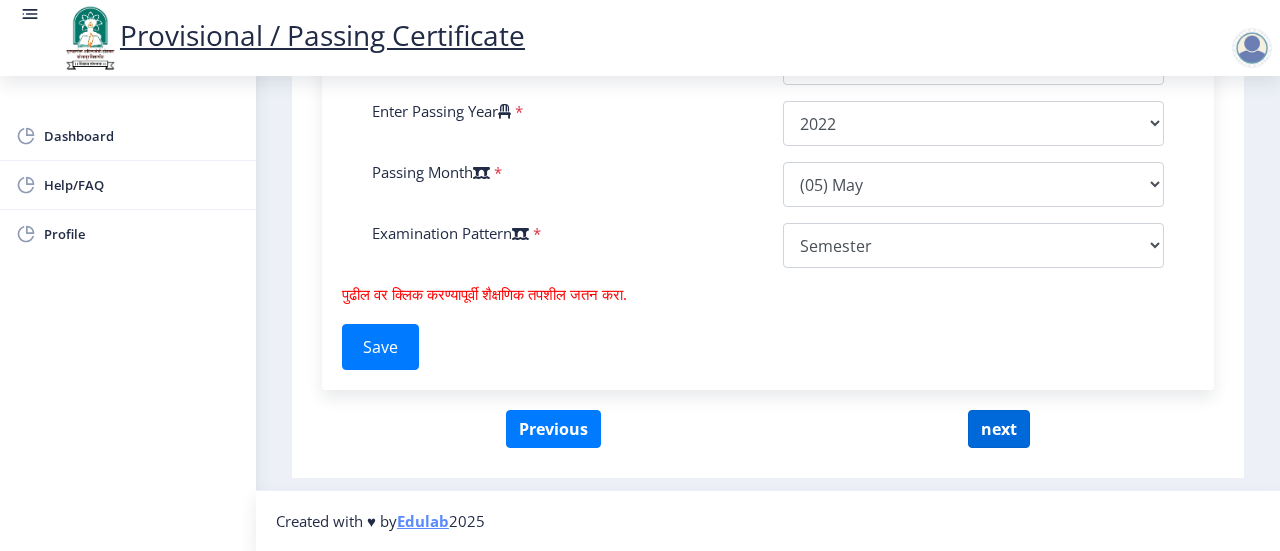 select 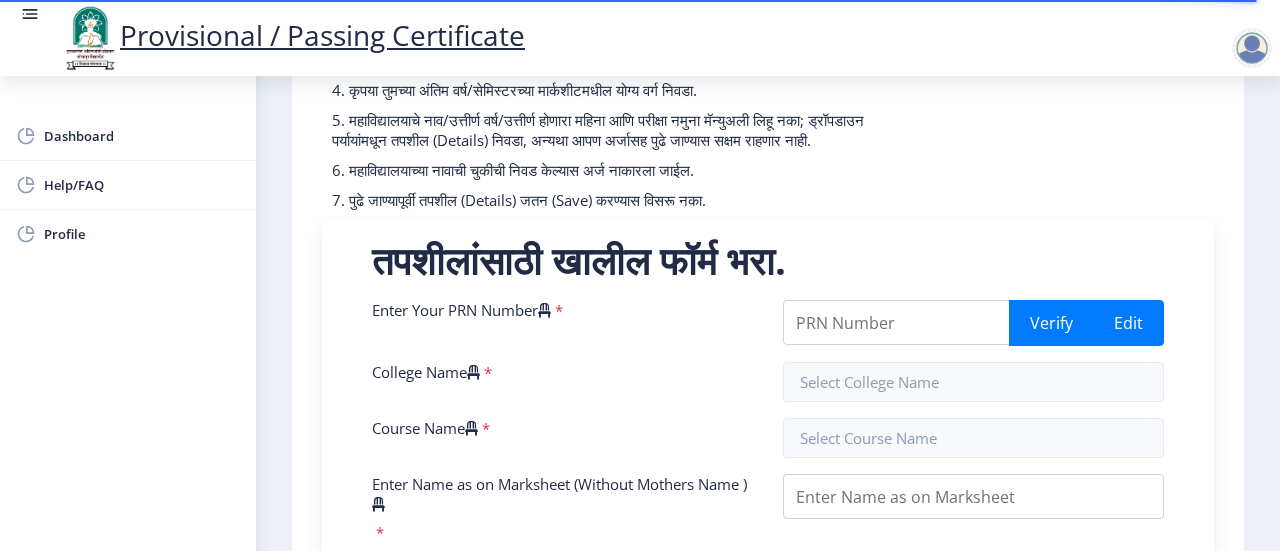 scroll, scrollTop: 289, scrollLeft: 0, axis: vertical 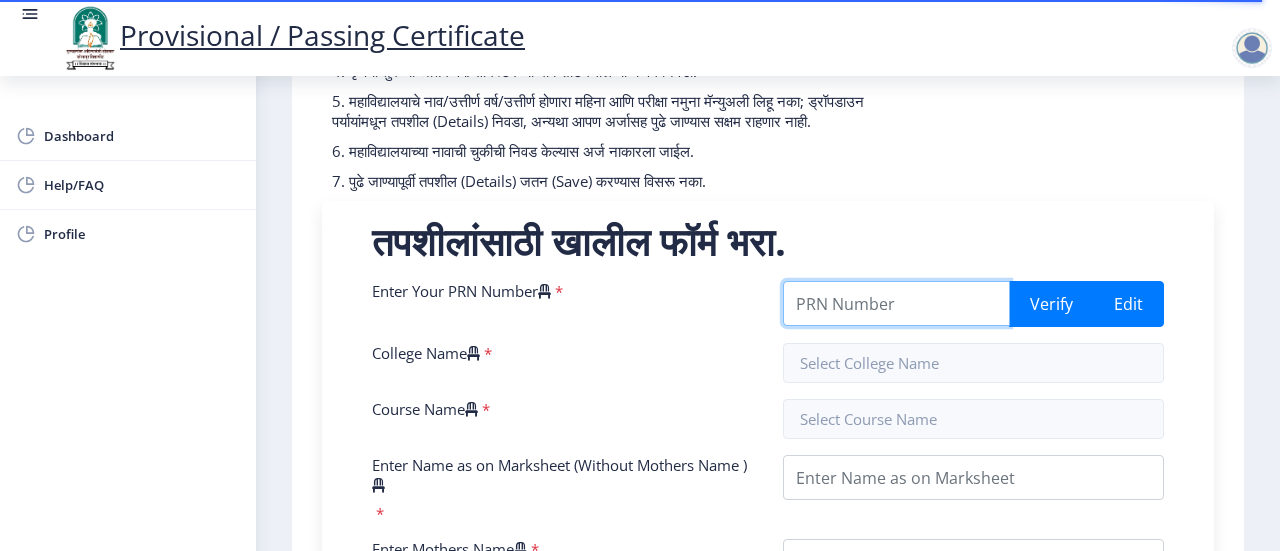 click on "Enter Your PRN Number" at bounding box center (896, 303) 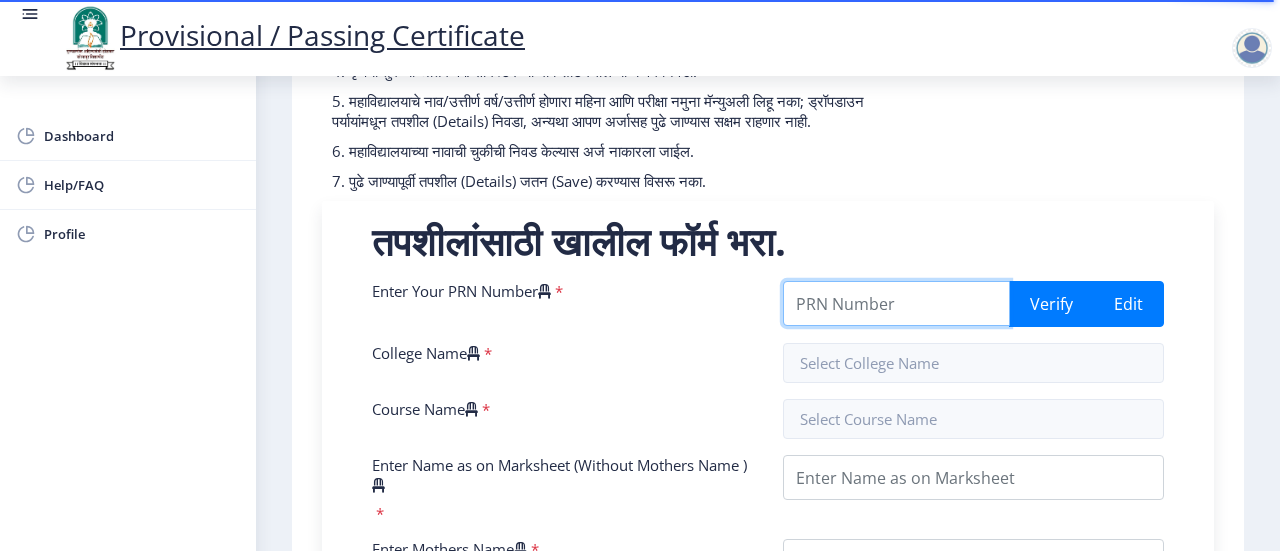 type on "[NUMBER]" 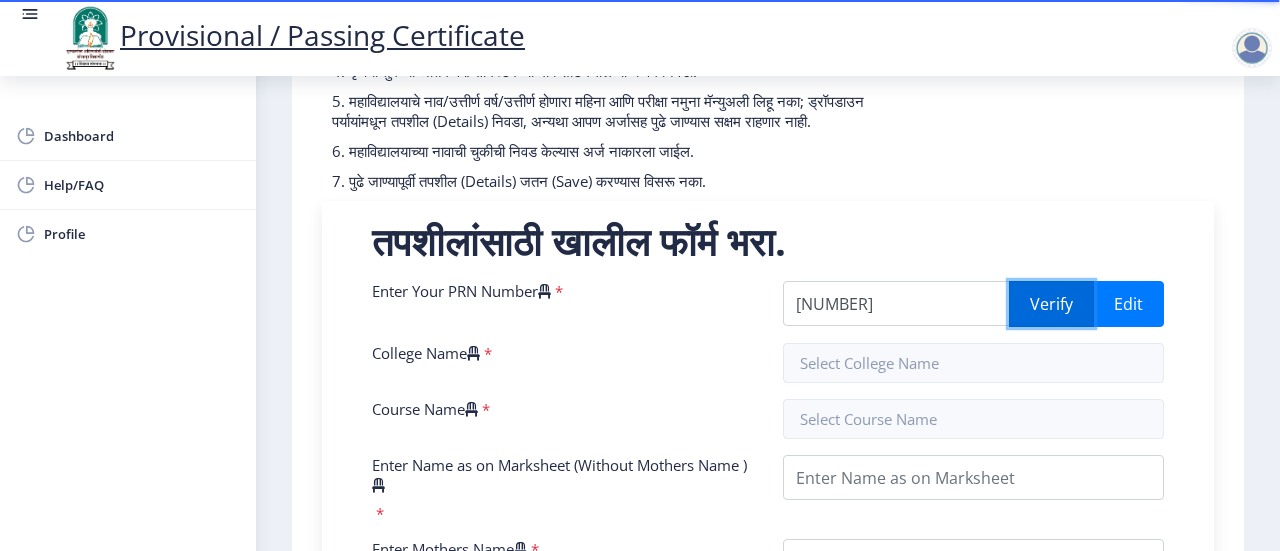 click on "Verify" at bounding box center [1051, 304] 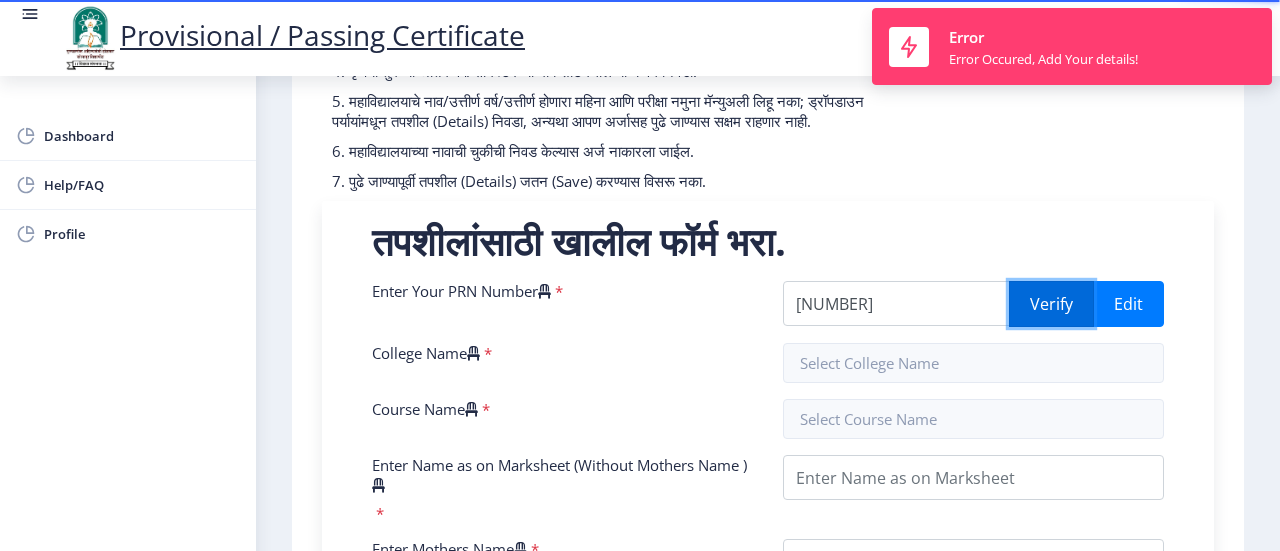 click on "Verify" at bounding box center [1051, 304] 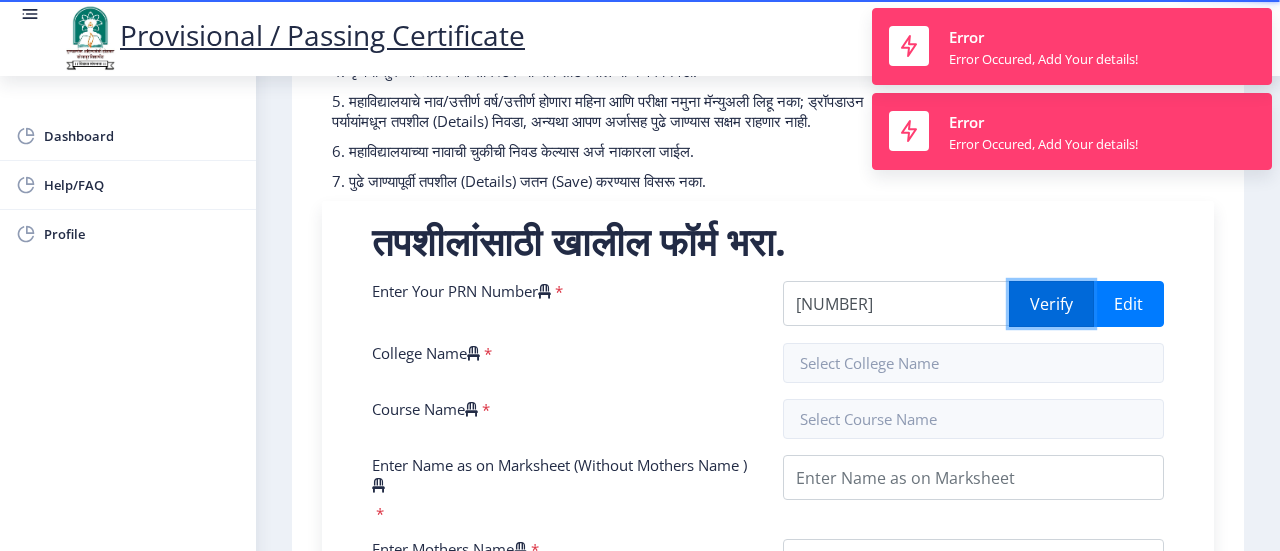 click on "Verify" at bounding box center [1051, 304] 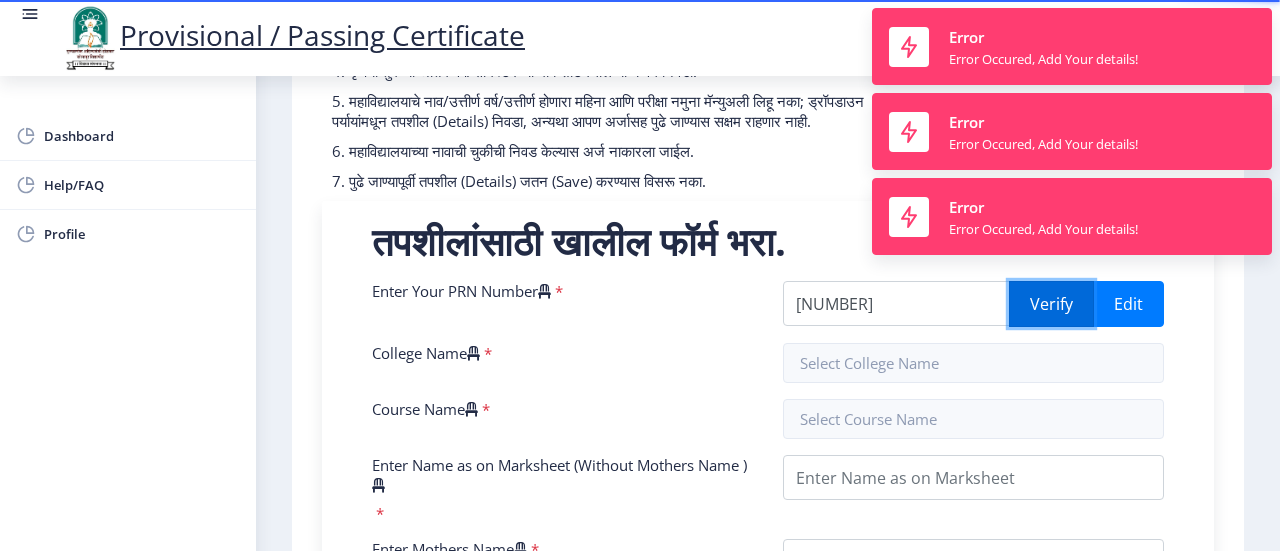 click on "Verify" at bounding box center (1051, 304) 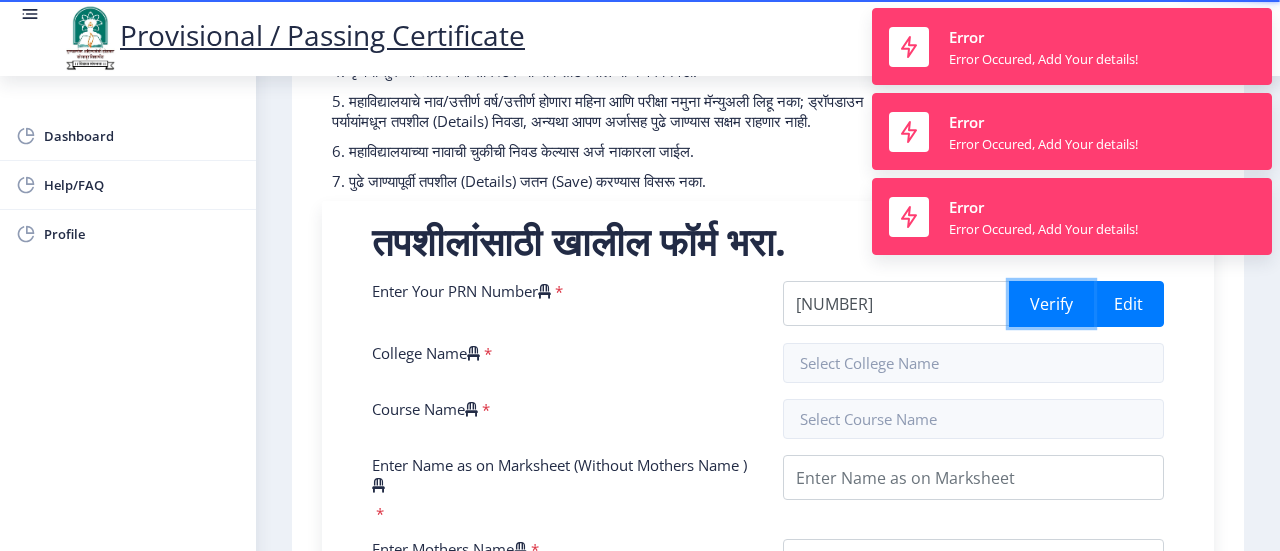 click on "Provisional / Passing Certificate Dashboard Help/FAQ Profile 1 First Step 2 Second Step सूचना  1. * सह चिन्हांकित फील्ड अनिवार्य आहेत. 2. आसन क्रमांक प्रविष्ट करा (Input the seat Number) - तुमच्या शेवटच्या वर्षाच्या/सेमिस्टरच्या मार्कशीटनुसार.  3. तुमच्या मार्कशीट/हॉल तिकिटावर आसन (Seat) क्रमांक नमूद केलेला (Mentioned) आहे.  4. कृपया तुमच्या अंतिम वर्ष/सेमिस्टरच्या मार्कशीटमधील योग्य वर्ग निवडा.  6. महाविद्यालयाच्या नावाची चुकीची निवड केल्यास अर्ज नाकारला जाईल.  Need Help? Email Us on  *" 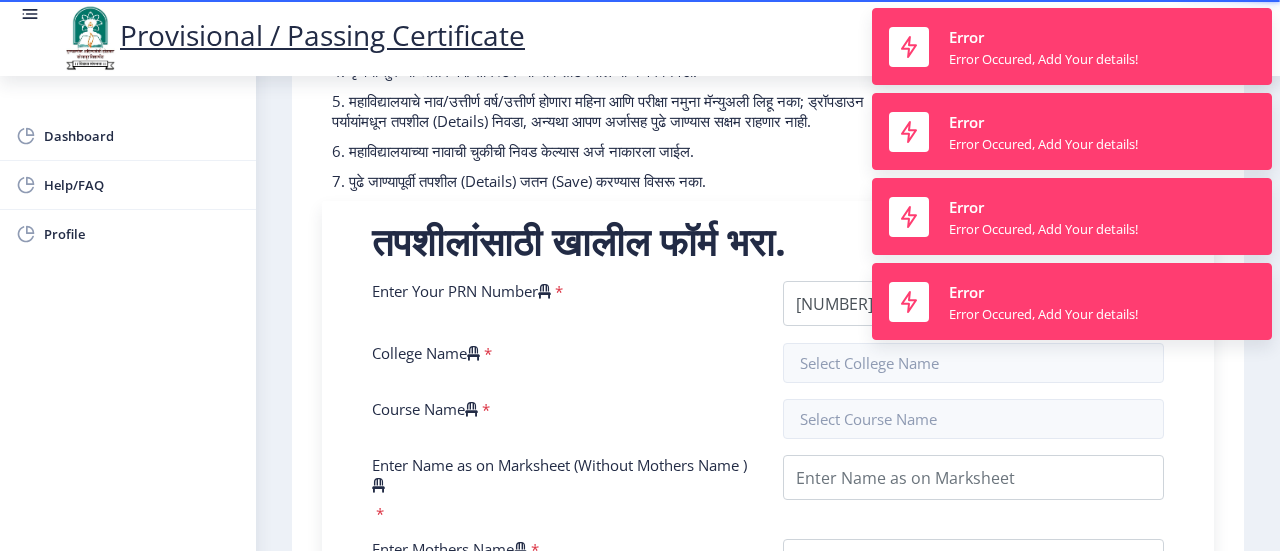 click on "Error Error Occured, Add Your details! Error Error Occured, Add Your details! Error Error Occured, Add Your details! Error Error Occured, Add Your details!" at bounding box center [1072, 174] 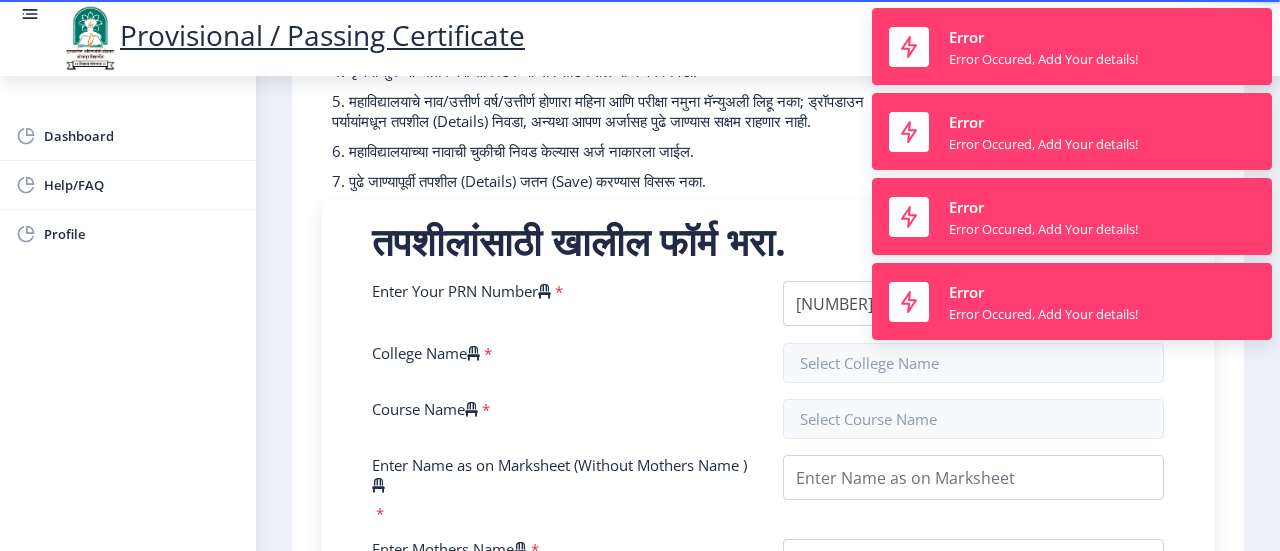 click on "Error Error Occured, Add Your details! Error Error Occured, Add Your details! Error Error Occured, Add Your details! Error Error Occured, Add Your details!" at bounding box center [1072, 174] 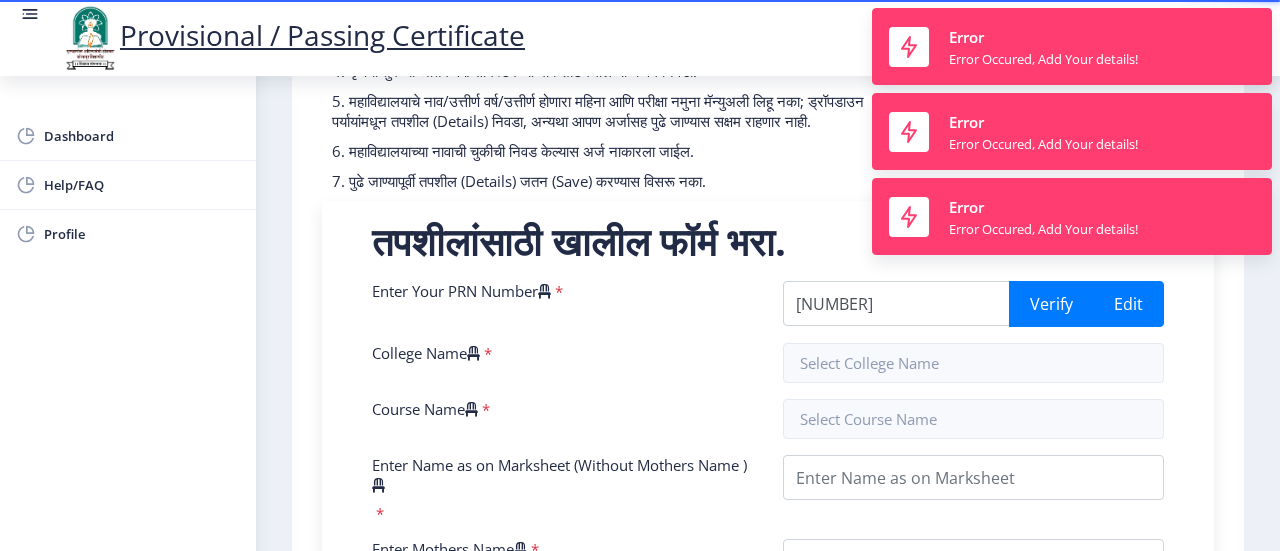 click on "Provisional / Passing Certificate" 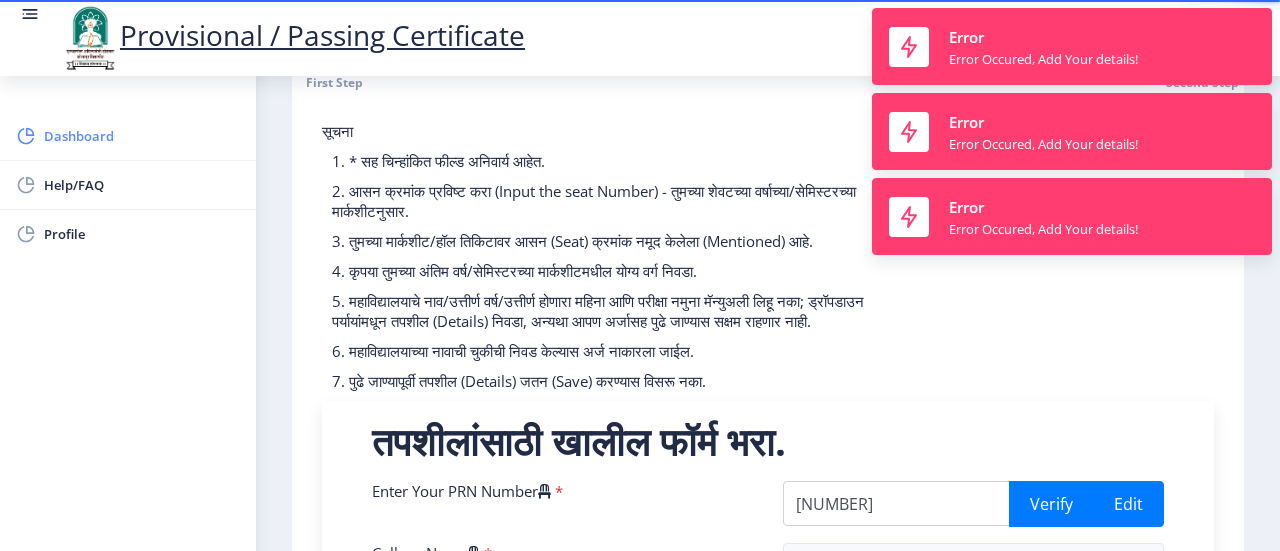 scroll, scrollTop: 85, scrollLeft: 0, axis: vertical 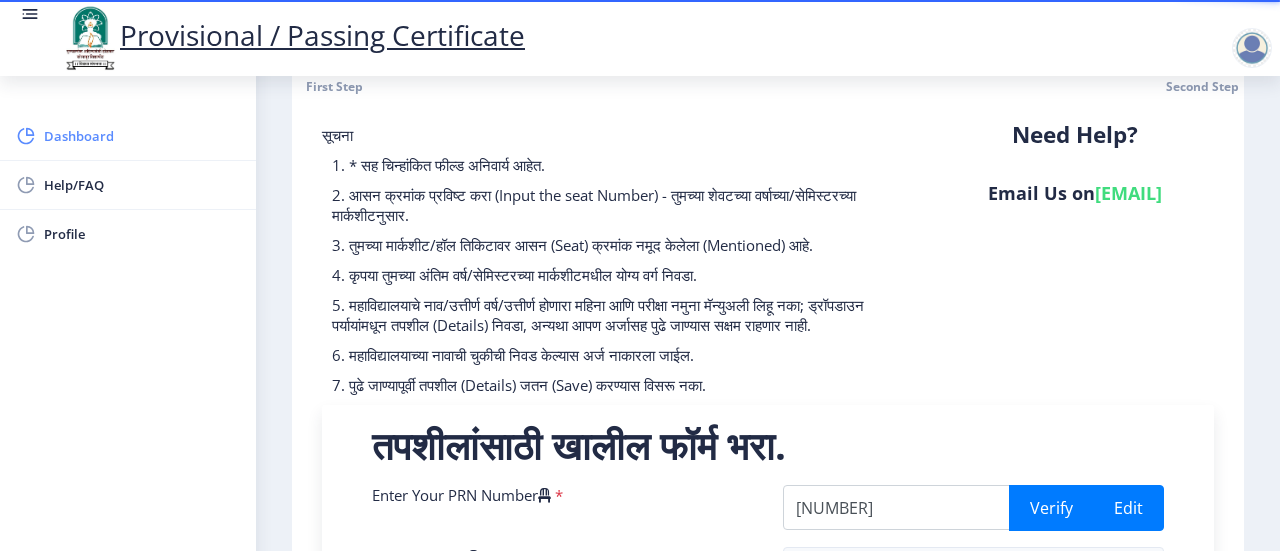 click on "Dashboard" 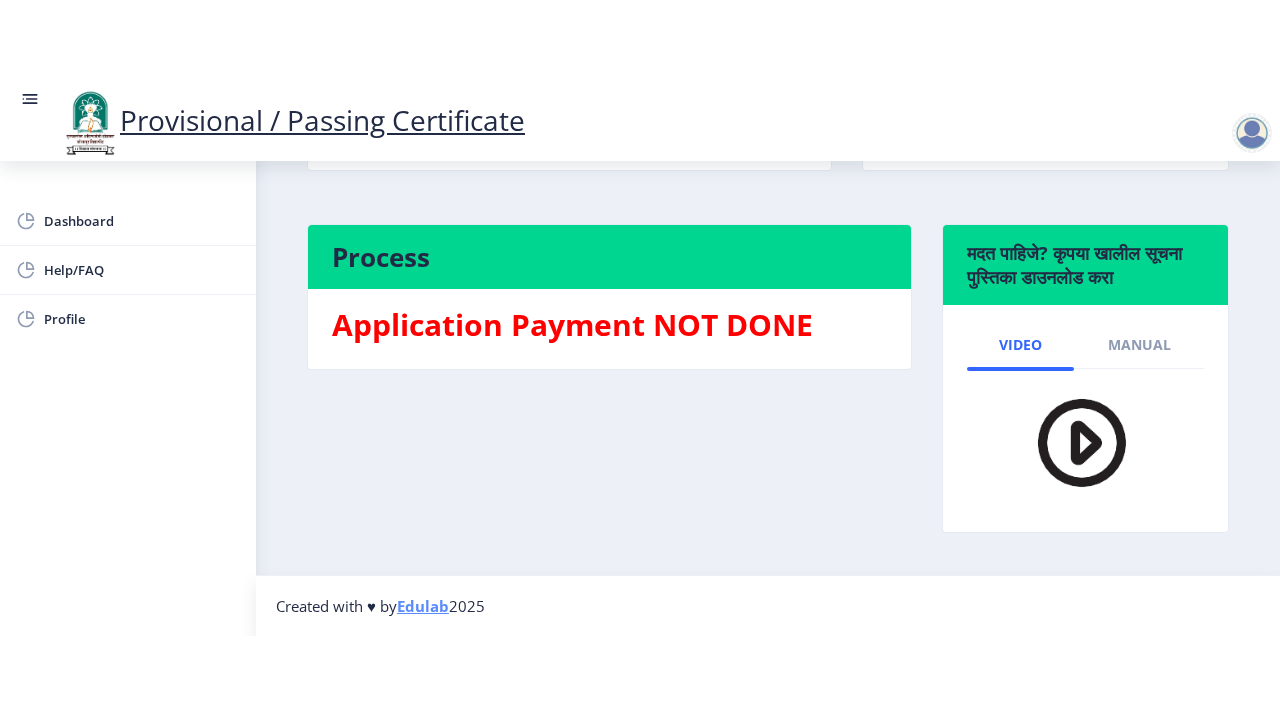 scroll, scrollTop: 484, scrollLeft: 0, axis: vertical 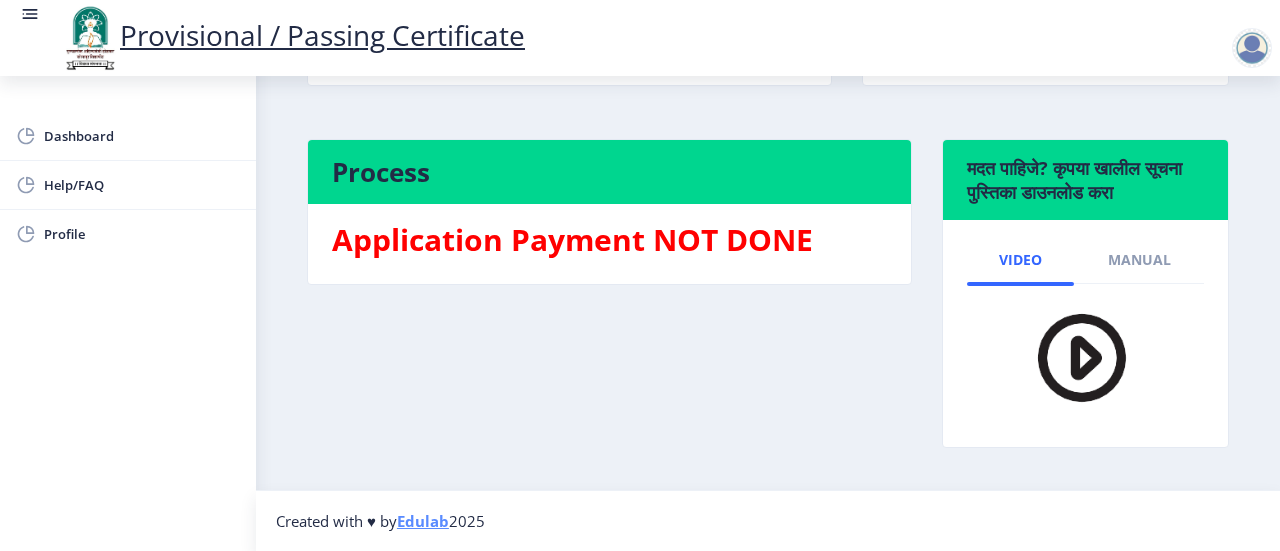 click 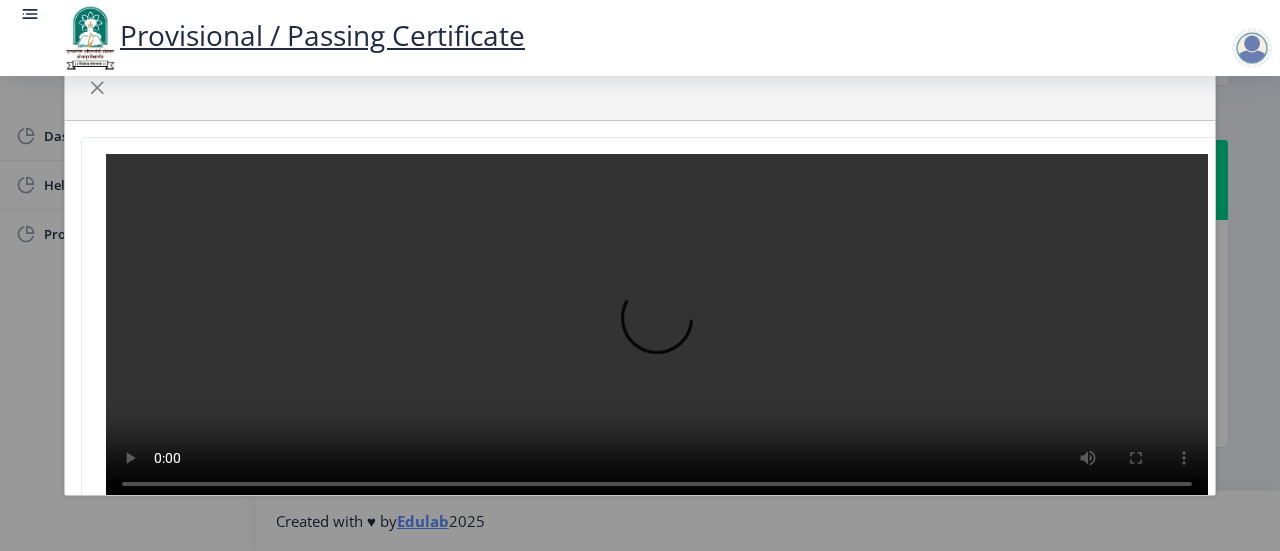 scroll, scrollTop: 318, scrollLeft: 0, axis: vertical 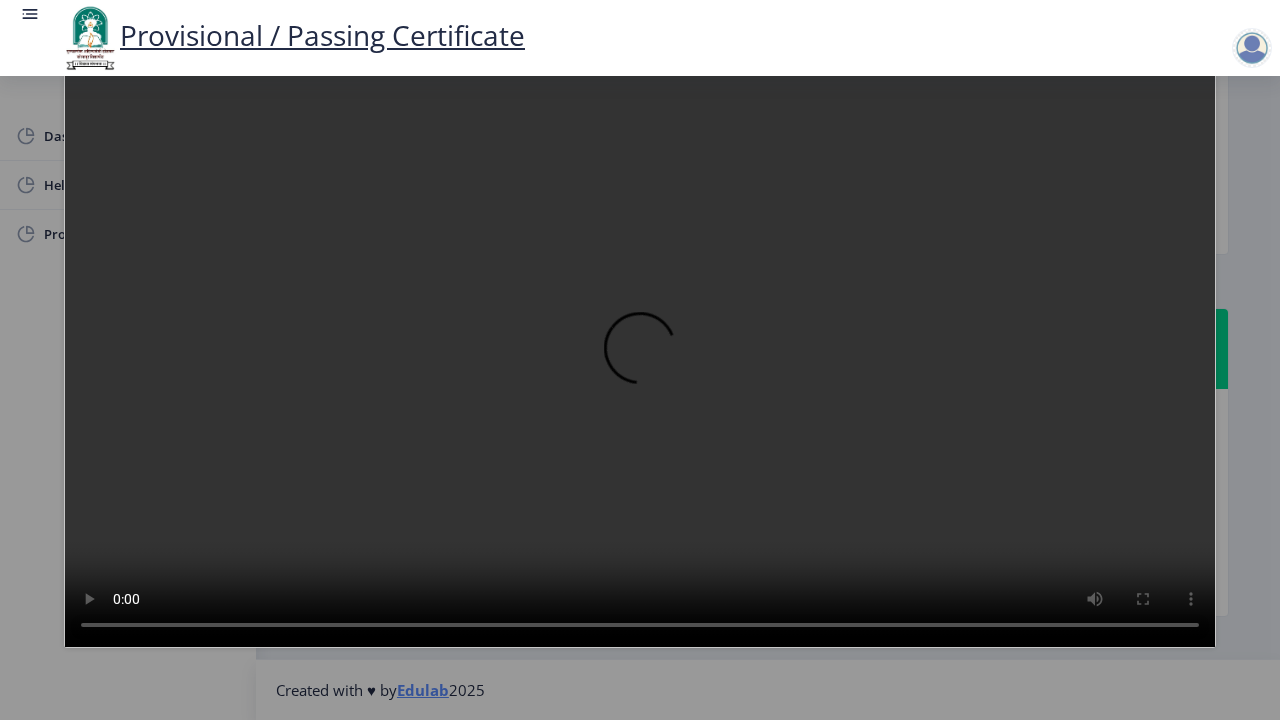 type 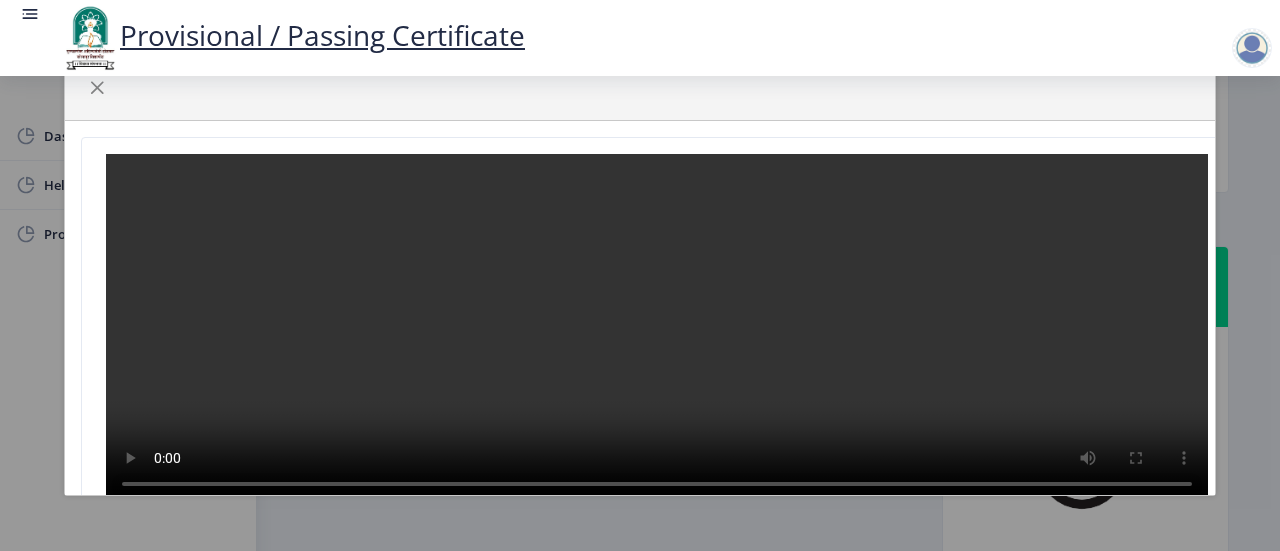 click at bounding box center (657, 330) 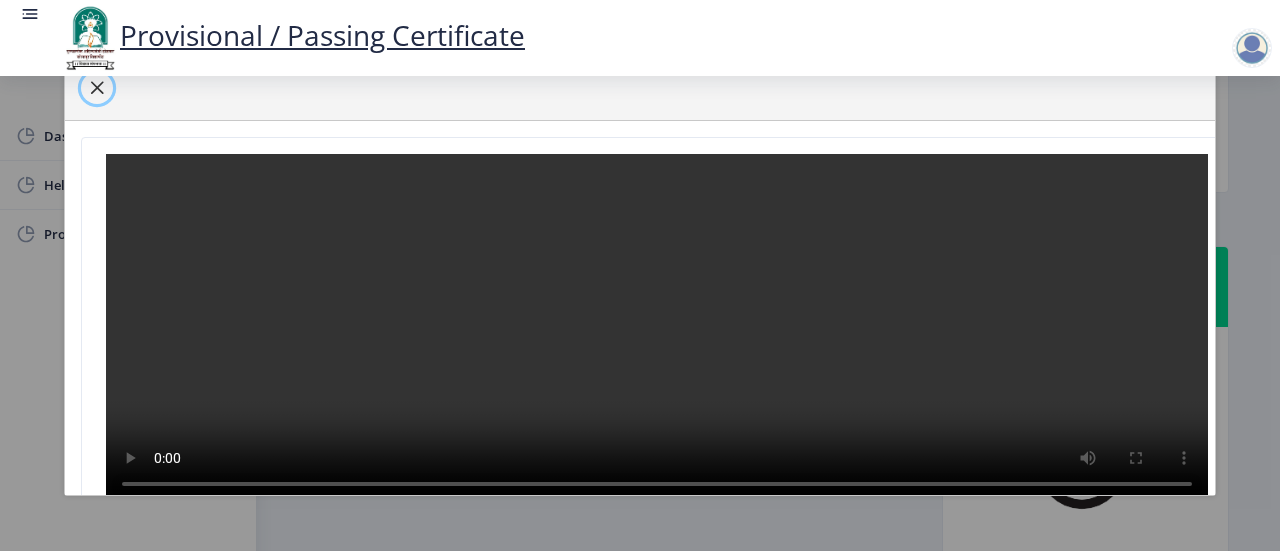 click 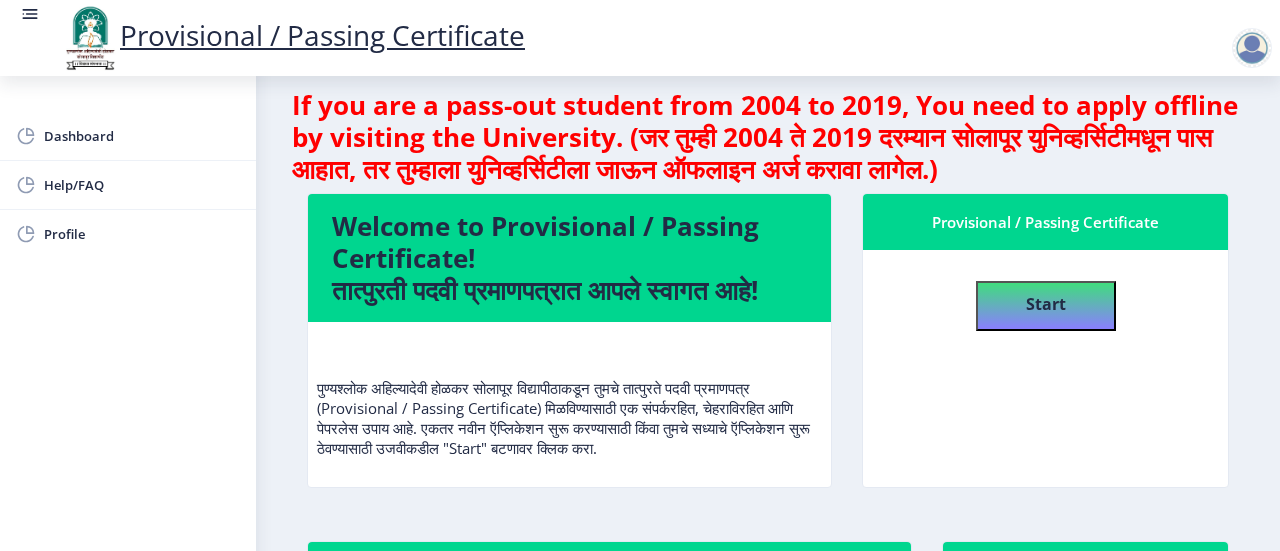 scroll, scrollTop: 0, scrollLeft: 0, axis: both 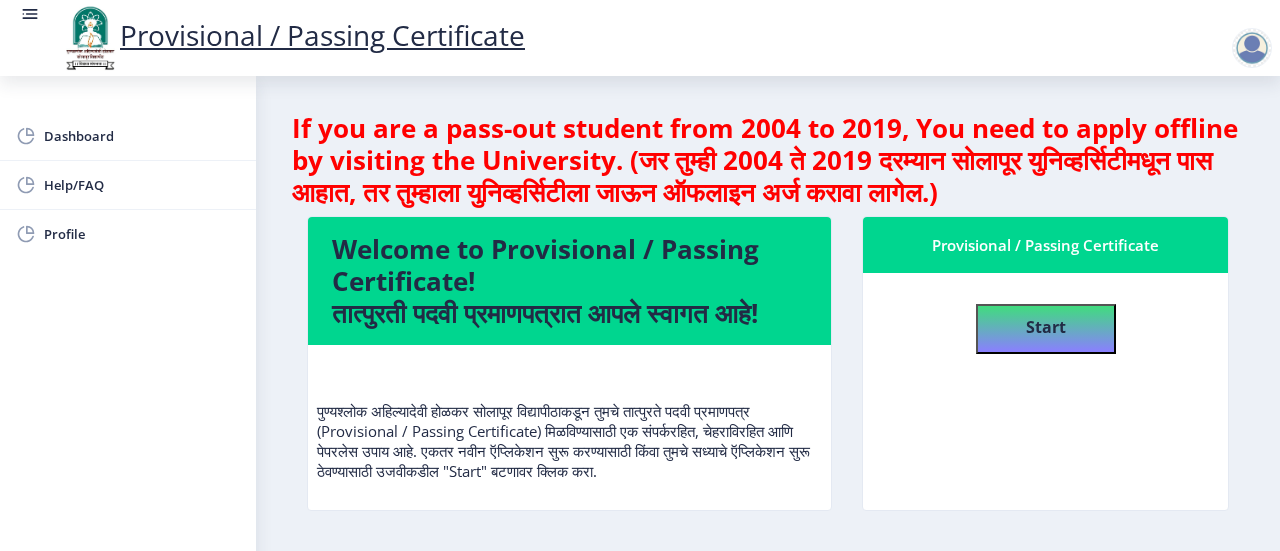 click 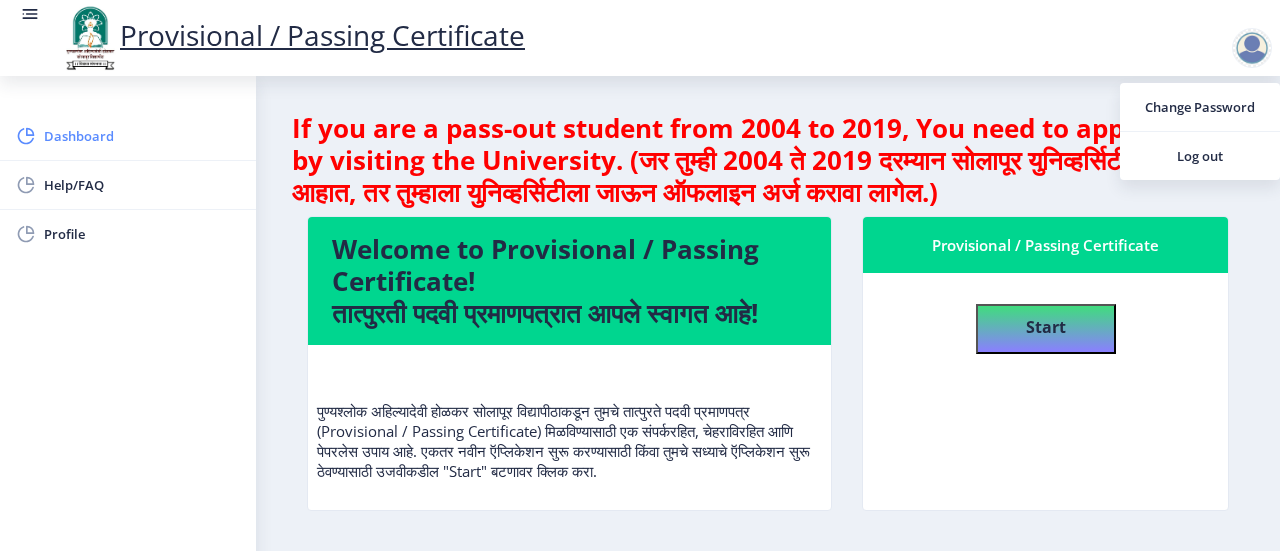 click on "Dashboard" 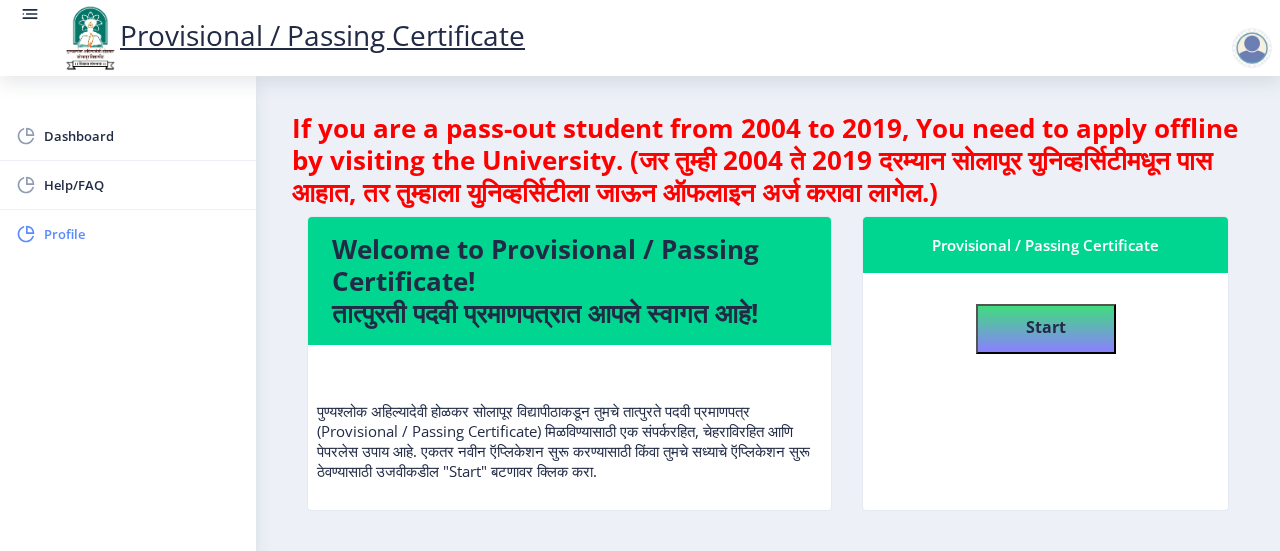 click on "Profile" 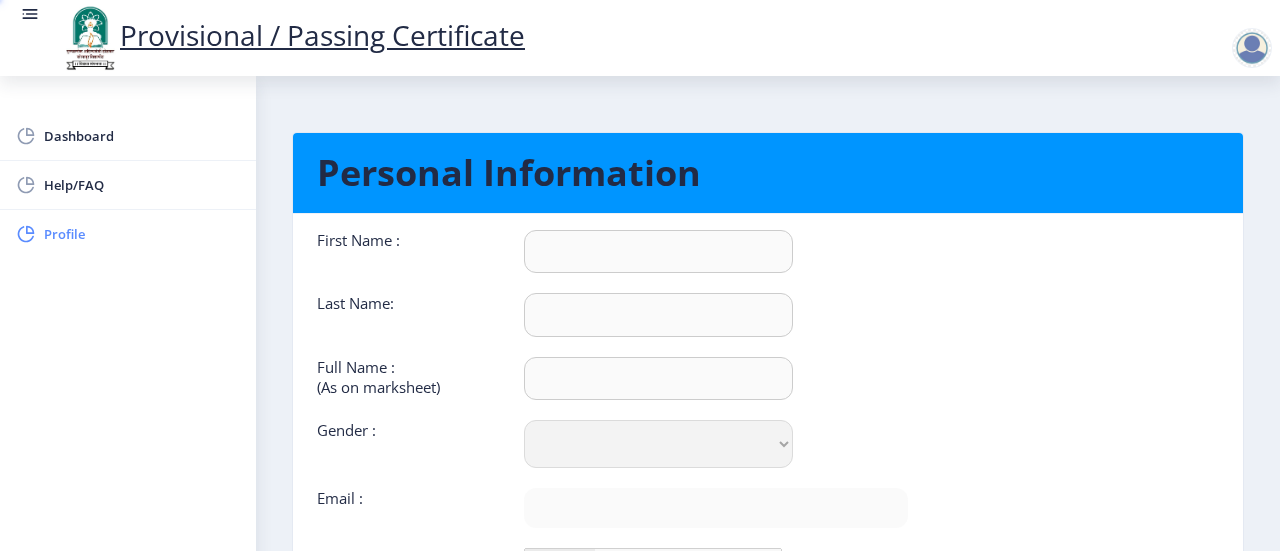 type on "[FIRST]" 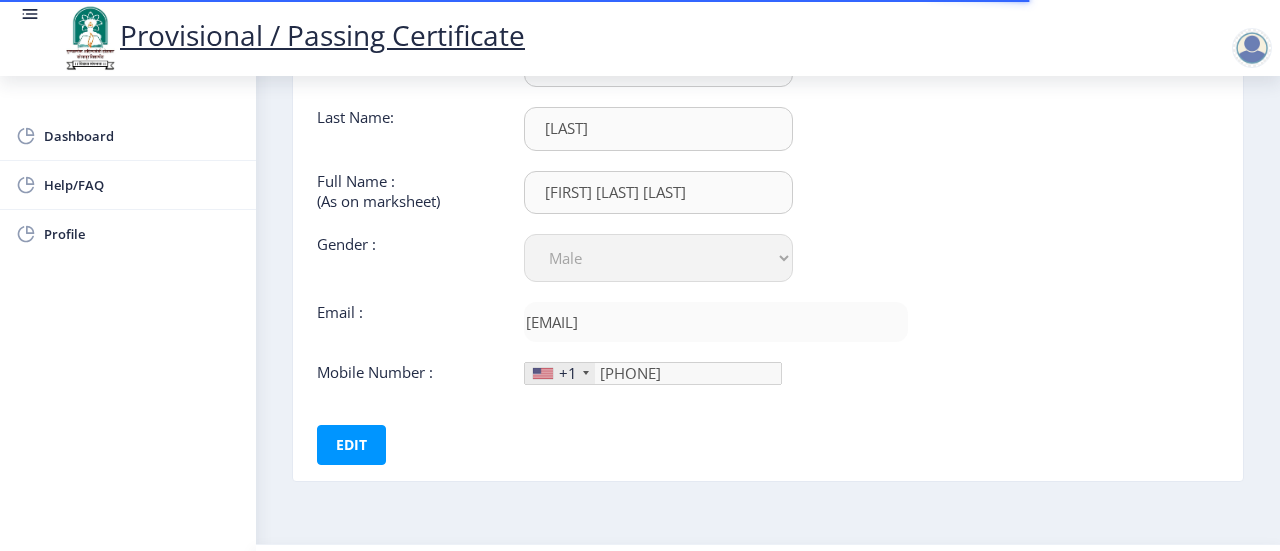 scroll, scrollTop: 213, scrollLeft: 0, axis: vertical 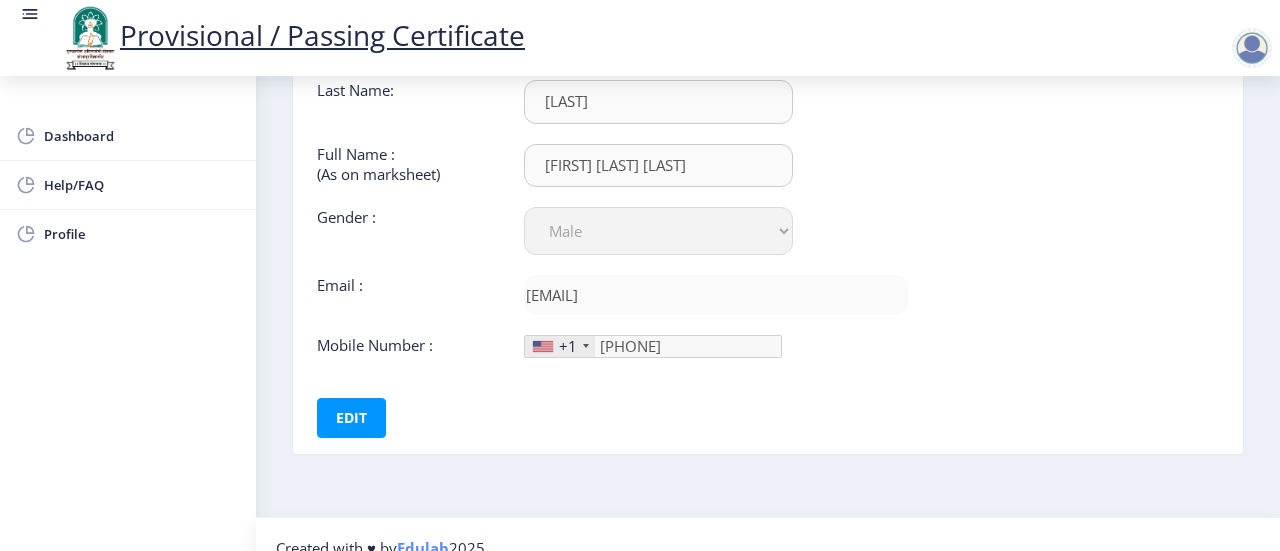 click on "+1" 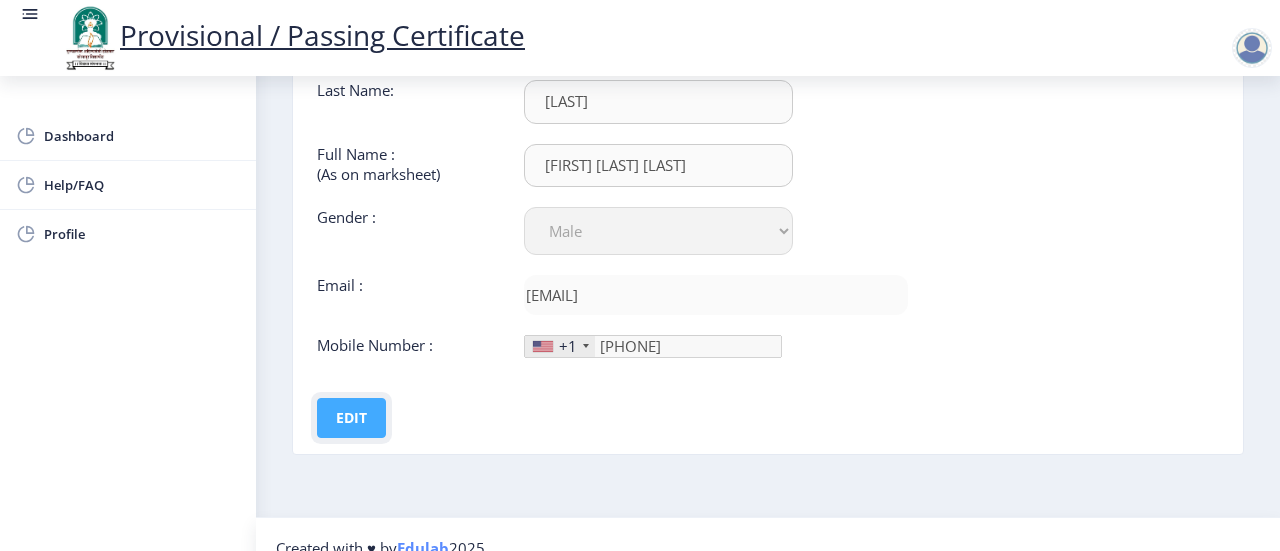 click on "Edit" 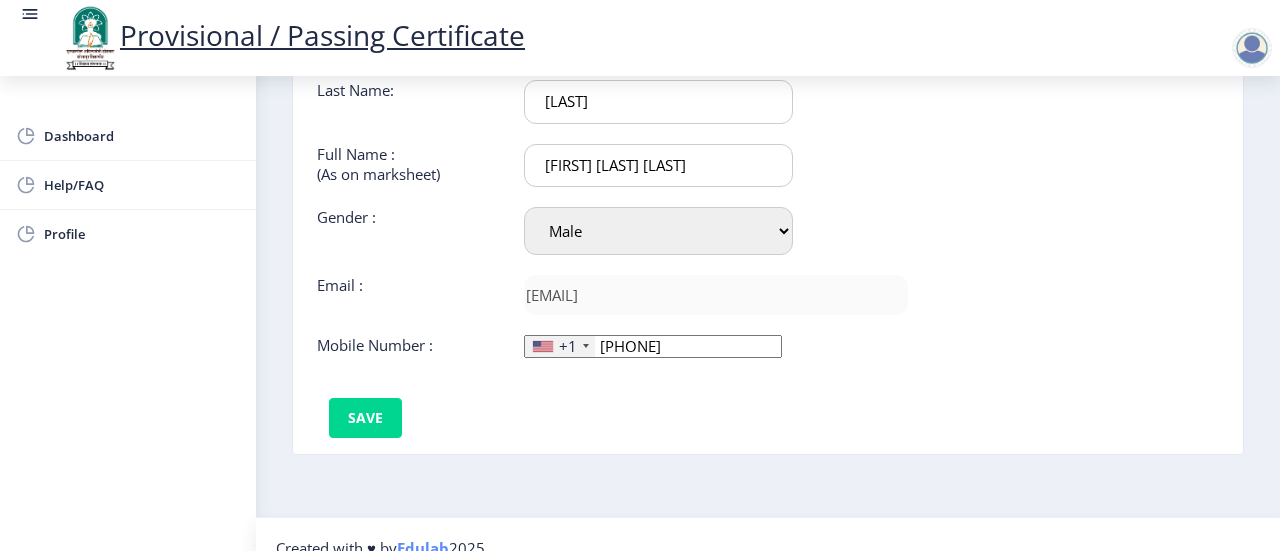 drag, startPoint x: 691, startPoint y: 345, endPoint x: 574, endPoint y: 343, distance: 117.01709 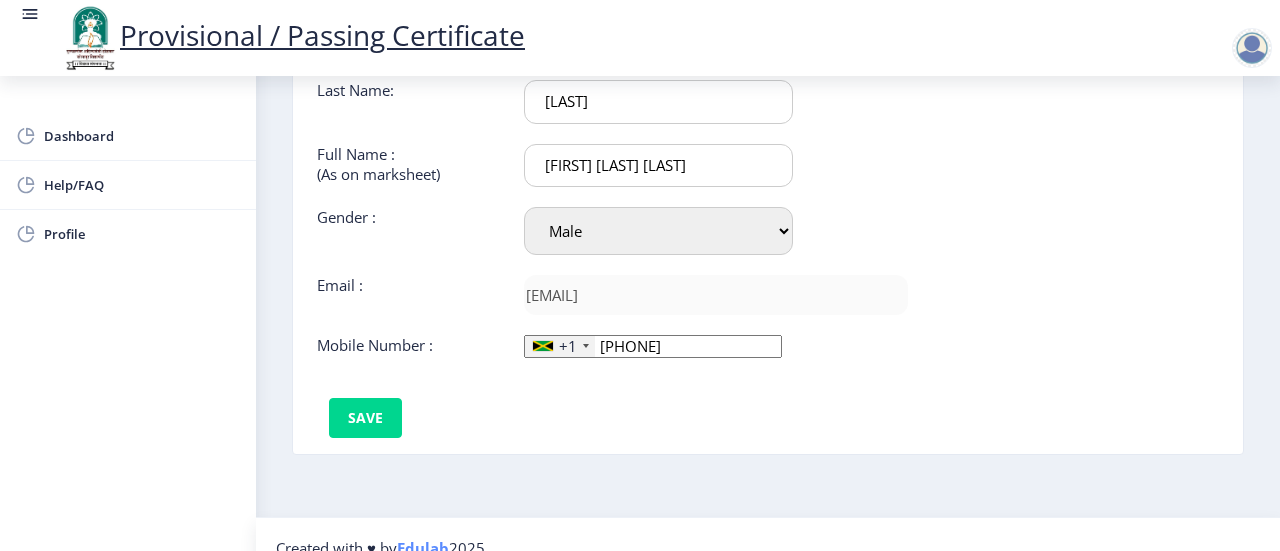 type on "[PHONE]" 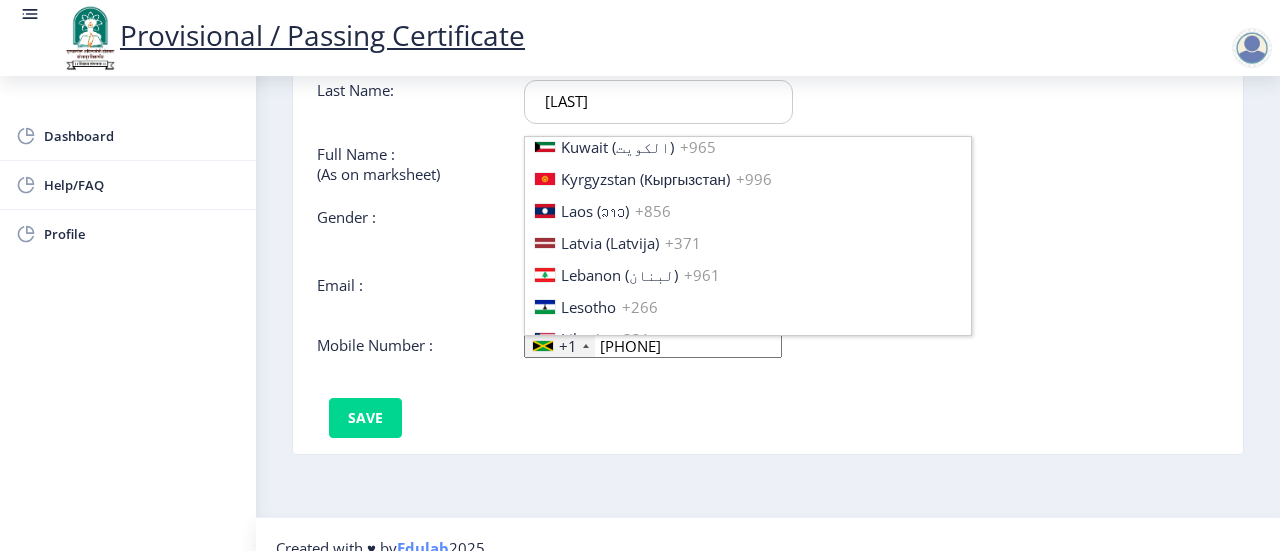 scroll, scrollTop: 2996, scrollLeft: 0, axis: vertical 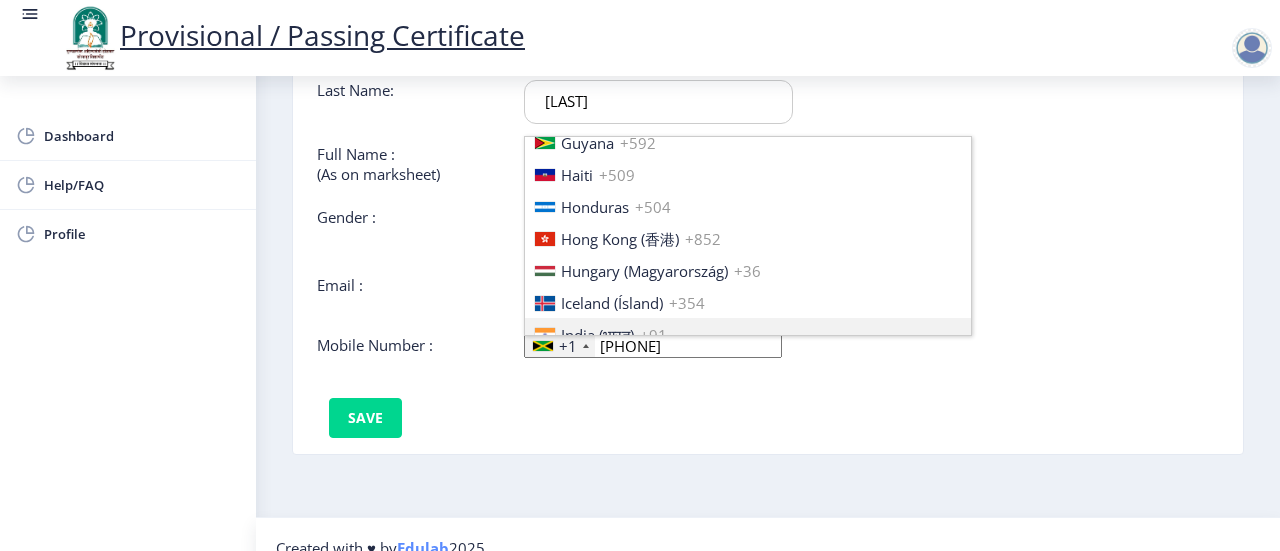click on "India (भारत)" at bounding box center (597, 335) 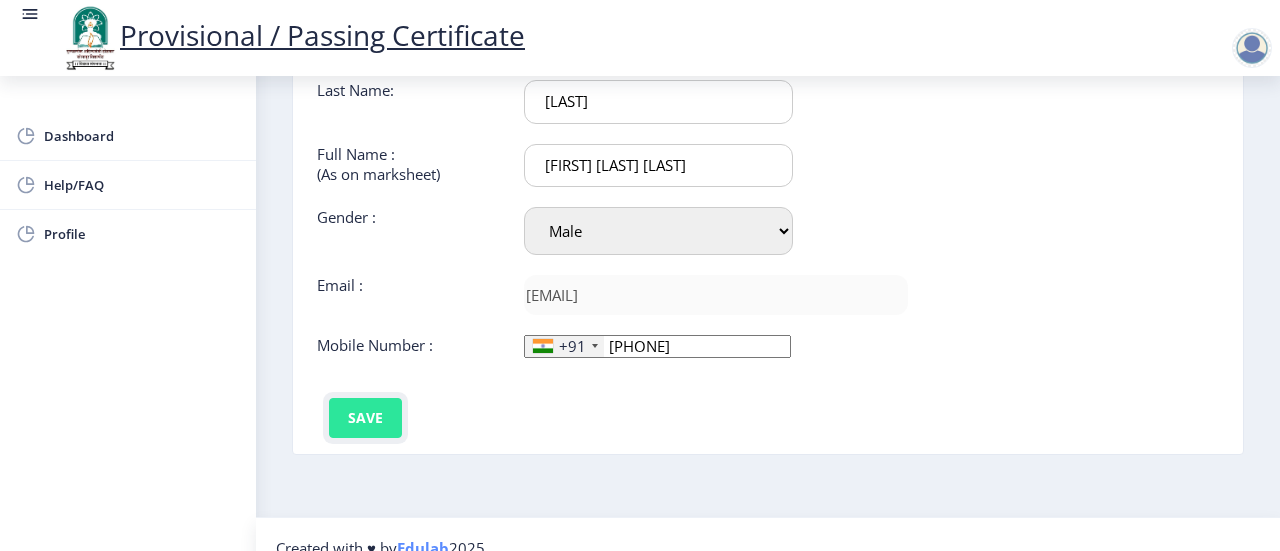 click on "Save" 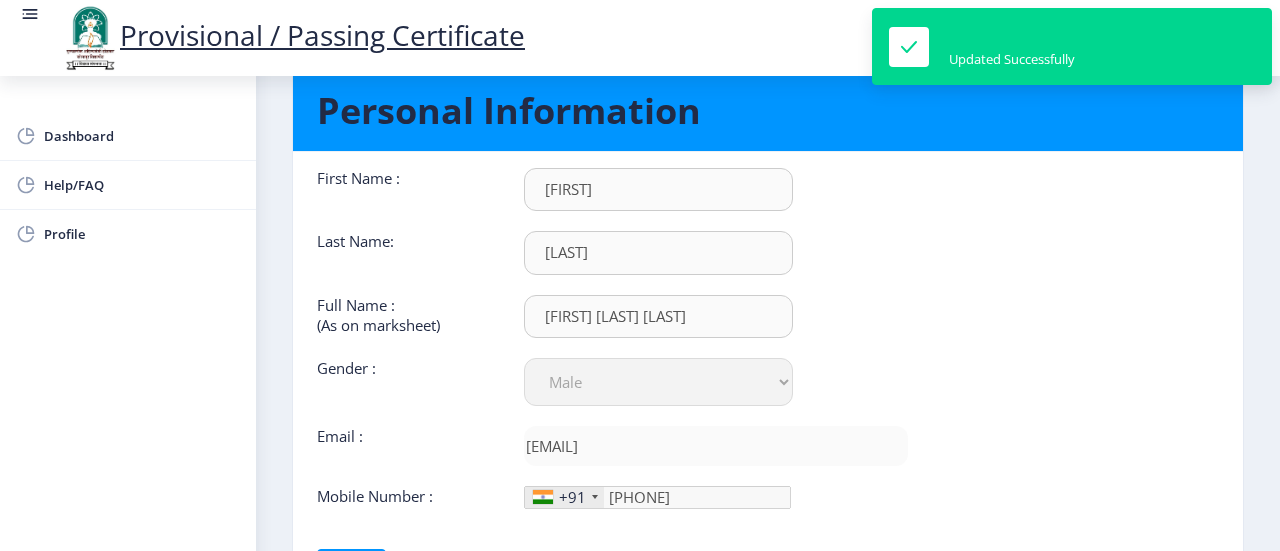 scroll, scrollTop: 56, scrollLeft: 0, axis: vertical 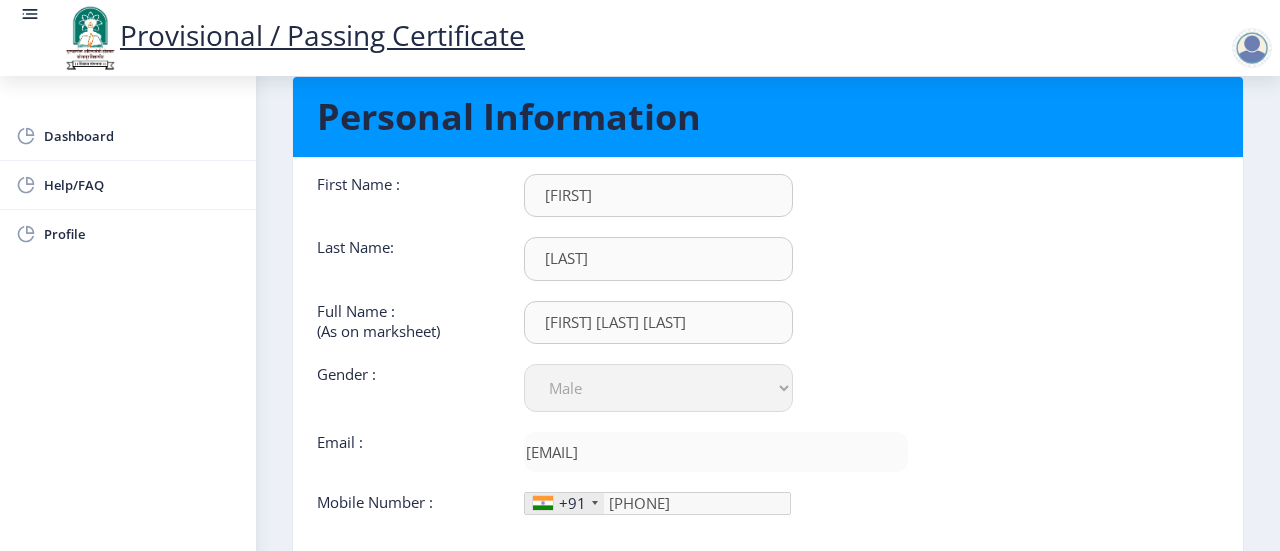 click on "First Name :  [FIRST] Last Name:  [LAST] Full Name : (As on marksheet) [FIRST] [LAST] [LAST] Gender : Select Gender Male Female Other  Email :  [EMAIL]  Mobile Number :  +91 United States +1 United Kingdom +44 Afghanistan (‫افغانستان‬‎) +93 Albania (Shqipëri) +355 Algeria (‫الجزائر‬‎) +213 American Samoa +1 Andorra +376 Angola +244 Anguilla +1 Antigua and Barbuda +1 Argentina +54 Armenia (Հայաստան) +374 Aruba +297 Australia +61 Austria (Österreich) +43 Azerbaijan (Azərbaycan) +994 Bahamas +1 Bahrain (‫البحرين‬‎) +973 Bangladesh (বাংলাদেশ) +880 Barbados +1 Belarus (Беларусь) +375 Belgium (België) +32 Belize +501 Benin (Bénin) +229 Bermuda +1 Bhutan (འབྲུག) +975 Bolivia +591 Bosnia and Herzegovina (Босна и Херцеговина) +387 Botswana +267 Brazil (Brasil) +55 British Indian Ocean Territory +246 British Virgin Islands +1 Brunei +673 Bulgaria (България) +359 Burkina Faso +226 +257 +855 +1" 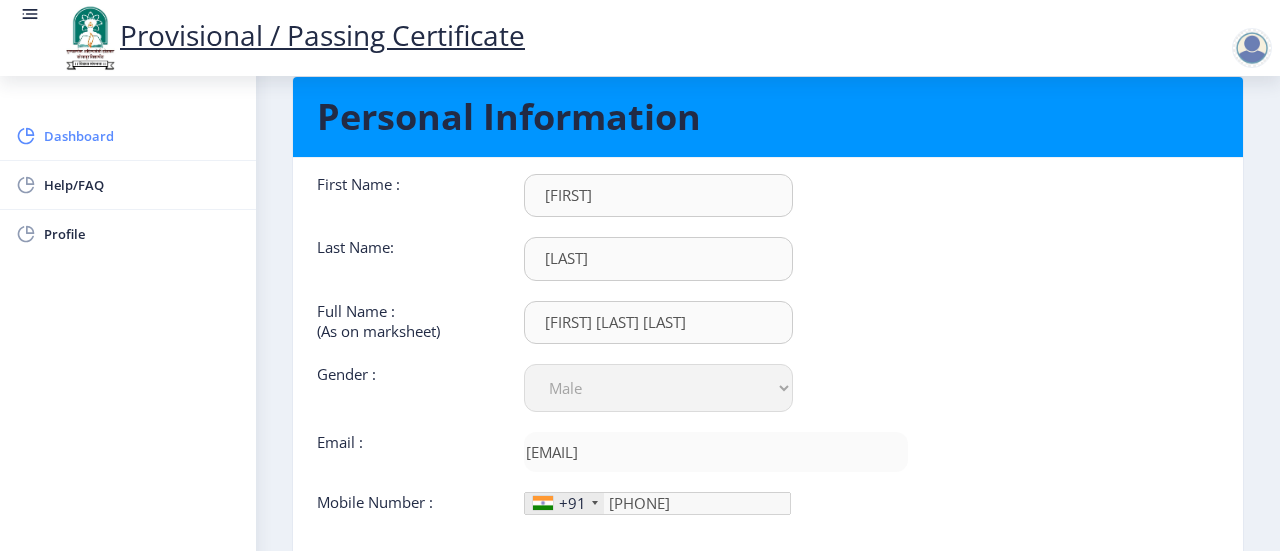 click on "Dashboard" 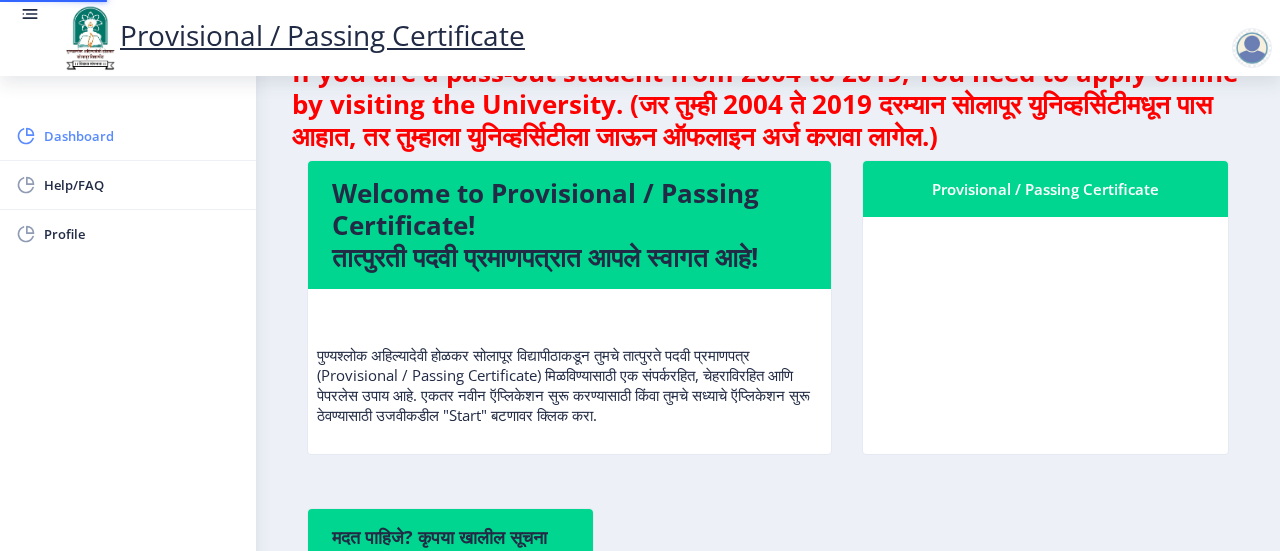 scroll, scrollTop: 0, scrollLeft: 0, axis: both 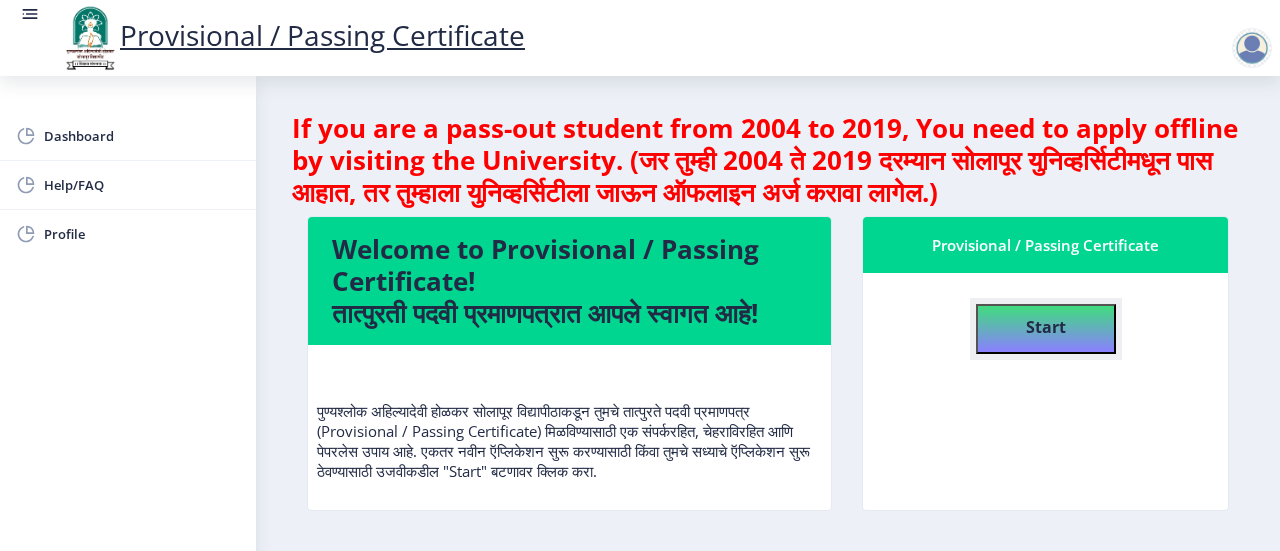 click on "Start" 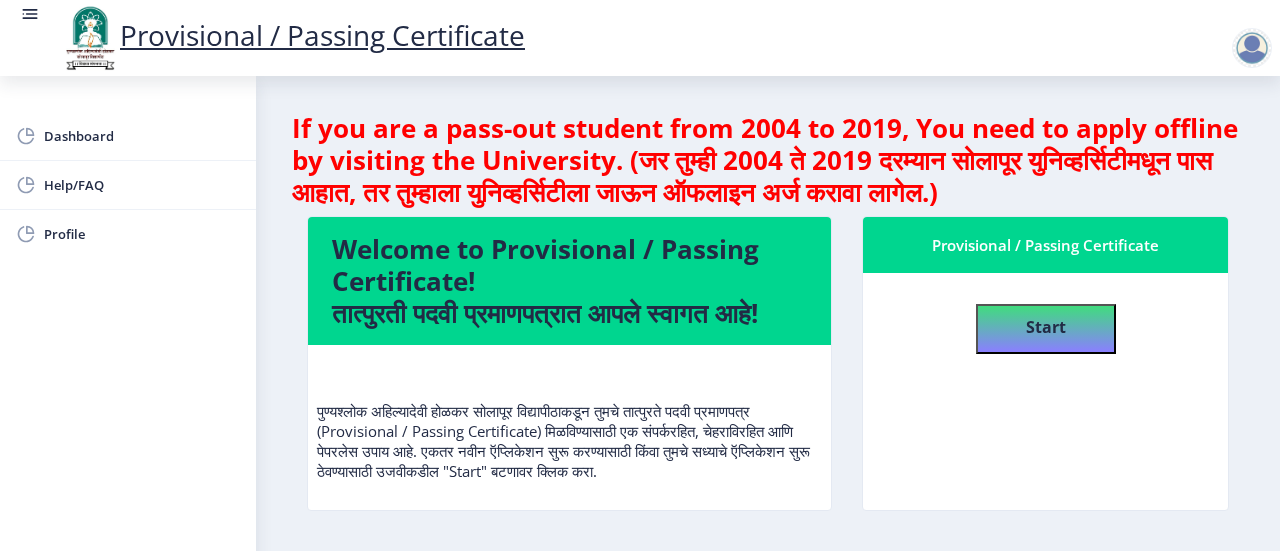 select 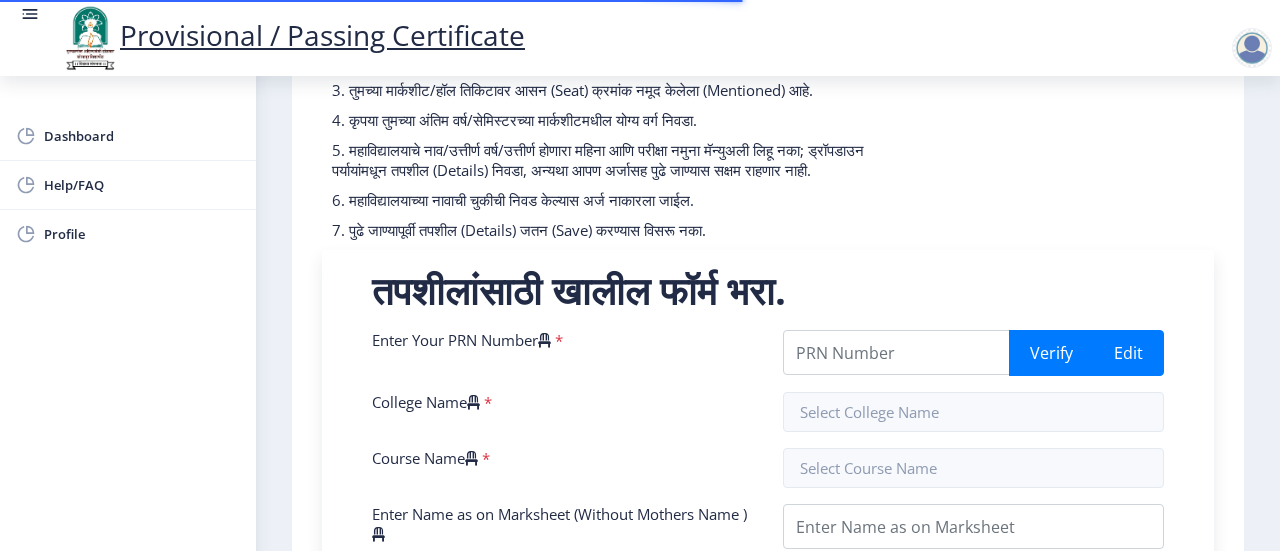 scroll, scrollTop: 0, scrollLeft: 0, axis: both 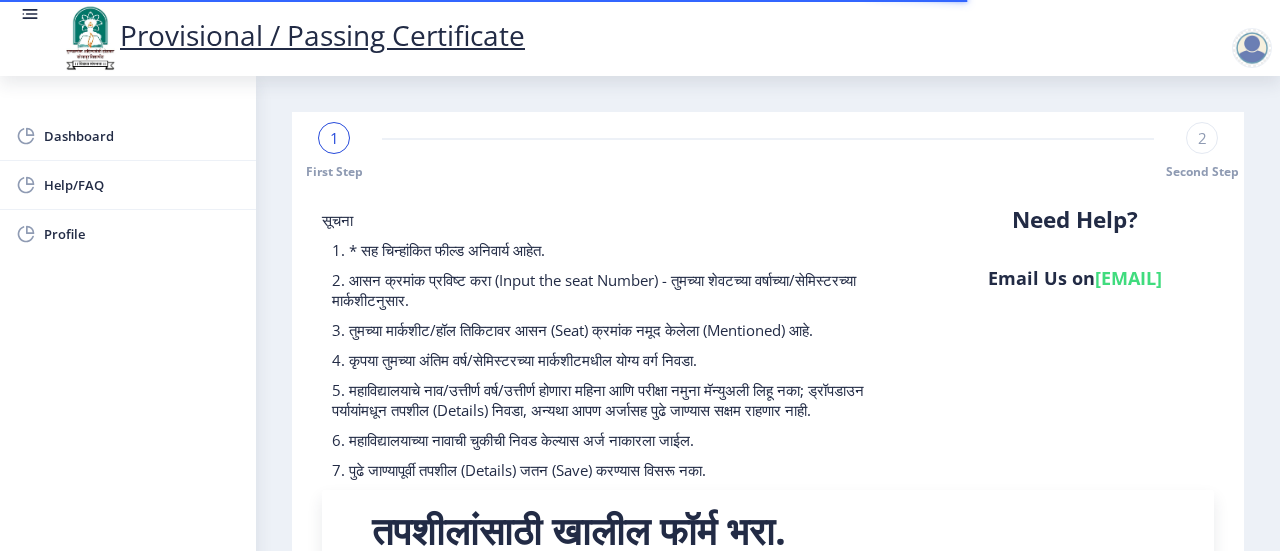 click on "1" 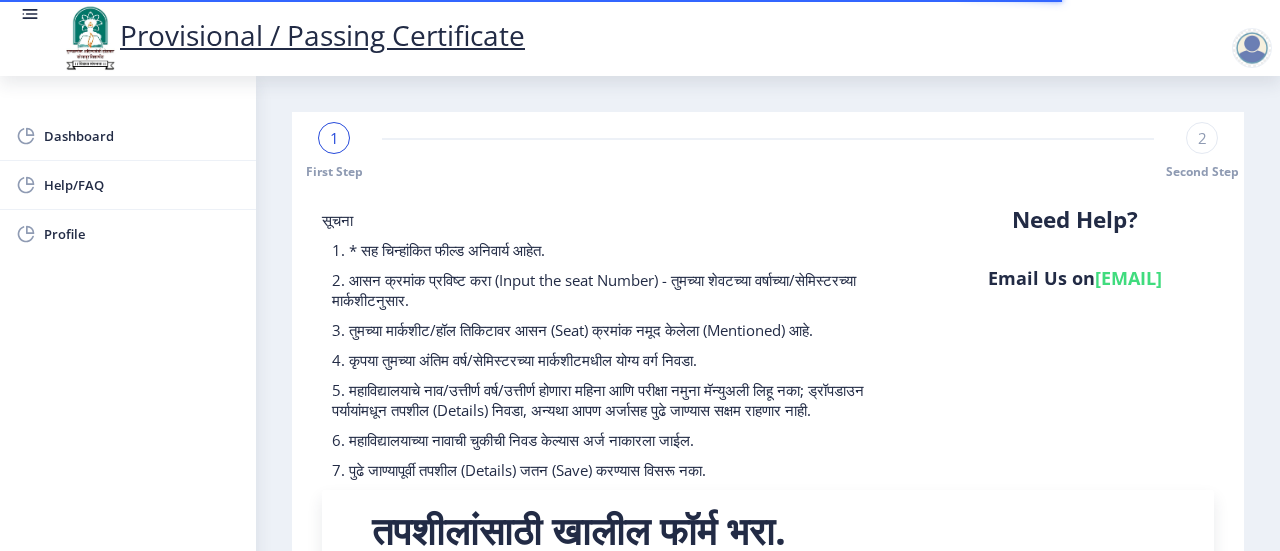 click on "1" 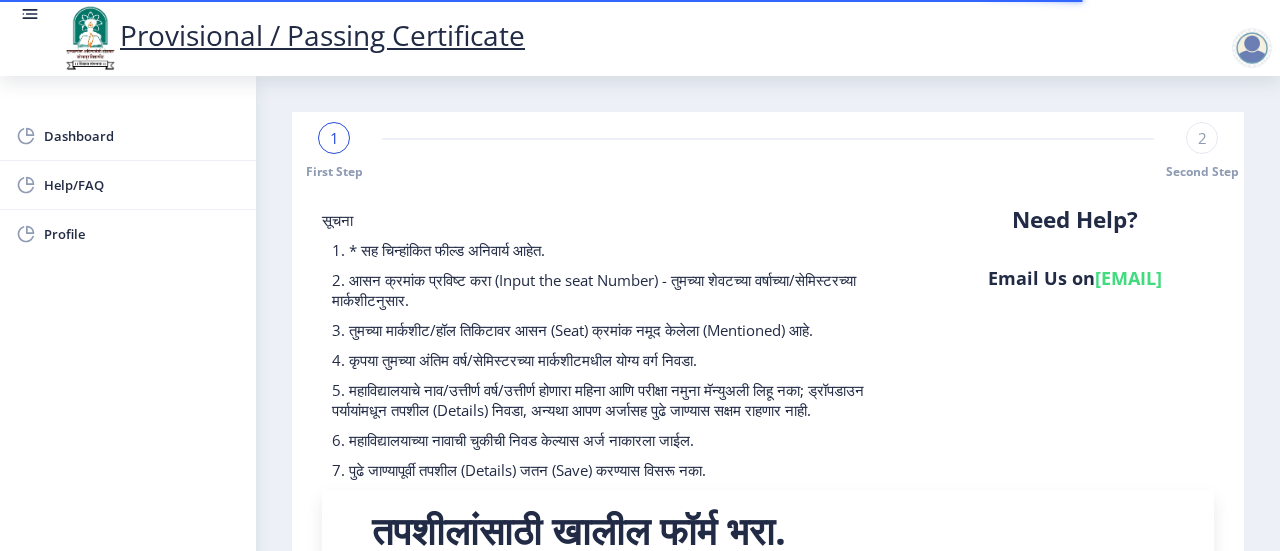 click on "1" 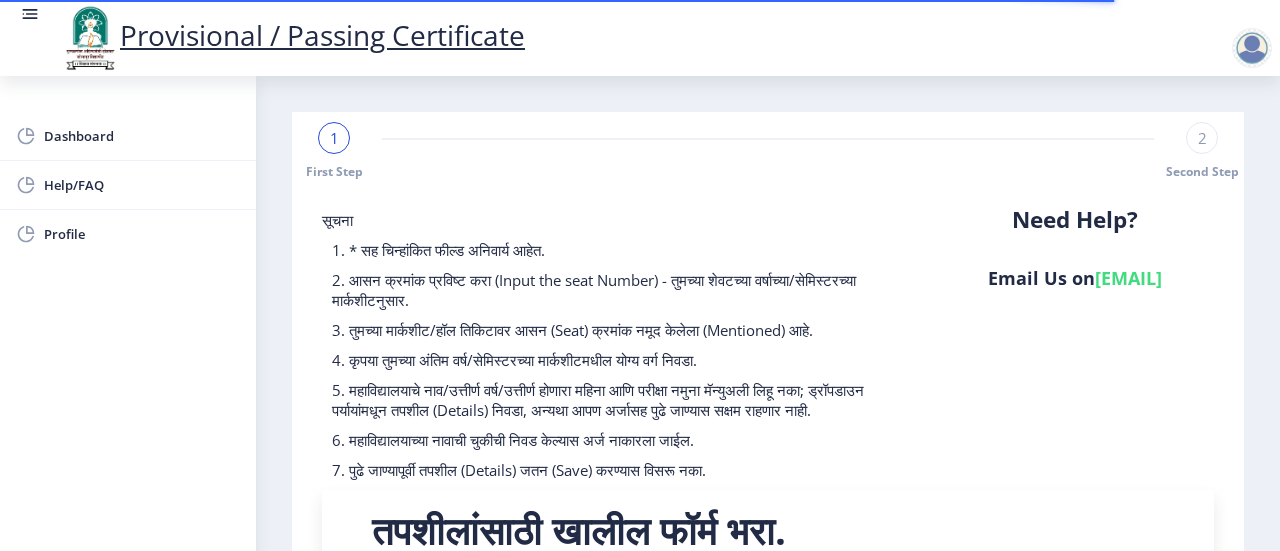 click on "1" 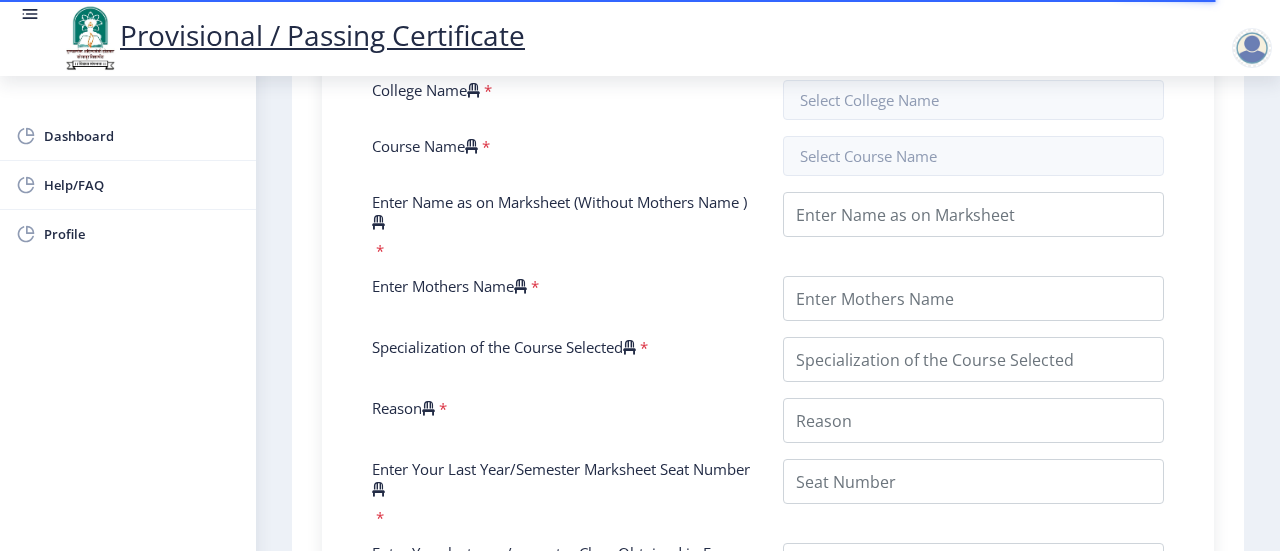 scroll, scrollTop: 416, scrollLeft: 0, axis: vertical 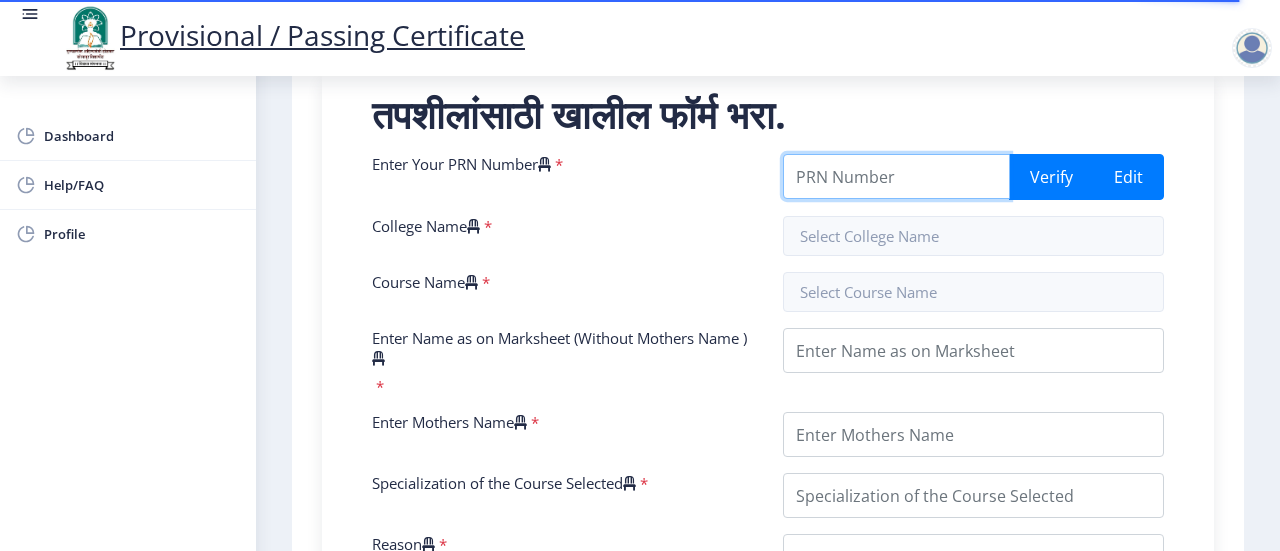 click on "Enter Your PRN Number" at bounding box center [896, 176] 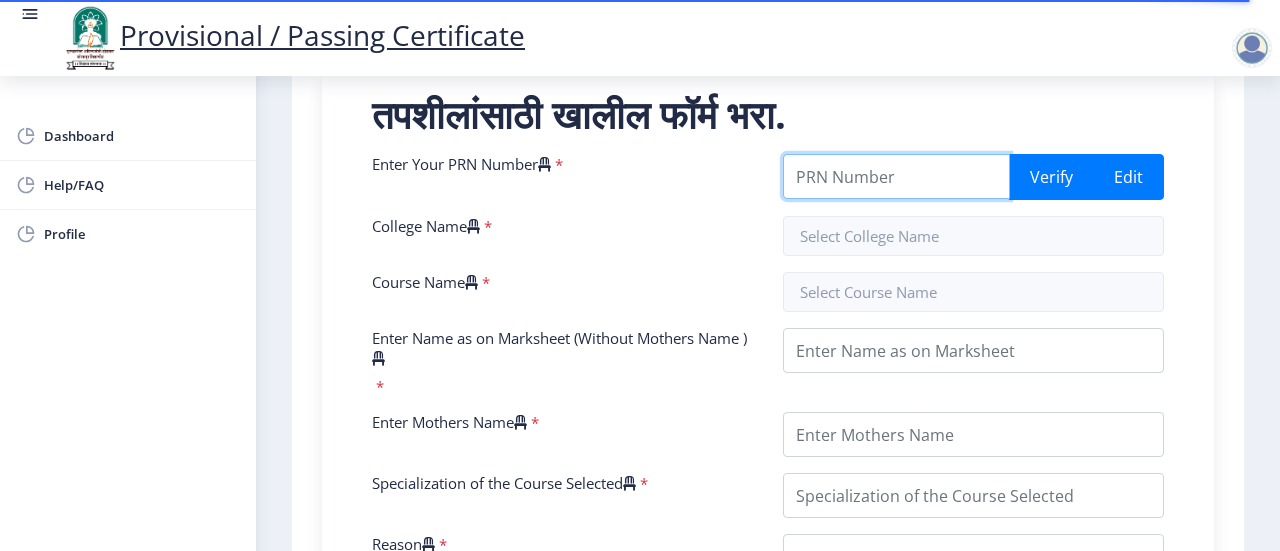 type on "[NUMBER]" 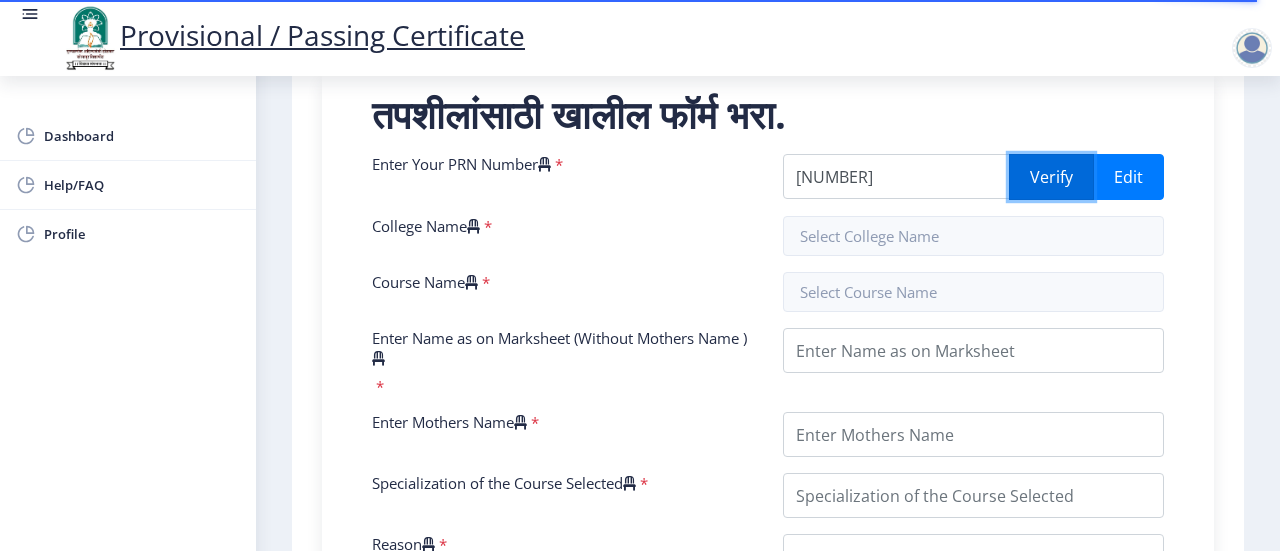 click on "Verify" at bounding box center [1051, 177] 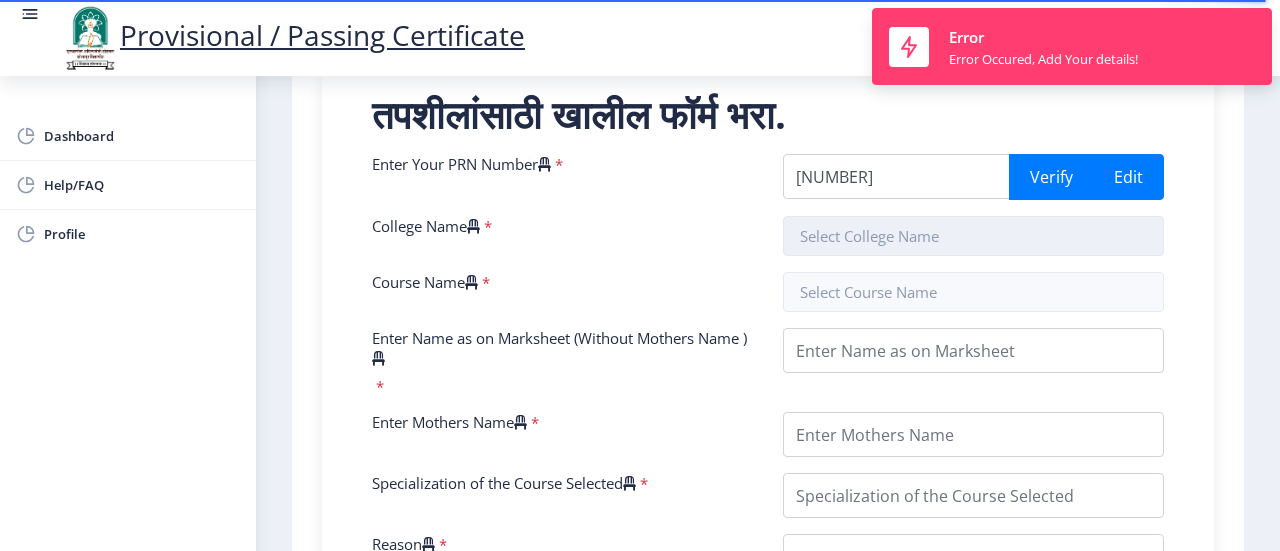 click at bounding box center [973, 236] 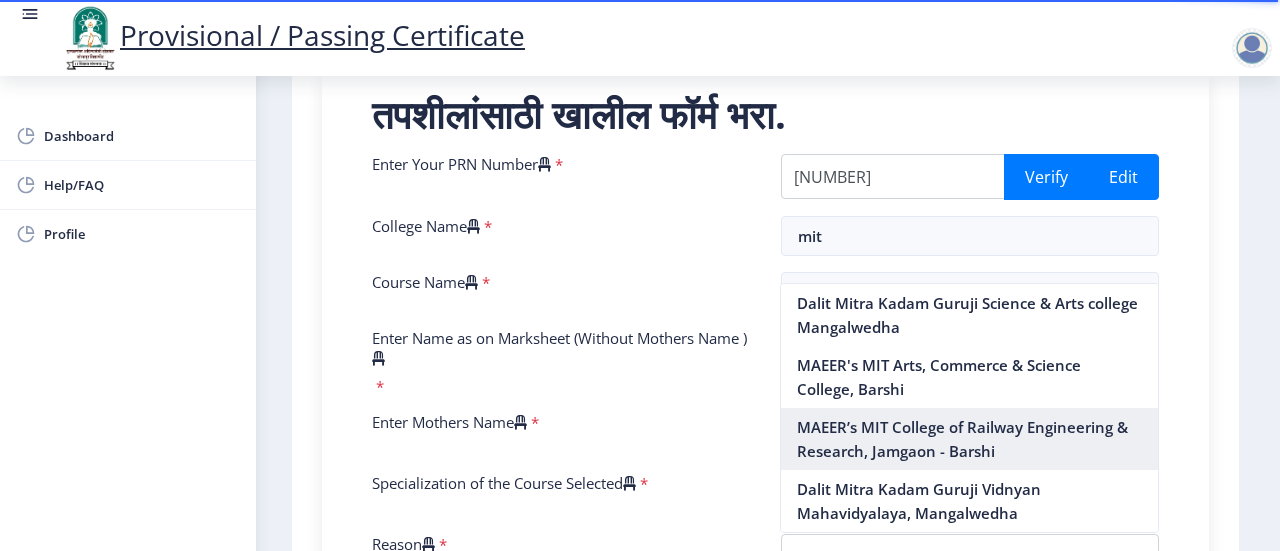click on "MAEER’s MIT College of Railway Engineering & Research, Jamgaon - Barshi" at bounding box center (969, 439) 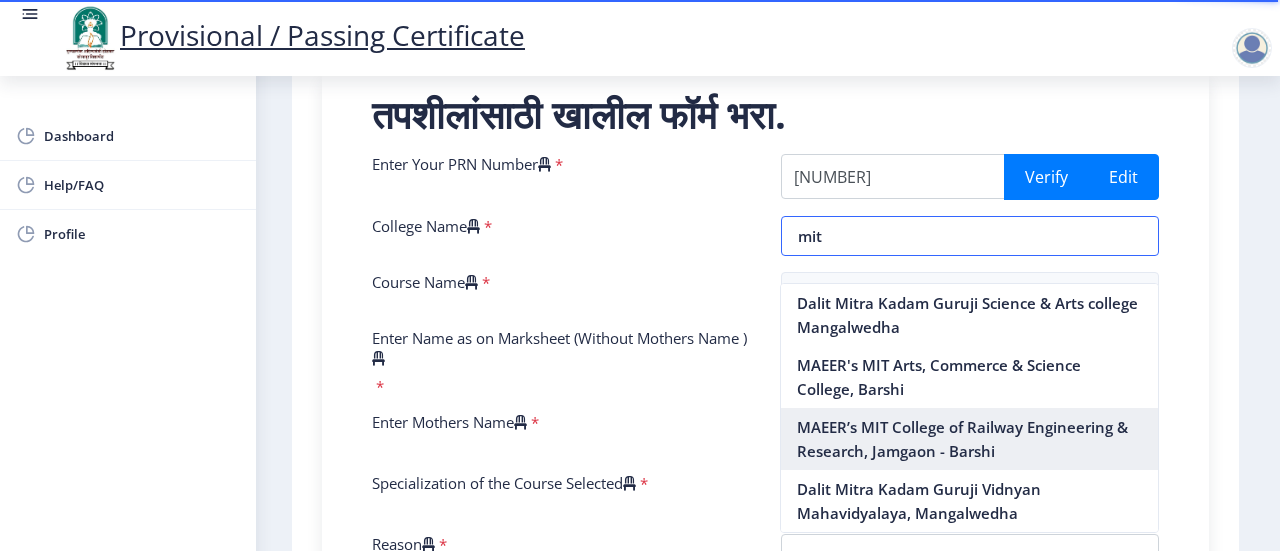 type on "MAEER’s MIT College of Railway Engineering & Research, Jamgaon - Barshi" 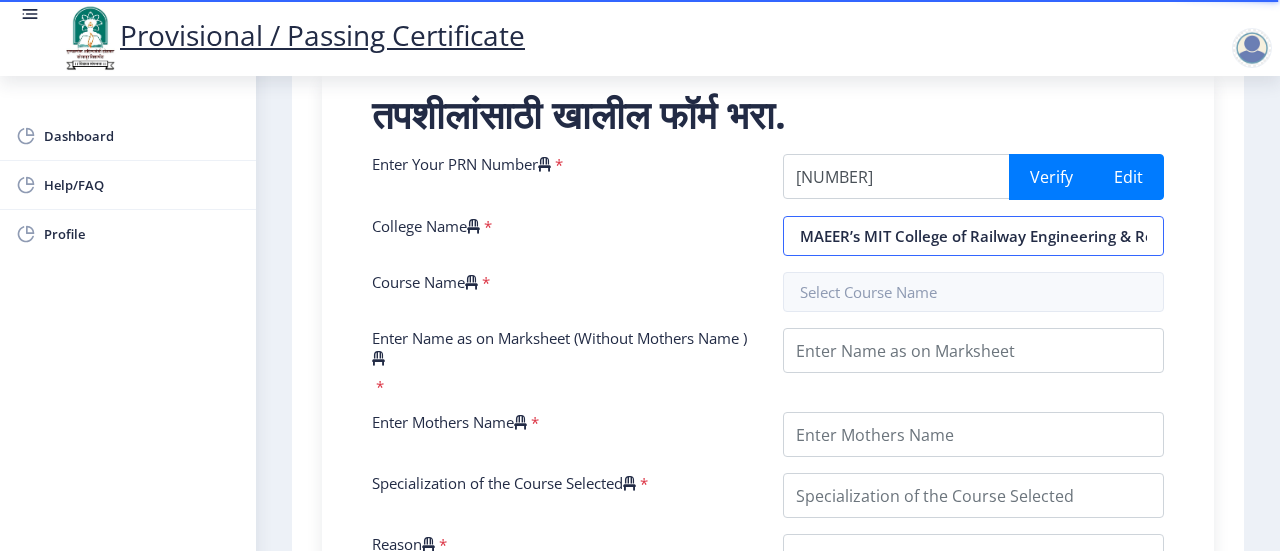 scroll, scrollTop: 0, scrollLeft: 182, axis: horizontal 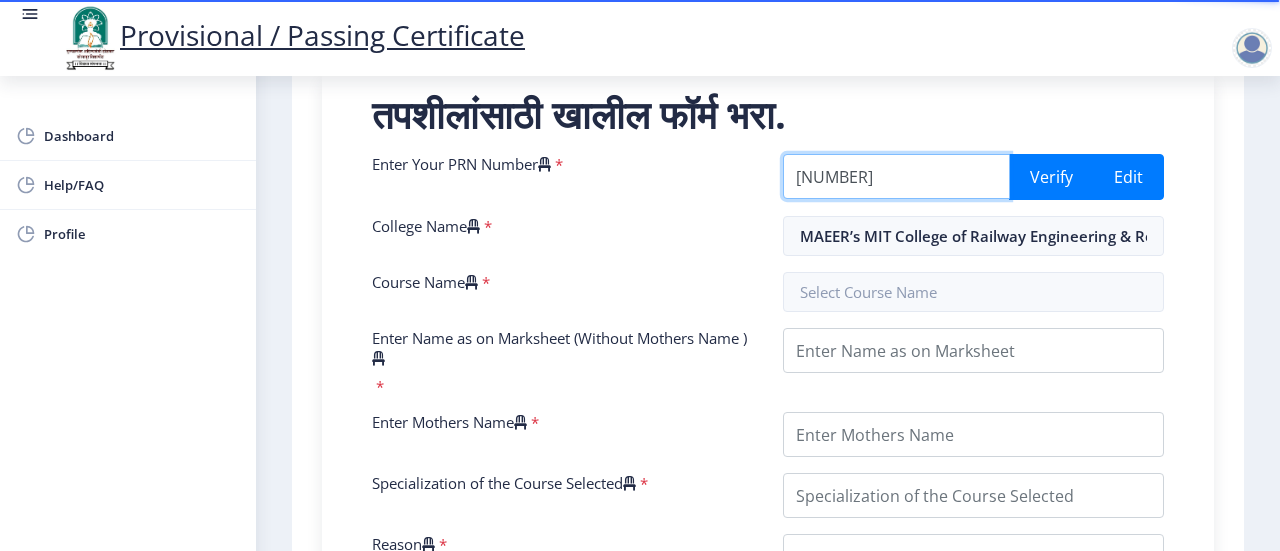 click on "[NUMBER]" at bounding box center [896, 176] 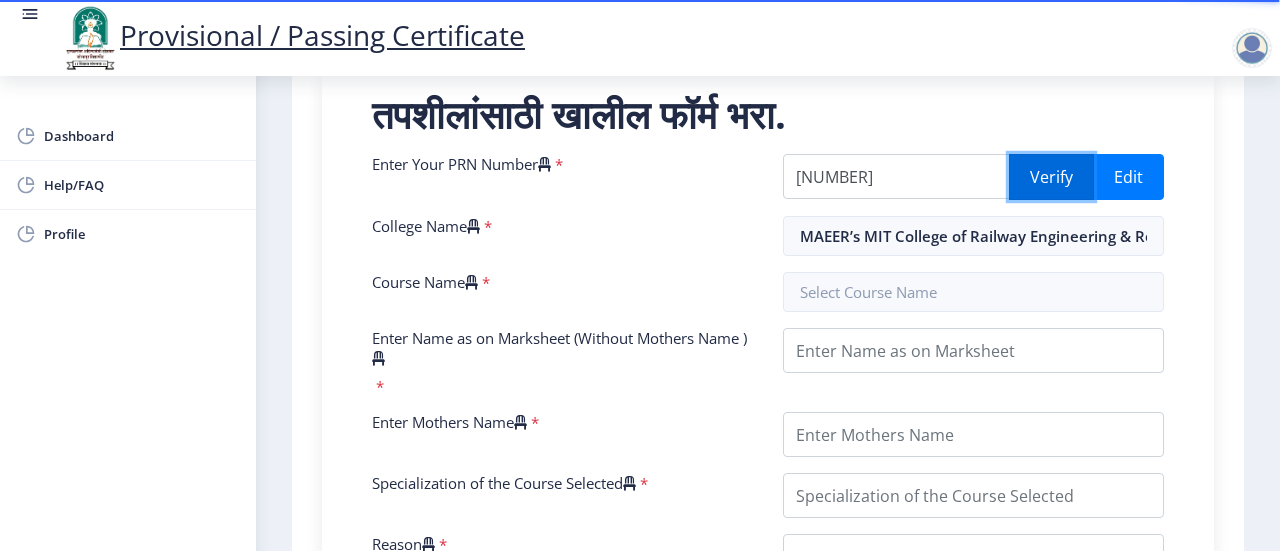 click on "Verify" at bounding box center [1051, 177] 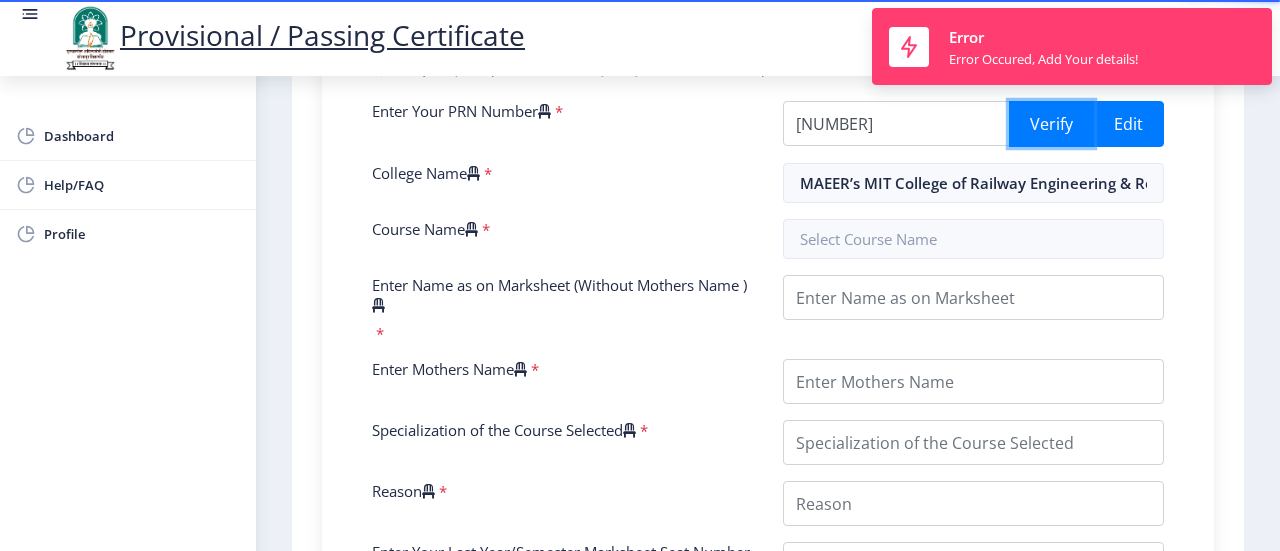 scroll, scrollTop: 465, scrollLeft: 0, axis: vertical 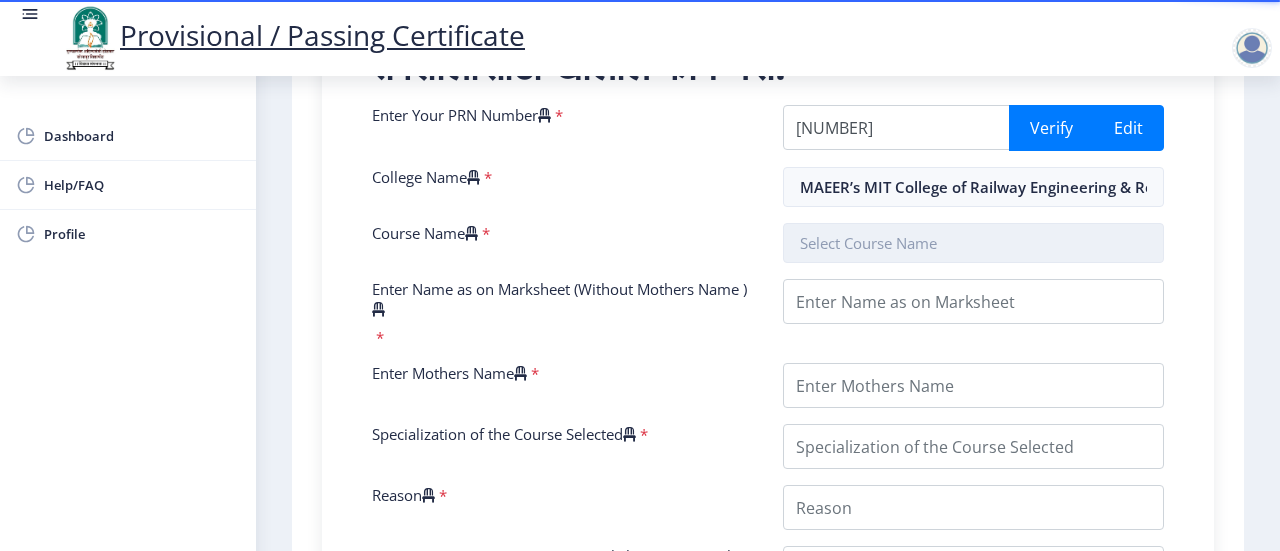 click at bounding box center (973, 243) 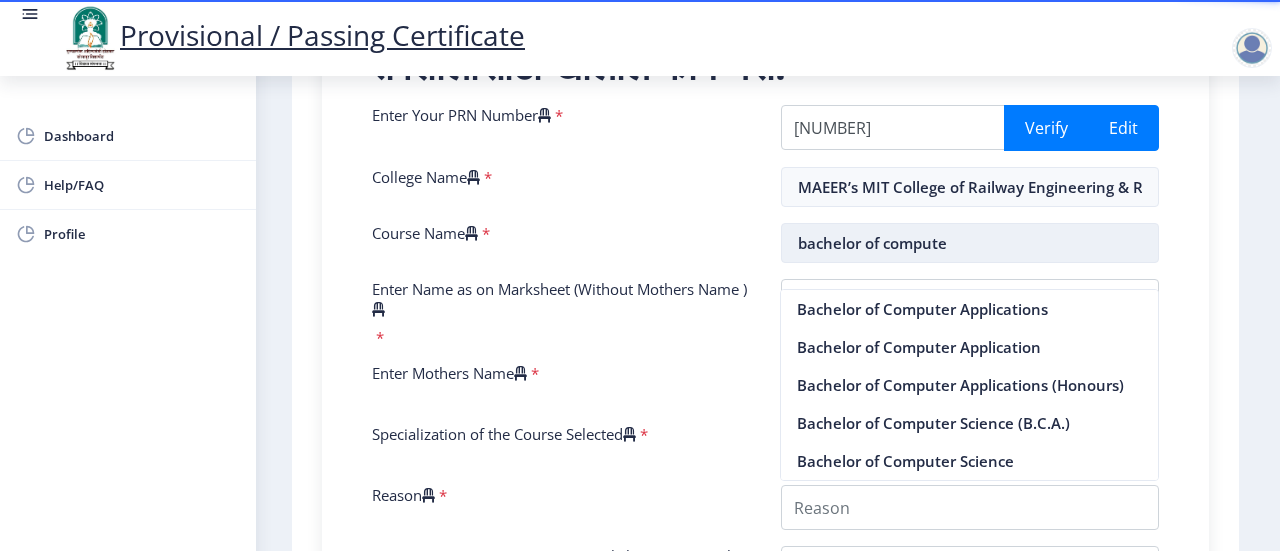 type on "bachelor of computer" 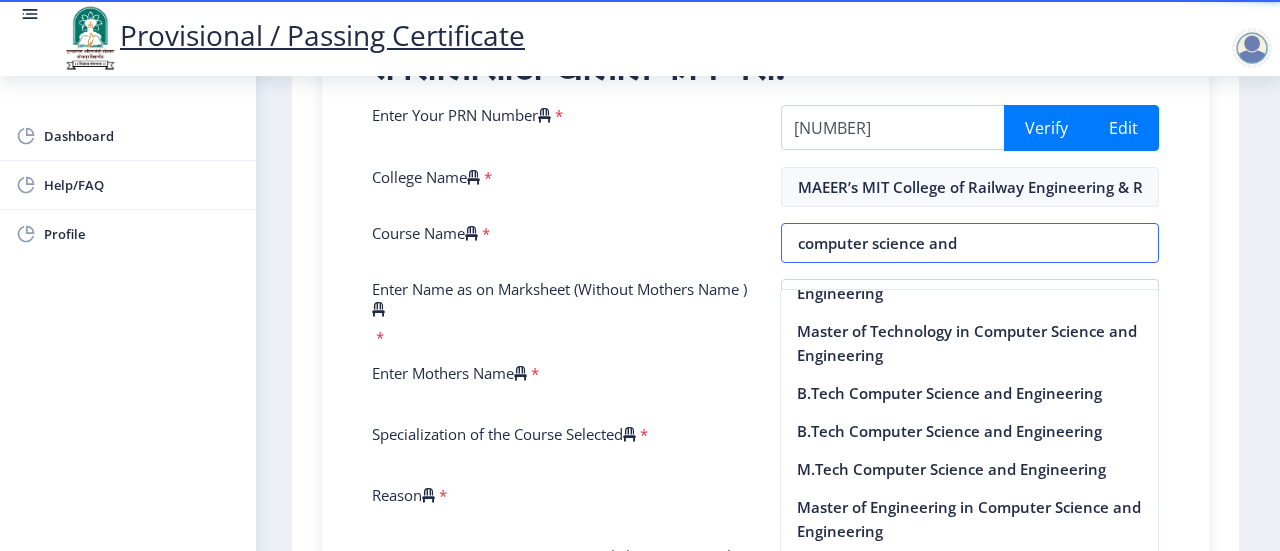 scroll, scrollTop: 41, scrollLeft: 0, axis: vertical 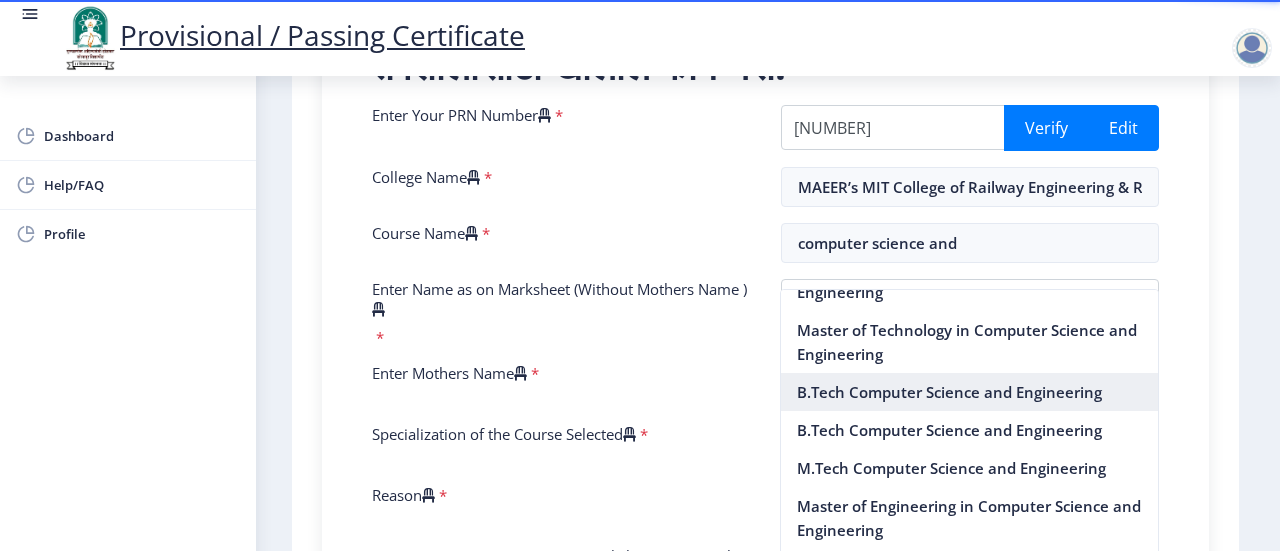 click on "B.Tech Computer Science and Engineering" at bounding box center [969, 392] 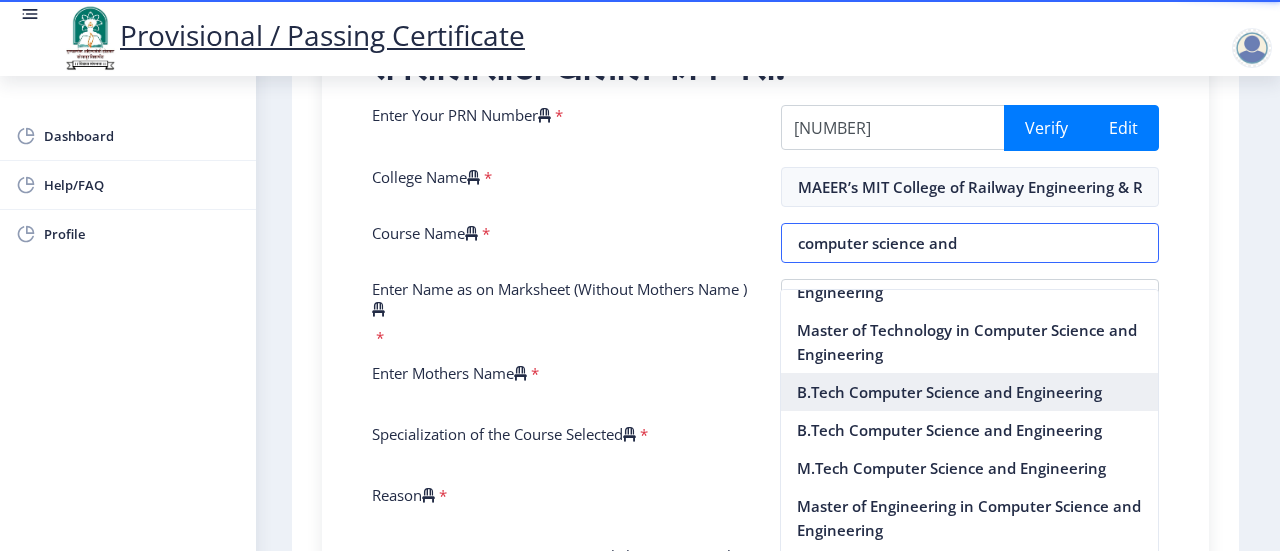 type on "B.Tech Computer Science and Engineering" 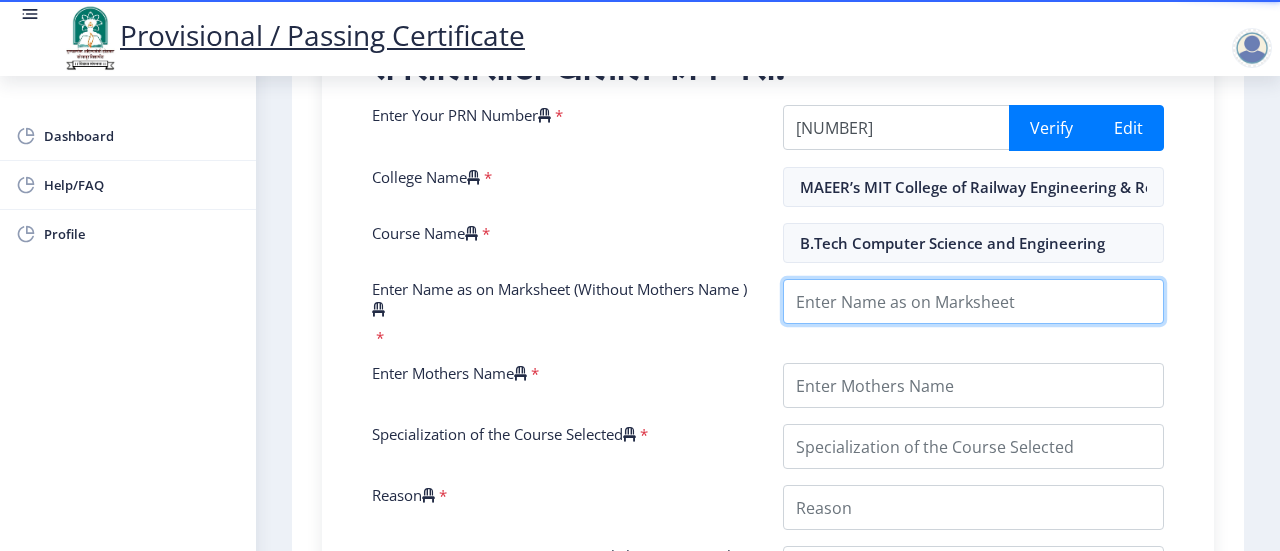 click on "Enter Name as on Marksheet (Without Mothers Name )" at bounding box center (973, 301) 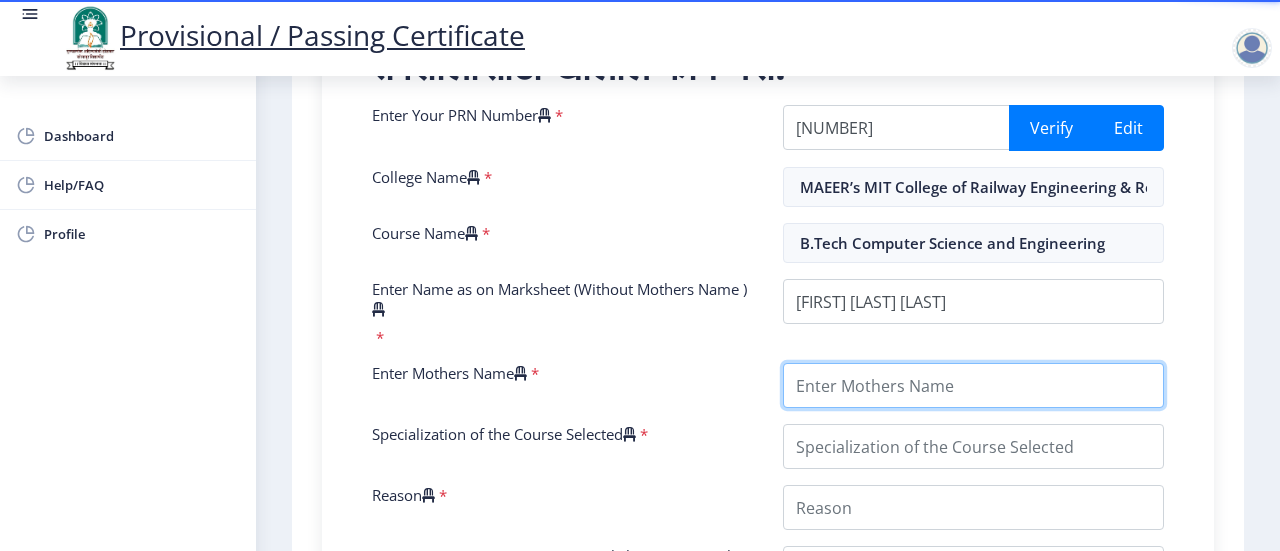 click on "Enter Mothers Name" at bounding box center (973, 385) 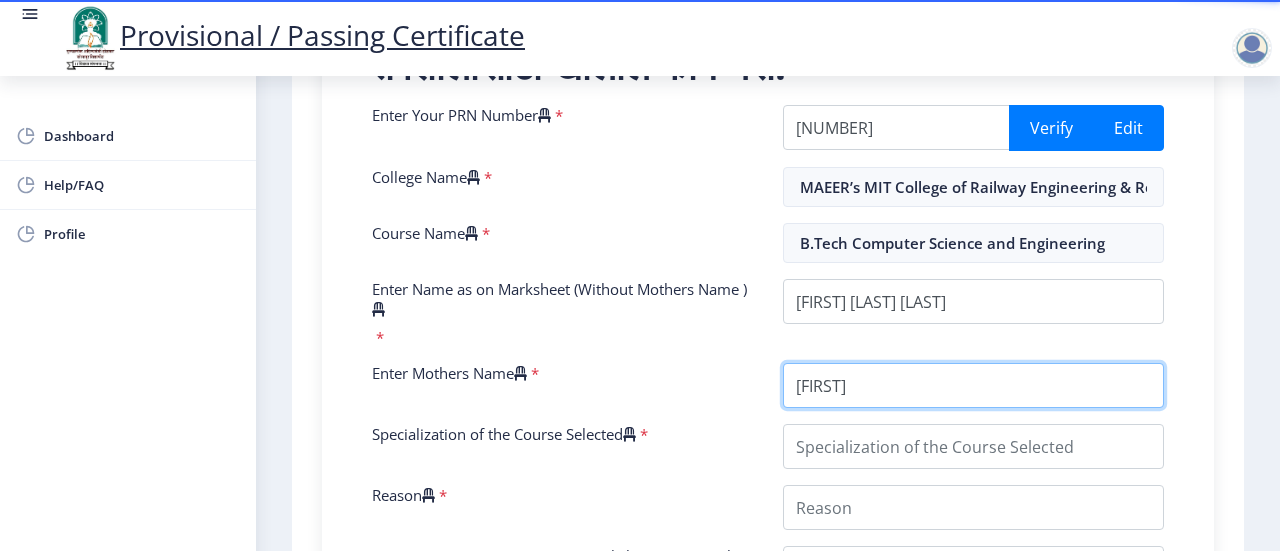 type on "[FIRST]" 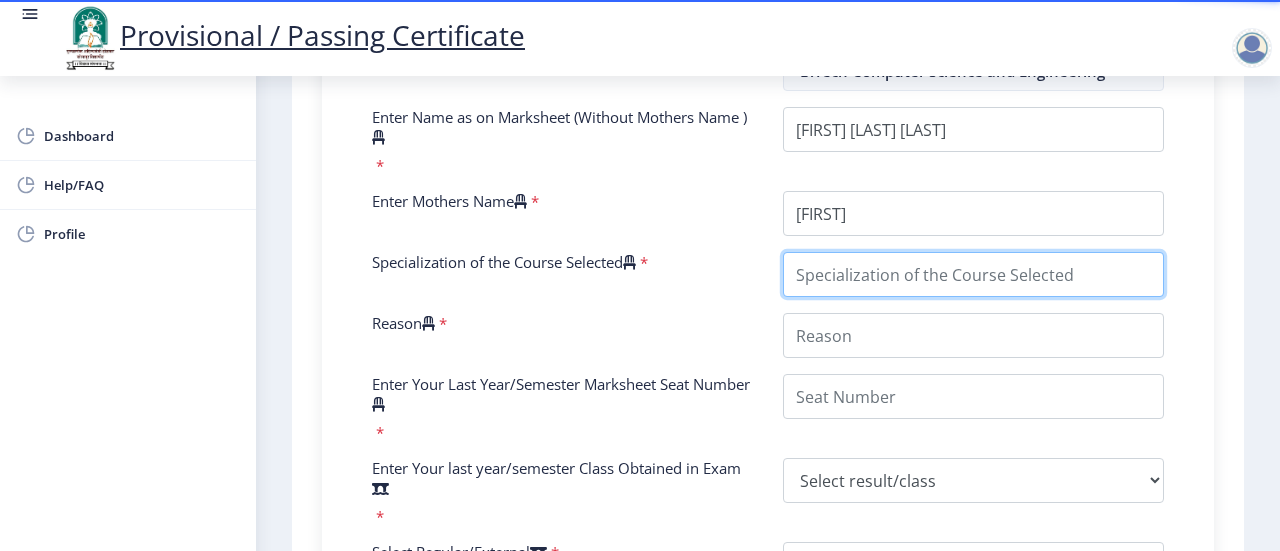 scroll, scrollTop: 638, scrollLeft: 0, axis: vertical 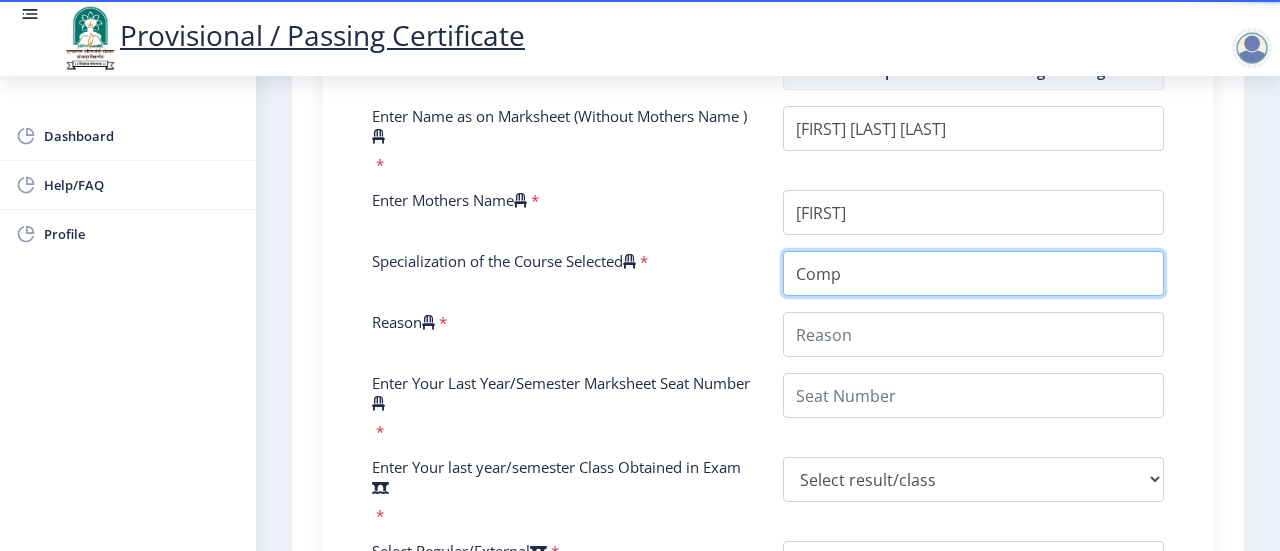 type on "Computer Science and engineering" 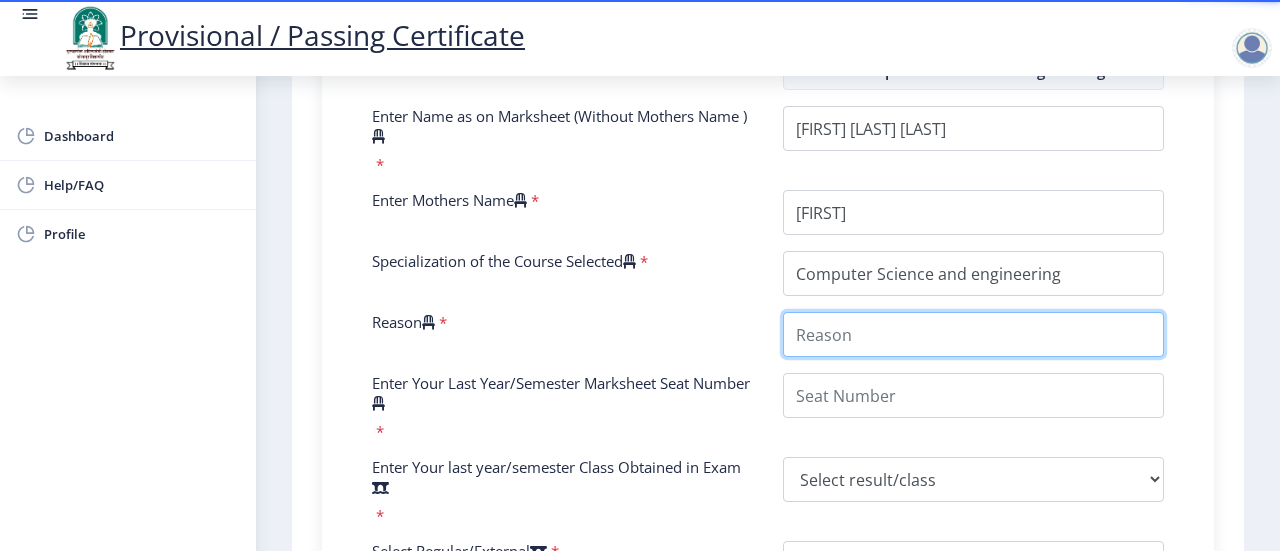 click on "Reason" at bounding box center (973, 334) 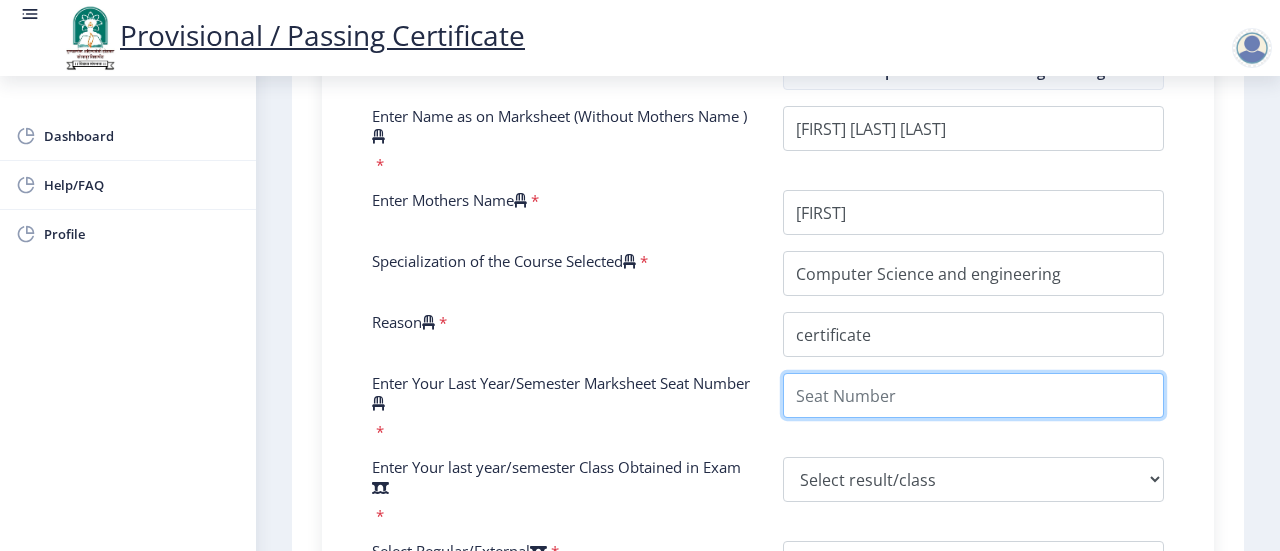 click on "Enter Your Last Year/Semester Marksheet Seat Number" at bounding box center [973, 395] 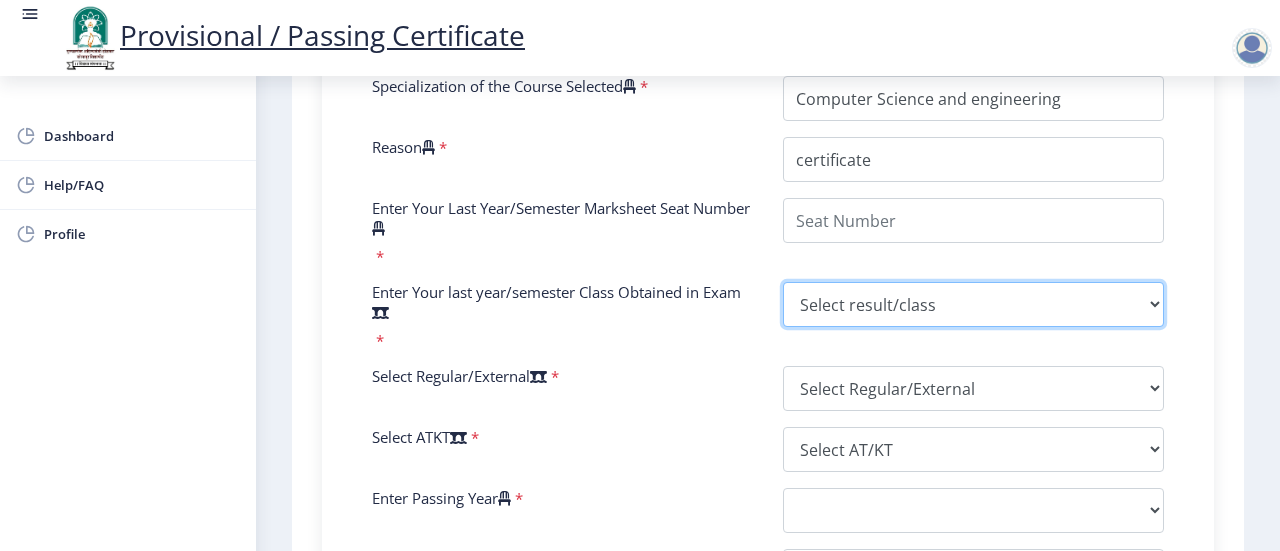 click on "Select result/class  DISTINCTION   FIRST CLASS   HIGHER SECOND CLASS   SECOND CLASS   PASS CLASS   SUCCESSFUL   OUTSTANDING - EXEMPLARY  Grade O Grade A+ Grade A Grade B+ Grade B Grade C+ Grade C Grade F/FC Grade F Grade D Grade E FIRST CLASS WITH DISTINCTION" at bounding box center (973, 304) 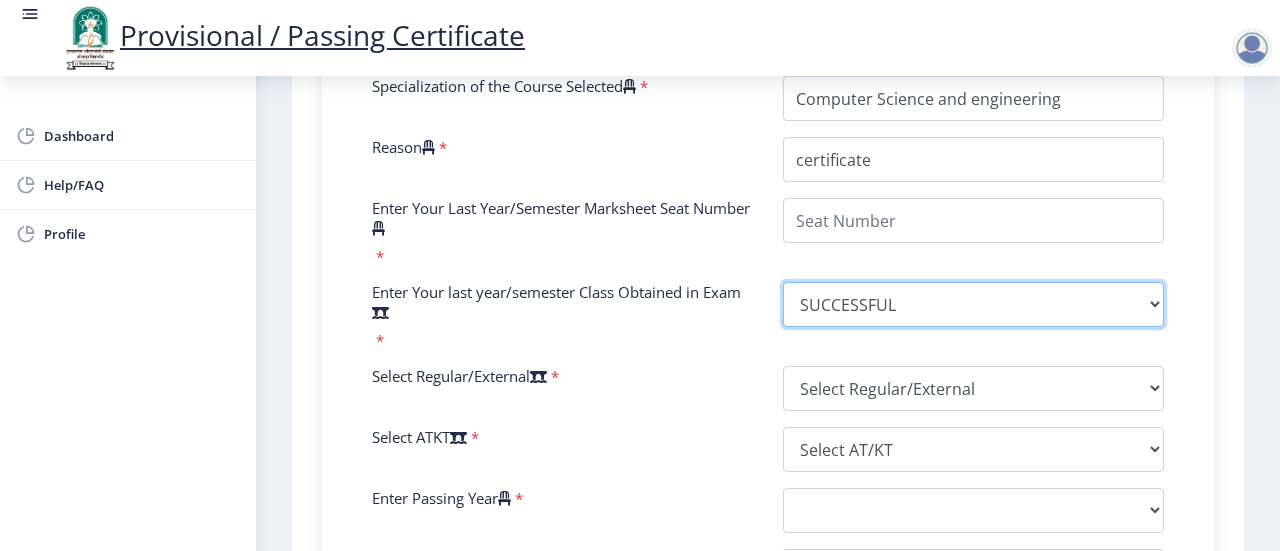 click on "Select result/class  DISTINCTION   FIRST CLASS   HIGHER SECOND CLASS   SECOND CLASS   PASS CLASS   SUCCESSFUL   OUTSTANDING - EXEMPLARY  Grade O Grade A+ Grade A Grade B+ Grade B Grade C+ Grade C Grade F/FC Grade F Grade D Grade E FIRST CLASS WITH DISTINCTION" at bounding box center [973, 304] 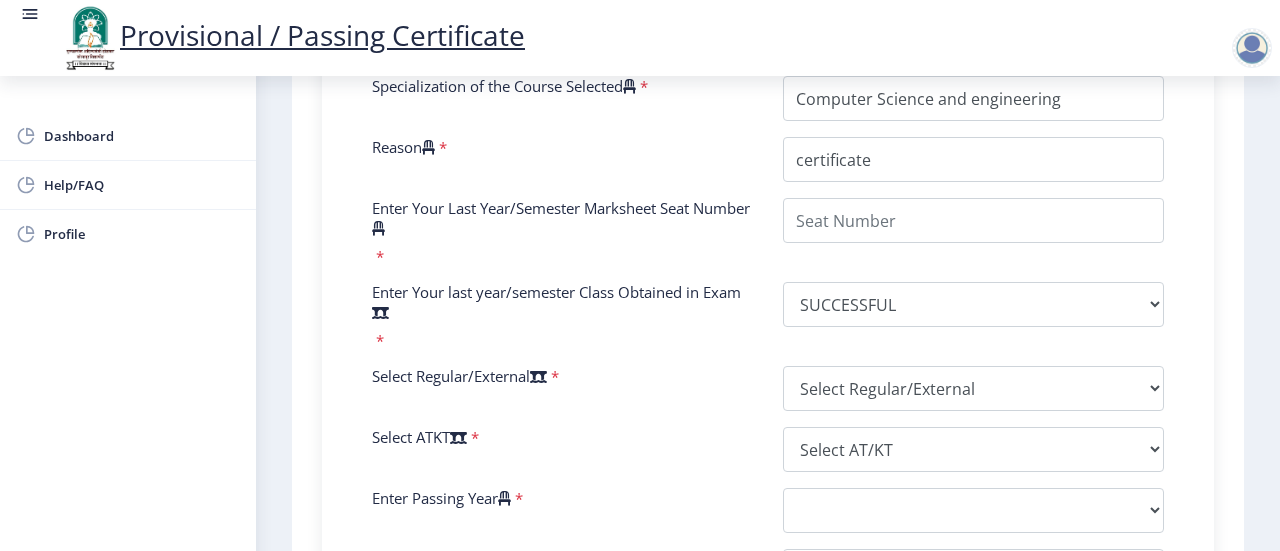 click on "Enter Your PRN Number    * [NUMBER] Verify Edit College Name   * MAEER’s MIT College of Railway Engineering & Research, Jamgaon - Barshi Course Name   * B.Tech Computer Science and Engineering  Enter Name as on Marksheet (Without Mothers Name )   *  Enter Mothers Name    *  Specialization of the Course Selected    *  Reason    *  Enter Your Last Year/Semester Marksheet Seat Number   * Enter Your last year/semester Class Obtained in Exam   * Select result/class  DISTINCTION   FIRST CLASS   HIGHER SECOND CLASS   SECOND CLASS   PASS CLASS   SUCCESSFUL   OUTSTANDING - EXEMPLARY  Grade O Grade A+ Grade A Grade B+ Grade B Grade C+ Grade C Grade F/FC Grade F Grade D Grade E FIRST CLASS WITH DISTINCTION Select Regular/External   *  Select Regular/External   Regular  External  Special Select ATKT   *  Select AT/KT   None ATKT  Enter Passing Year   *  2025   2024   2023   2022   2021   2020   2019   2018   2017   2016   2015   2014   2013   2012   2011   2010   2009   2008   2007  *" at bounding box center [768, 214] 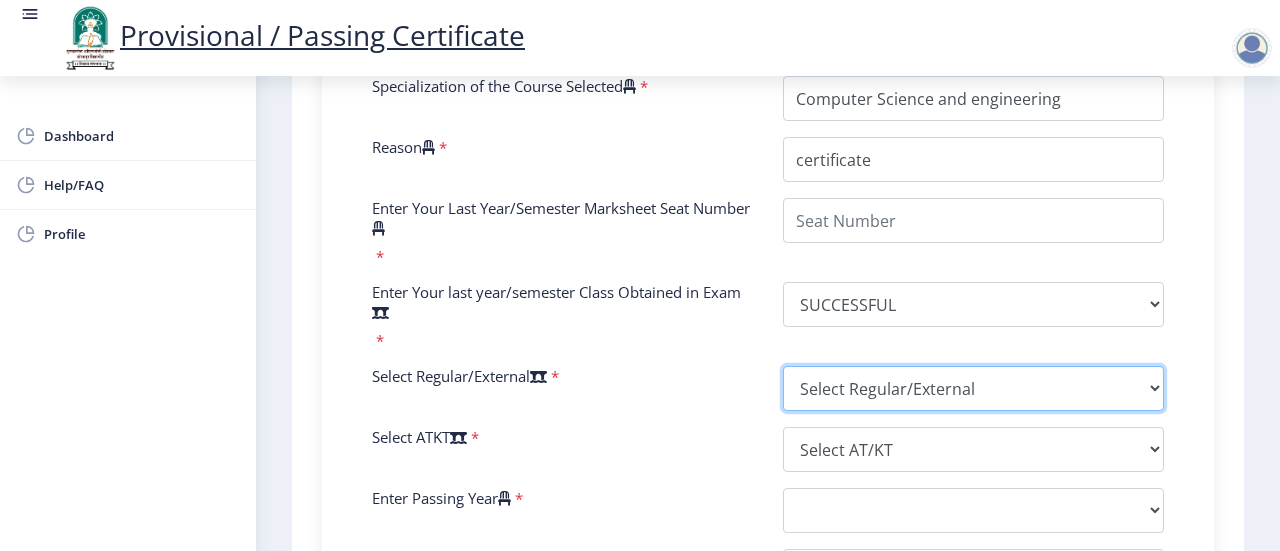 click on "Select Regular/External   Regular  External  Special" at bounding box center [973, 388] 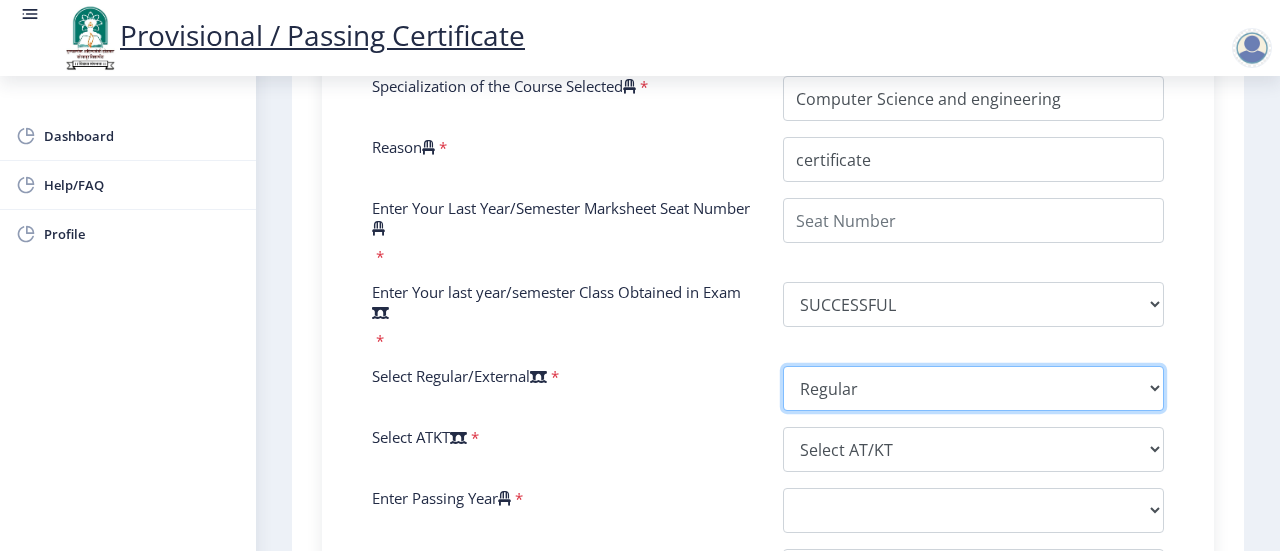 click on "Select Regular/External   Regular  External  Special" at bounding box center [973, 388] 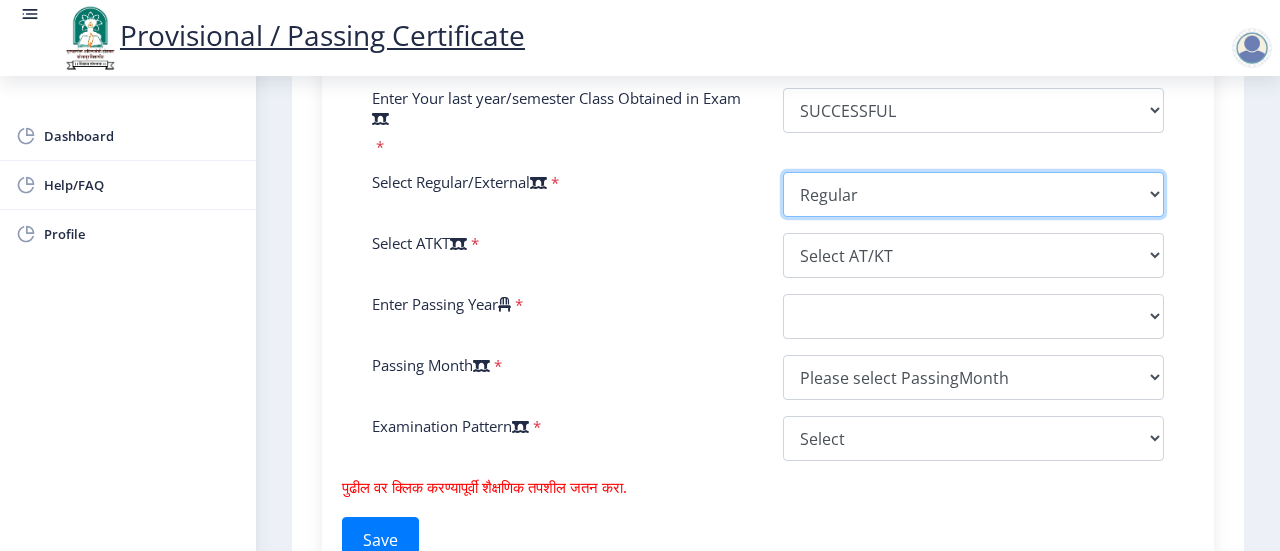 scroll, scrollTop: 1018, scrollLeft: 0, axis: vertical 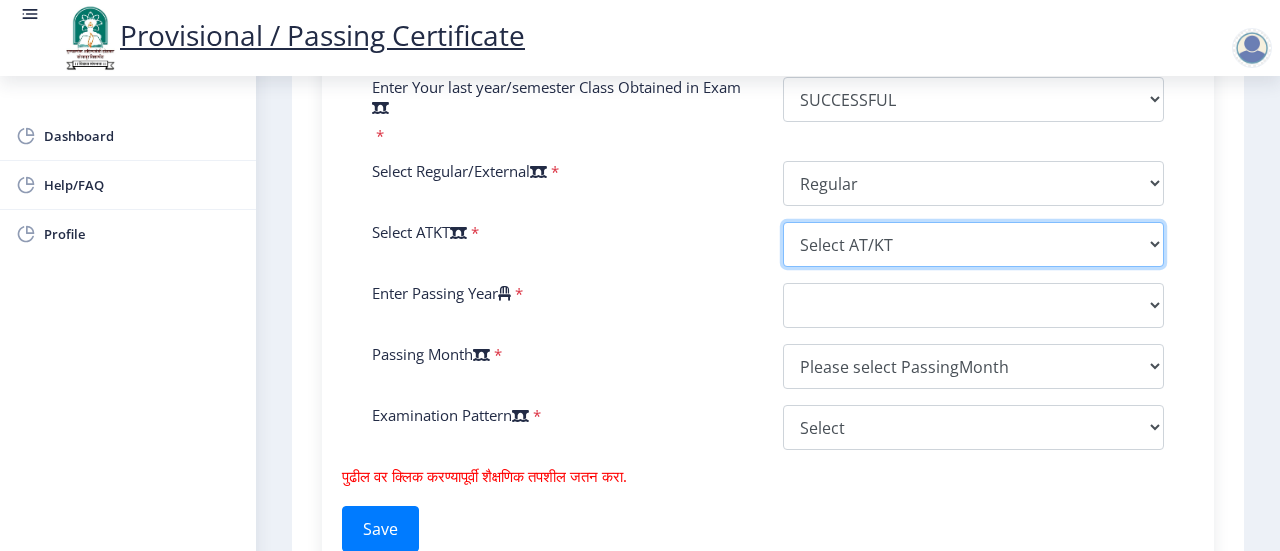 click on "Select AT/KT   None ATKT" at bounding box center (973, 244) 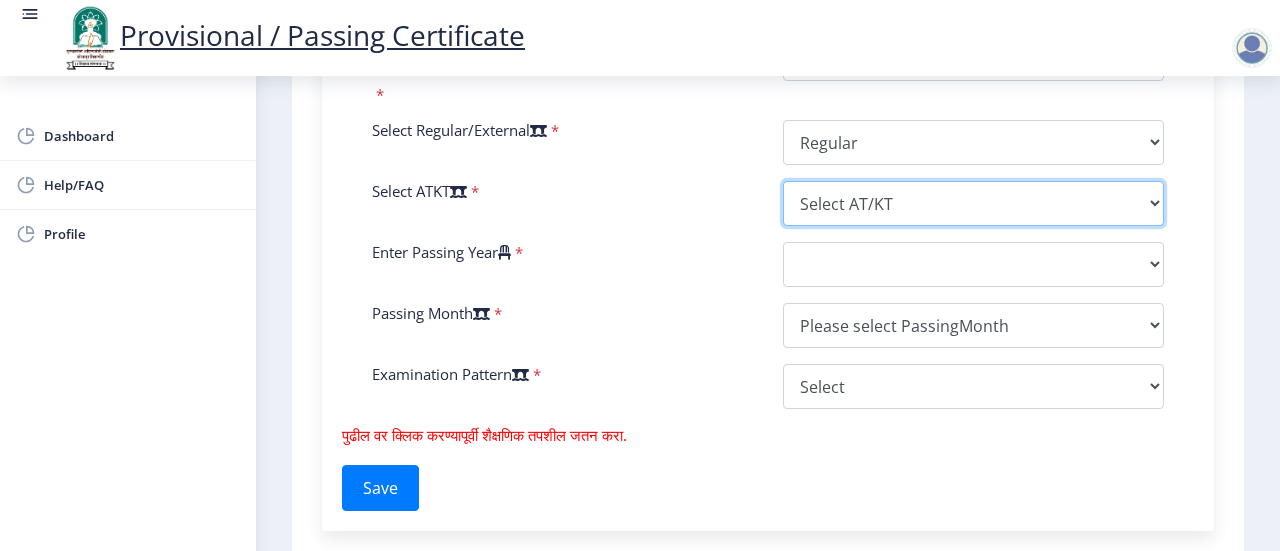 scroll, scrollTop: 1061, scrollLeft: 0, axis: vertical 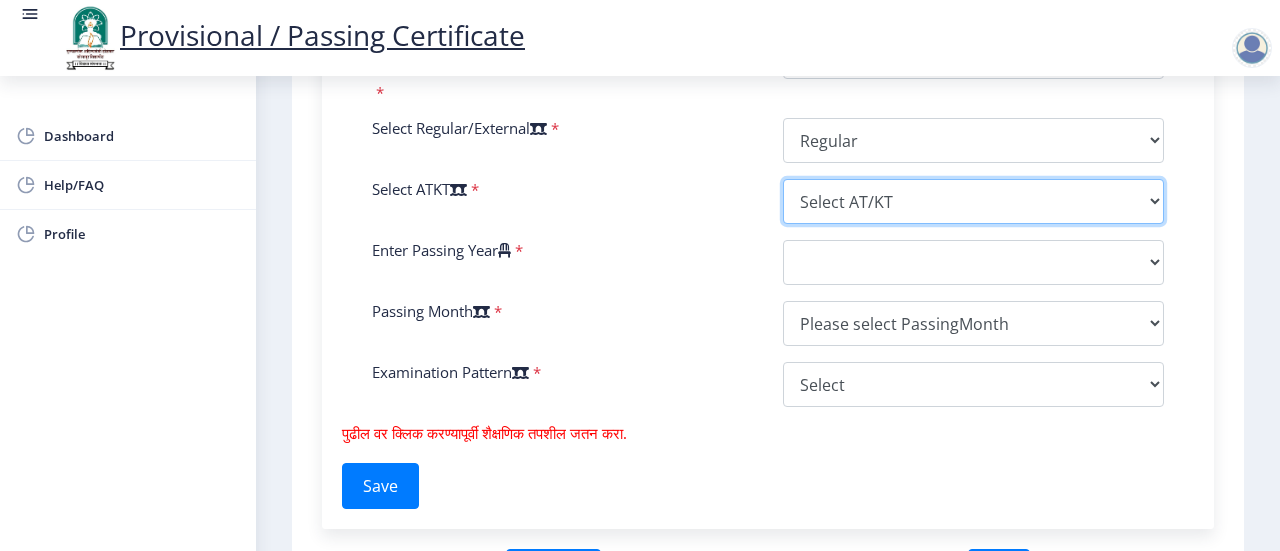 click on "Select AT/KT   None ATKT" at bounding box center (973, 201) 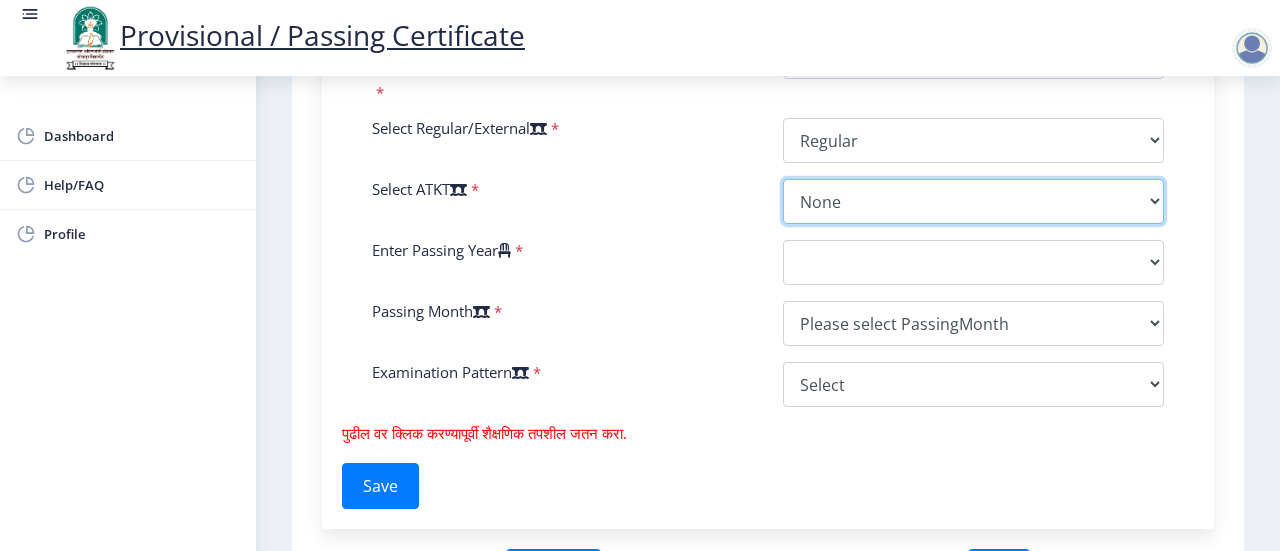 click on "Select AT/KT   None ATKT" at bounding box center [973, 201] 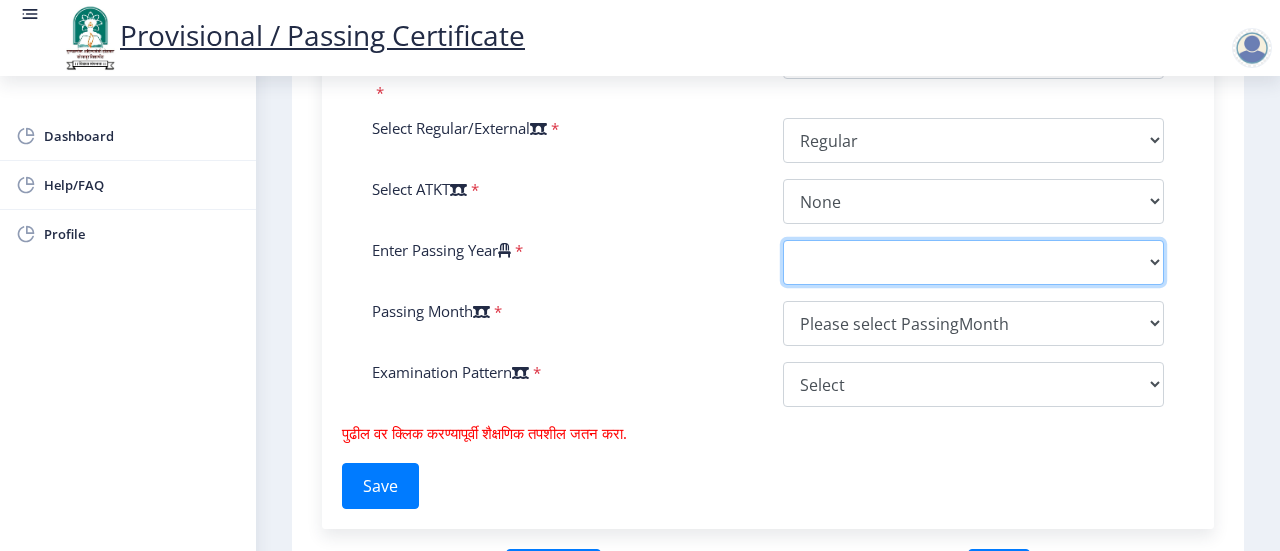 click on "2025   2024   2023   2022   2021   2020   2019   2018   2017   2016   2015   2014   2013   2012   2011   2010   2009   2008   2007   2006   2005   2004   2003   2002   2001   2000   1999   1998   1997   1996   1995   1994   1993   1992   1991   1990   1989   1988   1987   1986   1985   1984   1983   1982   1981   1980   1979   1978   1977   1976   1975   1974   1973   1972   1971   1970   1969   1968   1967" at bounding box center (973, 262) 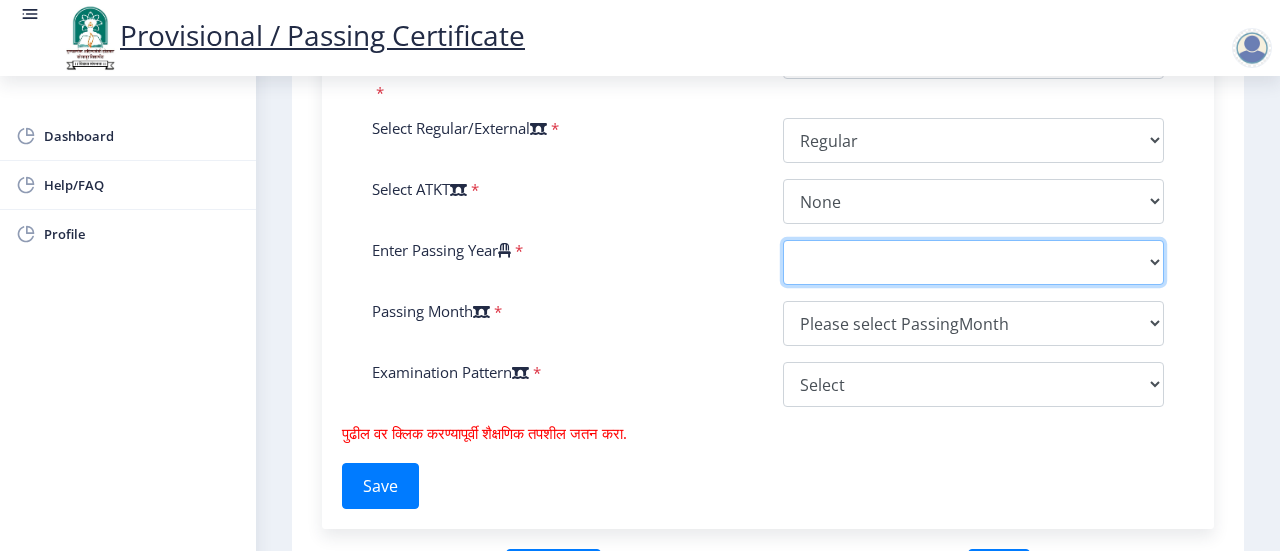 select on "2022" 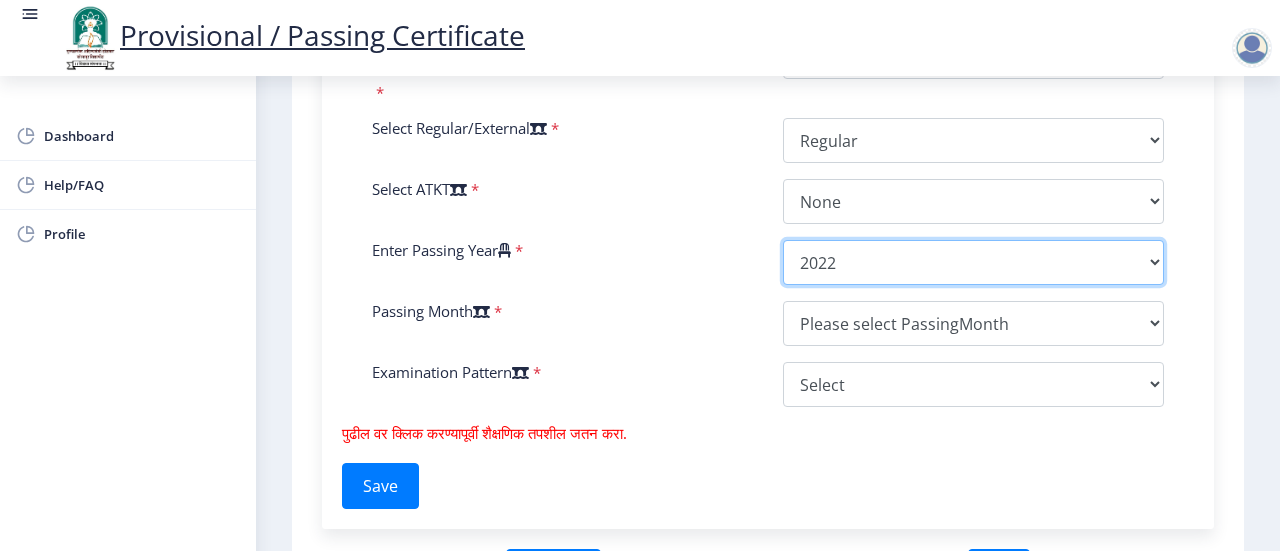 click on "2025   2024   2023   2022   2021   2020   2019   2018   2017   2016   2015   2014   2013   2012   2011   2010   2009   2008   2007   2006   2005   2004   2003   2002   2001   2000   1999   1998   1997   1996   1995   1994   1993   1992   1991   1990   1989   1988   1987   1986   1985   1984   1983   1982   1981   1980   1979   1978   1977   1976   1975   1974   1973   1972   1971   1970   1969   1968   1967" at bounding box center [973, 262] 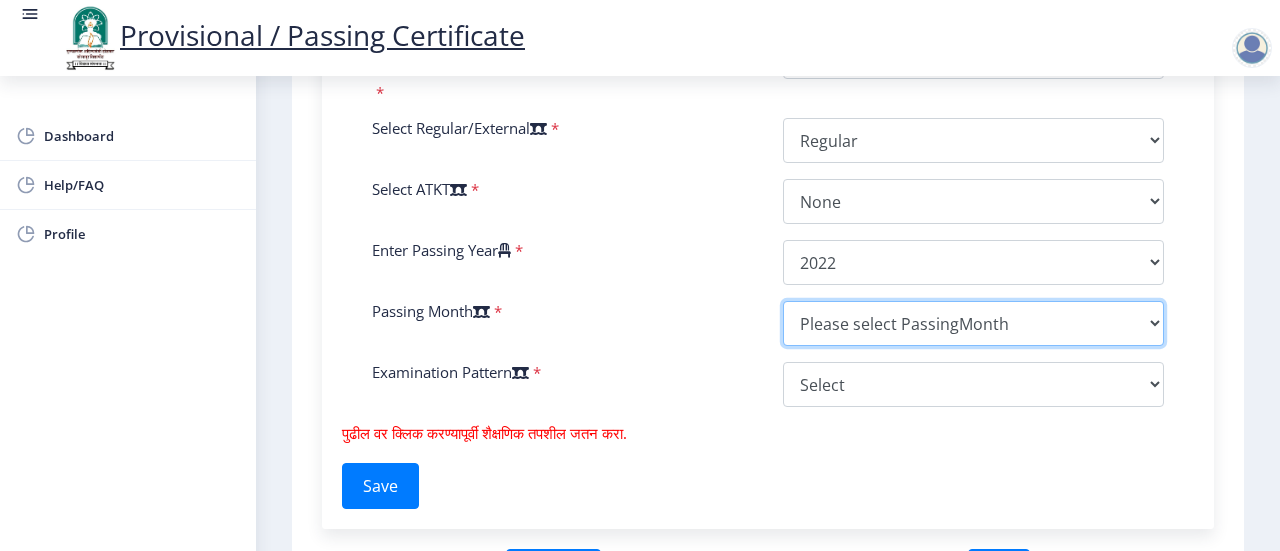 click on "Please select PassingMonth  (01) January (02) February (03) March (04) April (05) May (06) June (07) July (08) August (09) September (10) October (11) November (12) December" at bounding box center (973, 323) 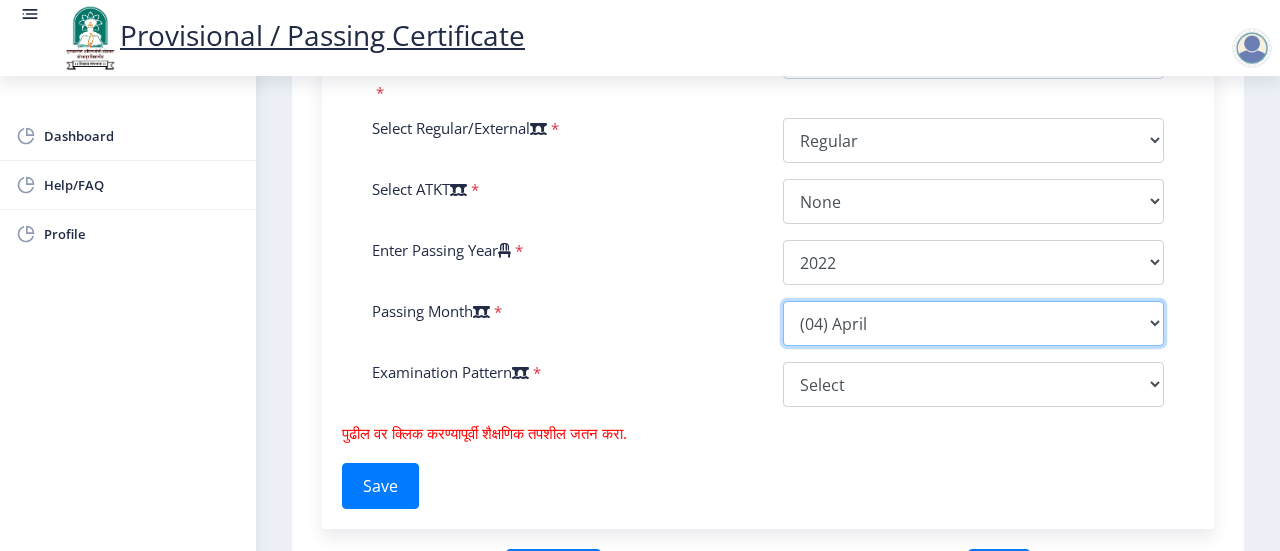 click on "Please select PassingMonth  (01) January (02) February (03) March (04) April (05) May (06) June (07) July (08) August (09) September (10) October (11) November (12) December" at bounding box center (973, 323) 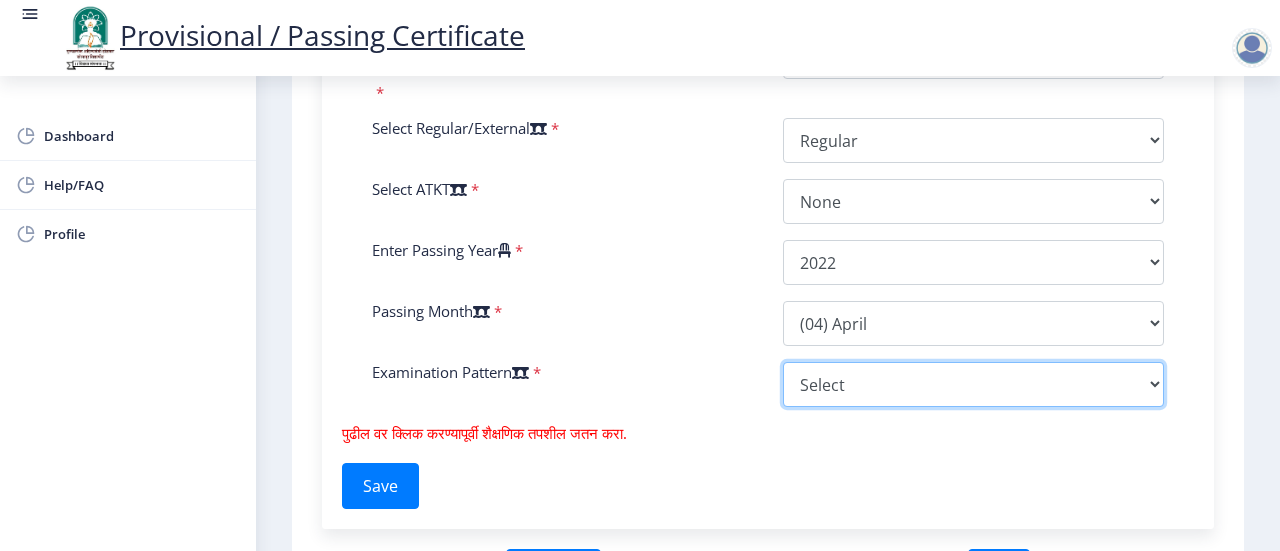 click on "Select  Yearly Semester" at bounding box center (973, 384) 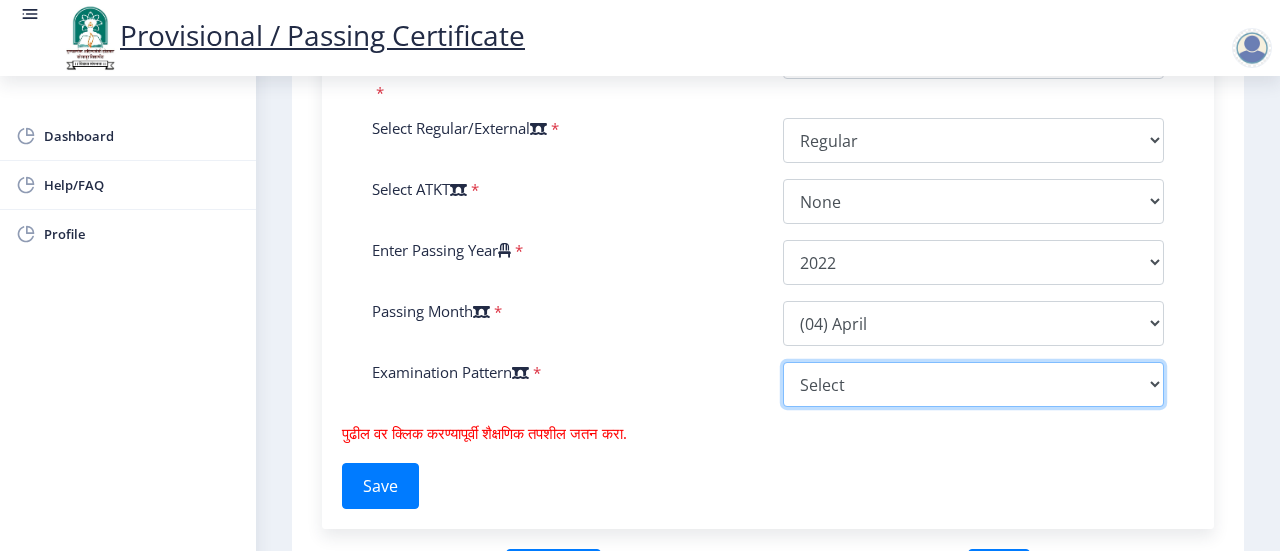 select on "Yearly" 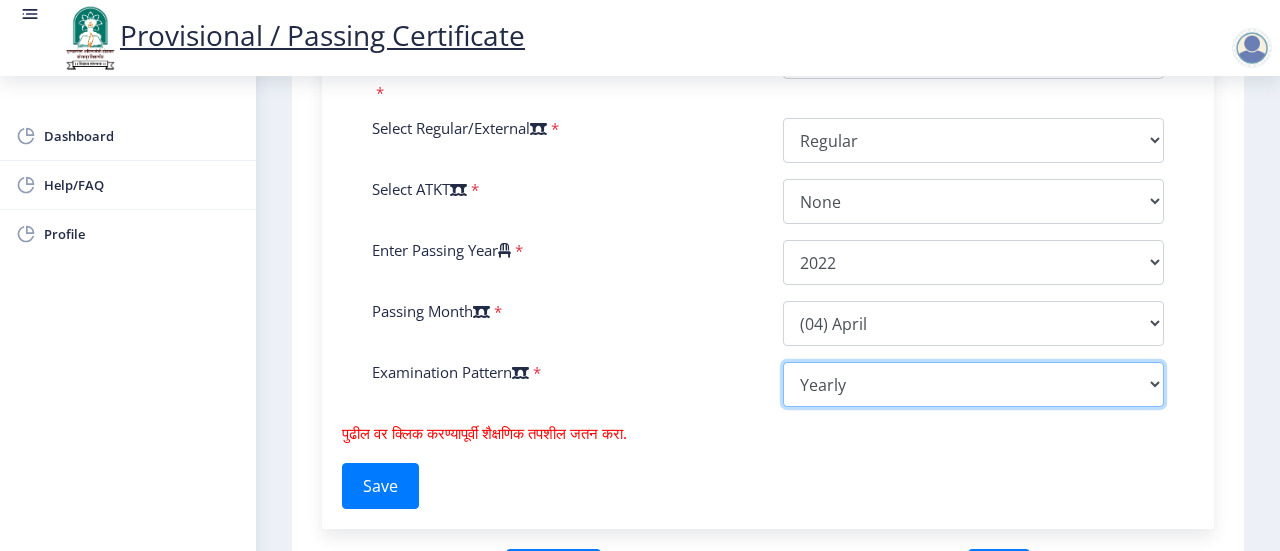 click on "Select  Yearly Semester" at bounding box center (973, 384) 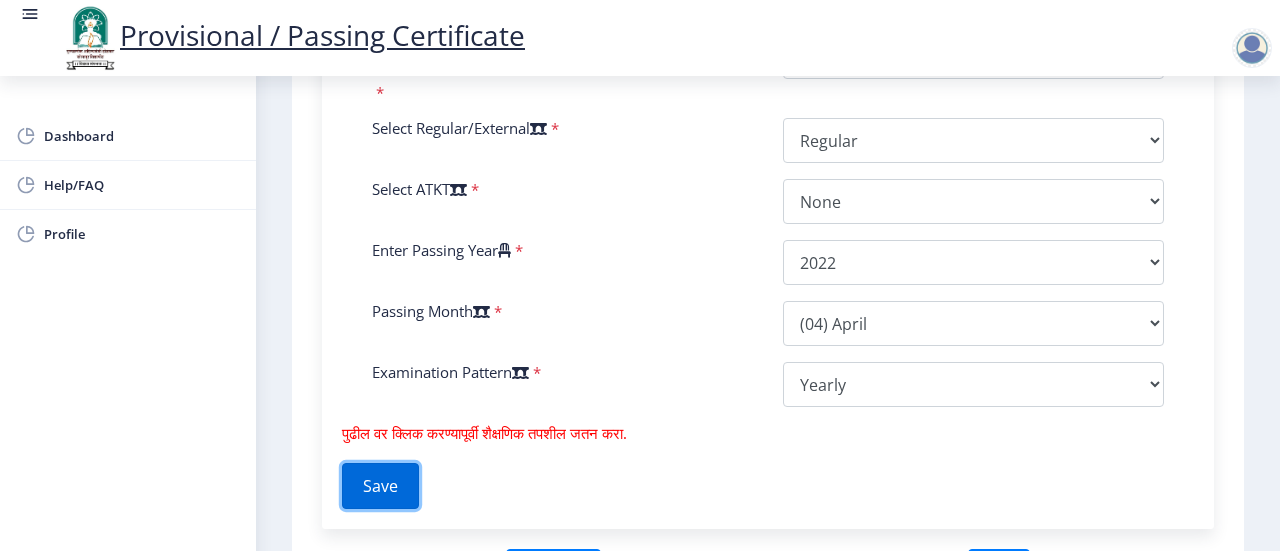 click on "Save" at bounding box center [380, 486] 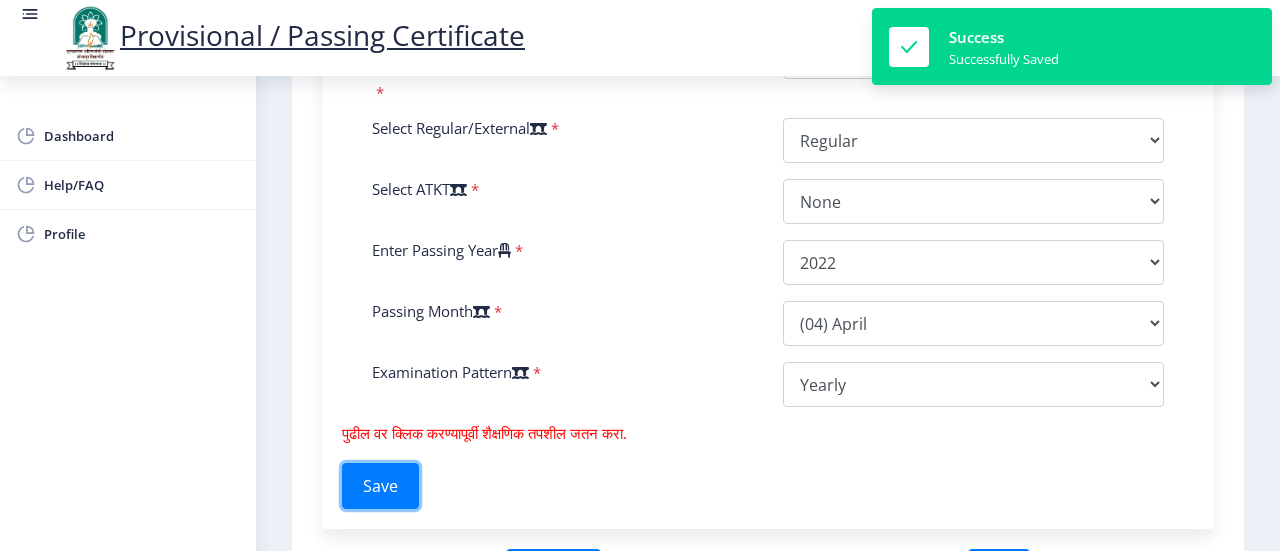 scroll, scrollTop: 1216, scrollLeft: 0, axis: vertical 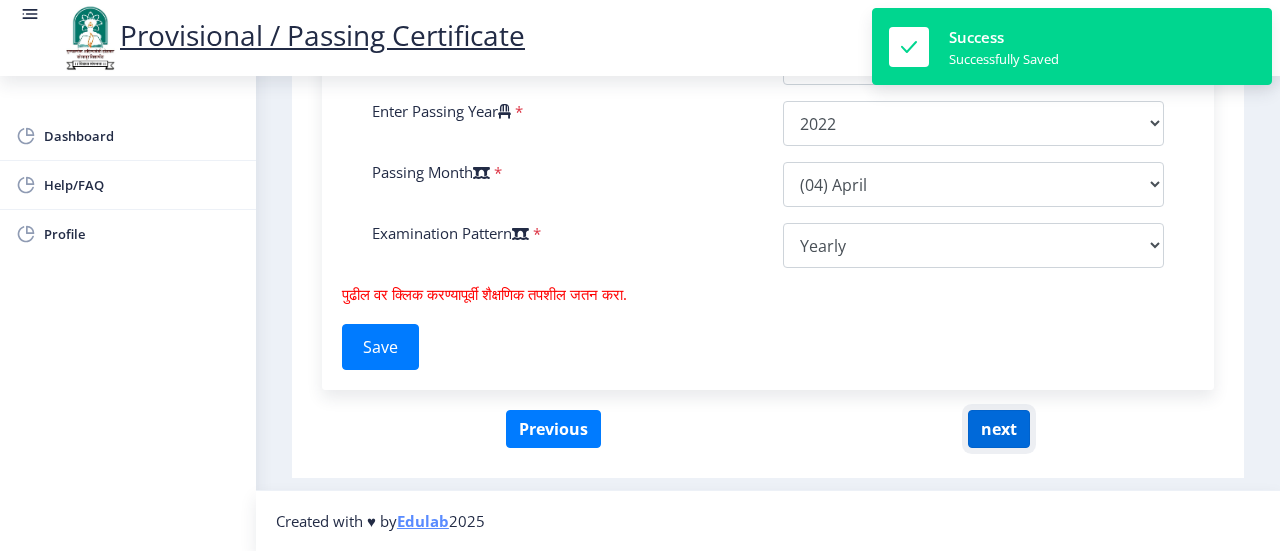 click on "next" 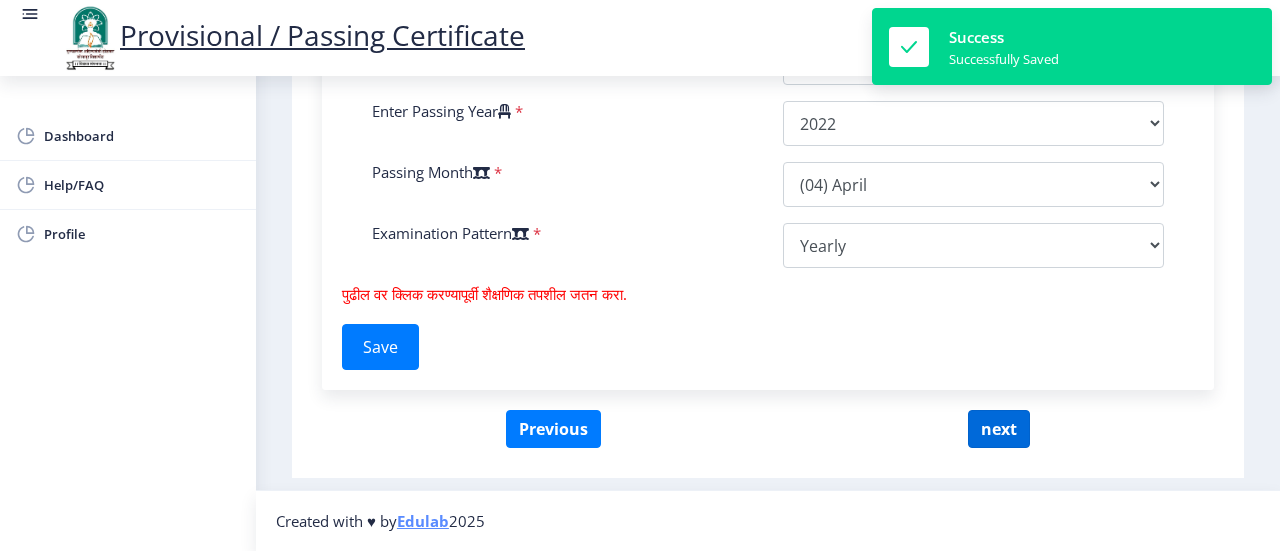 select 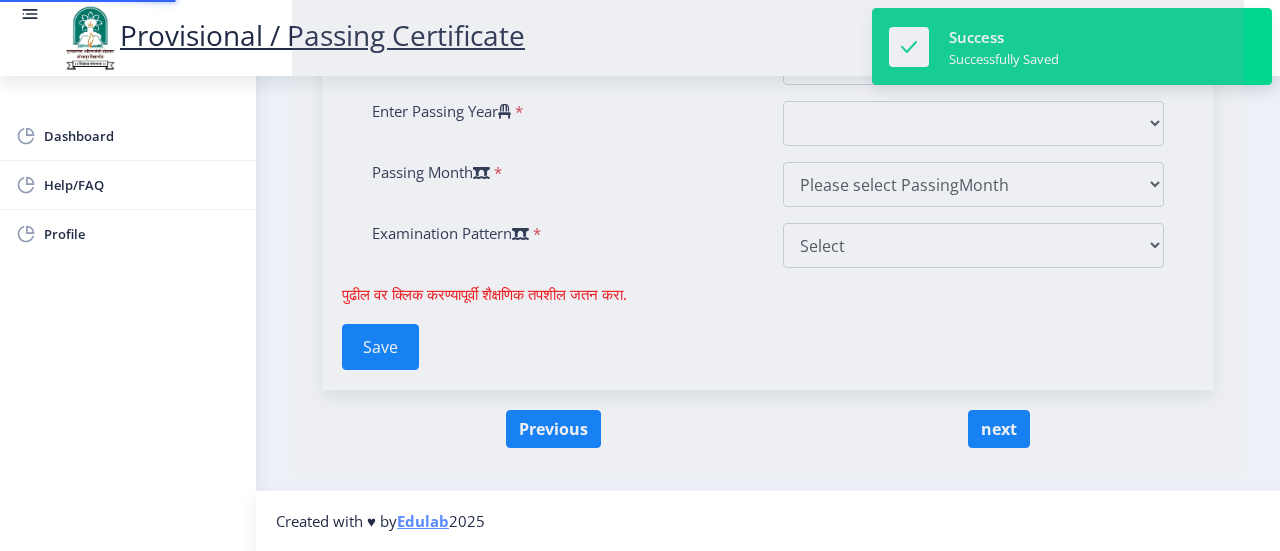 scroll, scrollTop: 0, scrollLeft: 0, axis: both 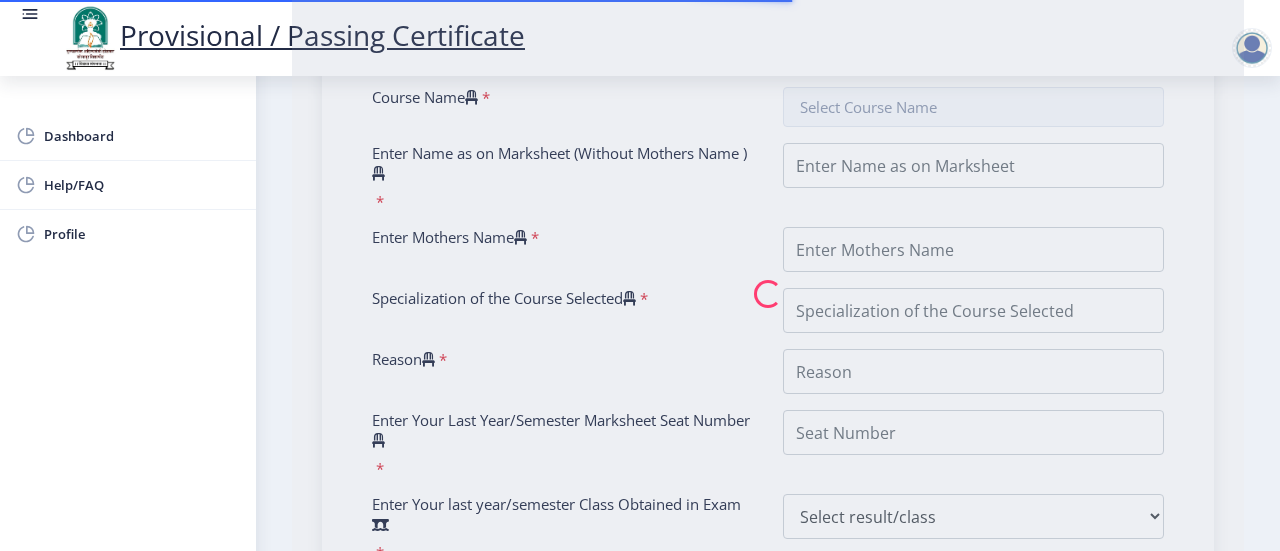 type on "[NUMBER]" 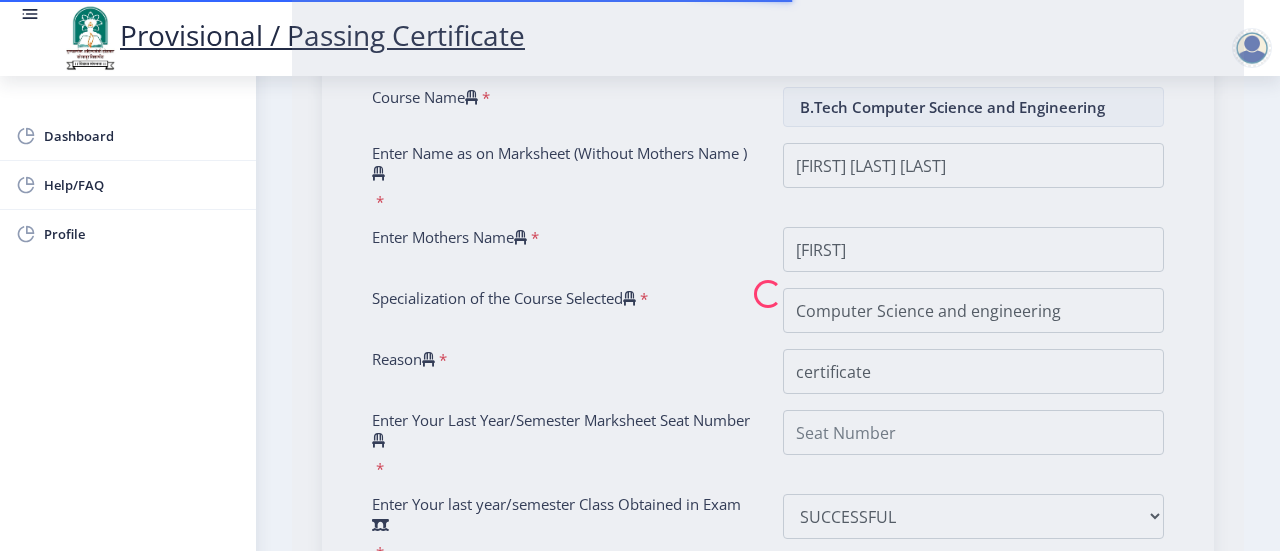 scroll, scrollTop: 520, scrollLeft: 0, axis: vertical 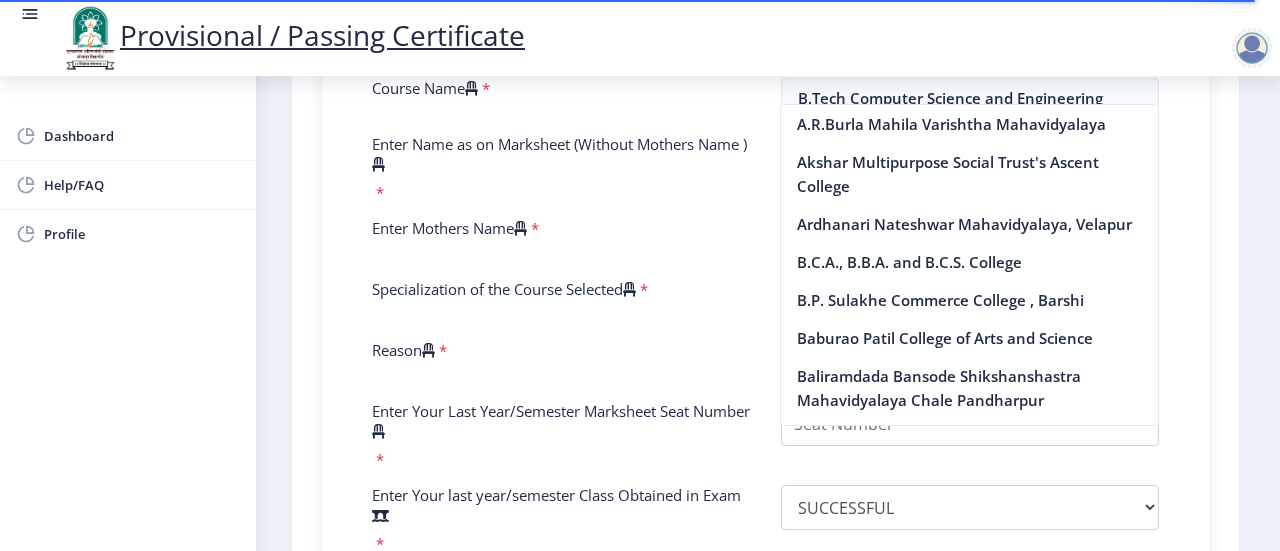 click on "Enter Your PRN Number    * [NUMBER] Verify Edit College Name   * MAEER’s MIT College of Railway Engineering & Research, Jamgaon - Barshi Course Name   * B.Tech Computer Science and Engineering  Enter Name as on Marksheet (Without Mothers Name )   *  Enter Mothers Name    *  Specialization of the Course Selected    *  Reason    *  Enter Your Last Year/Semester Marksheet Seat Number   * Enter Your last year/semester Class Obtained in Exam   * Select result/class  DISTINCTION   FIRST CLASS   HIGHER SECOND CLASS   SECOND CLASS   PASS CLASS   SUCCESSFUL   OUTSTANDING - EXEMPLARY  Grade O Grade A+ Grade A Grade B+ Grade B Grade C+ Grade C Grade F/FC Grade F Grade D Grade E FIRST CLASS WITH DISTINCTION Select Regular/External   *  Select Regular/External   Regular  External  Special Select ATKT   *  Select AT/KT   None ATKT  Enter Passing Year   *  2025   2024   2023   2022   2021   2020   2019   2018   2017   2016   2015   2014   2013   2012   2011   2010   2009   2008   2007  *" at bounding box center [765, 417] 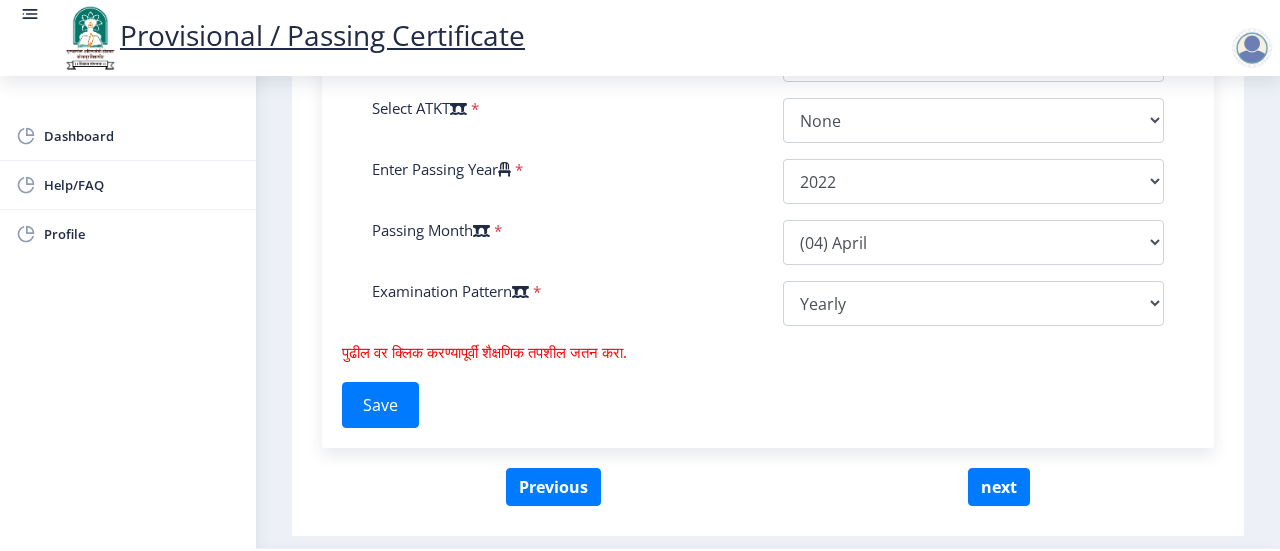 scroll, scrollTop: 1216, scrollLeft: 0, axis: vertical 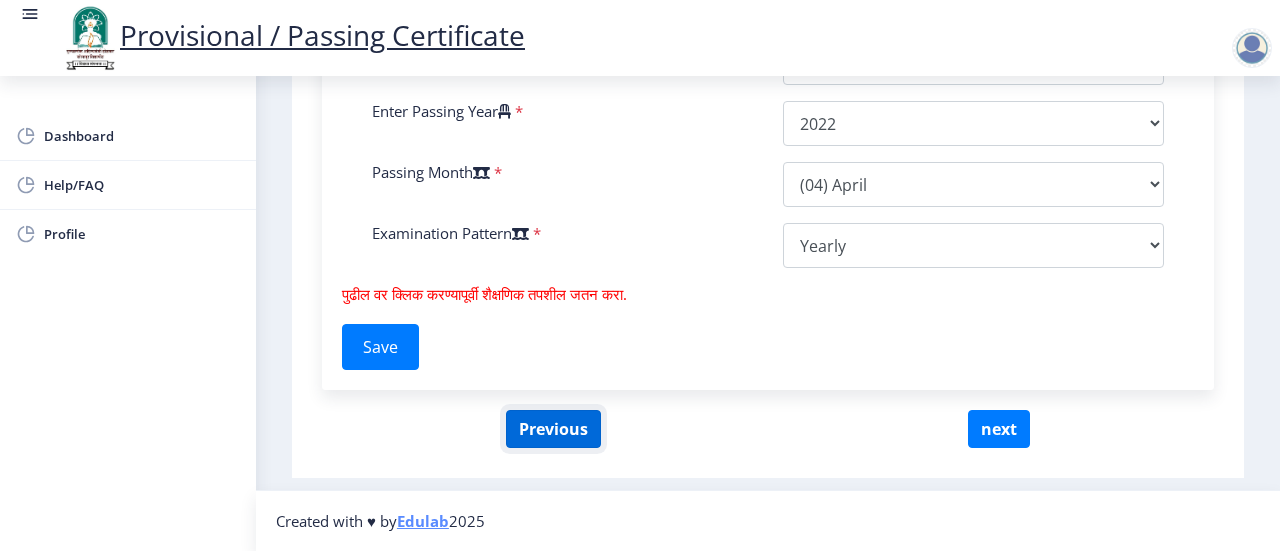 click on "Previous" 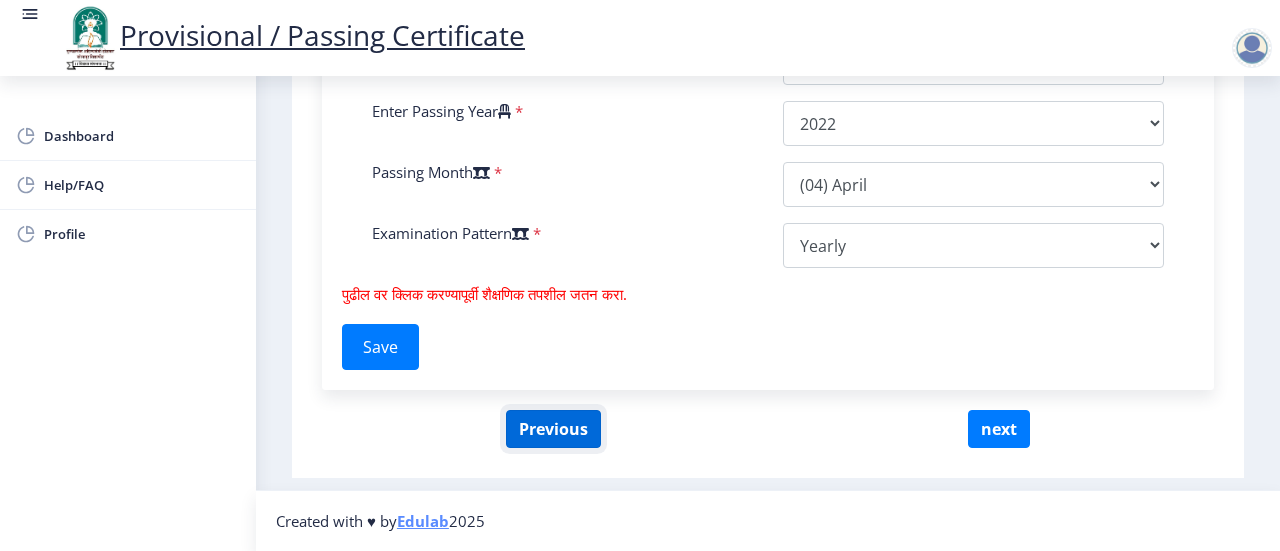 click on "Previous" 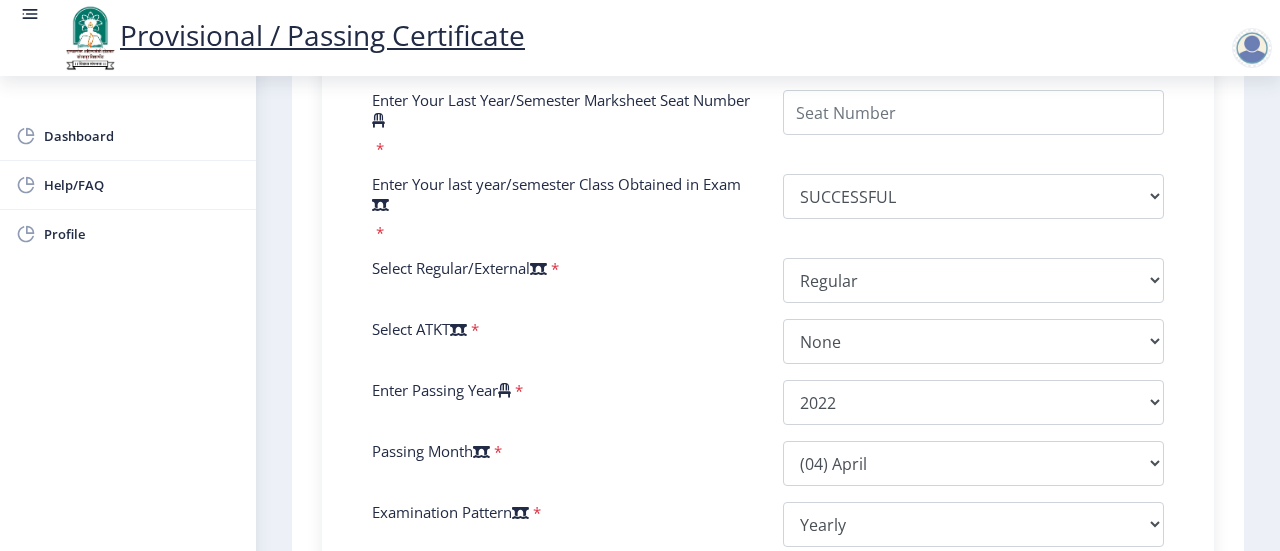 scroll, scrollTop: 1216, scrollLeft: 0, axis: vertical 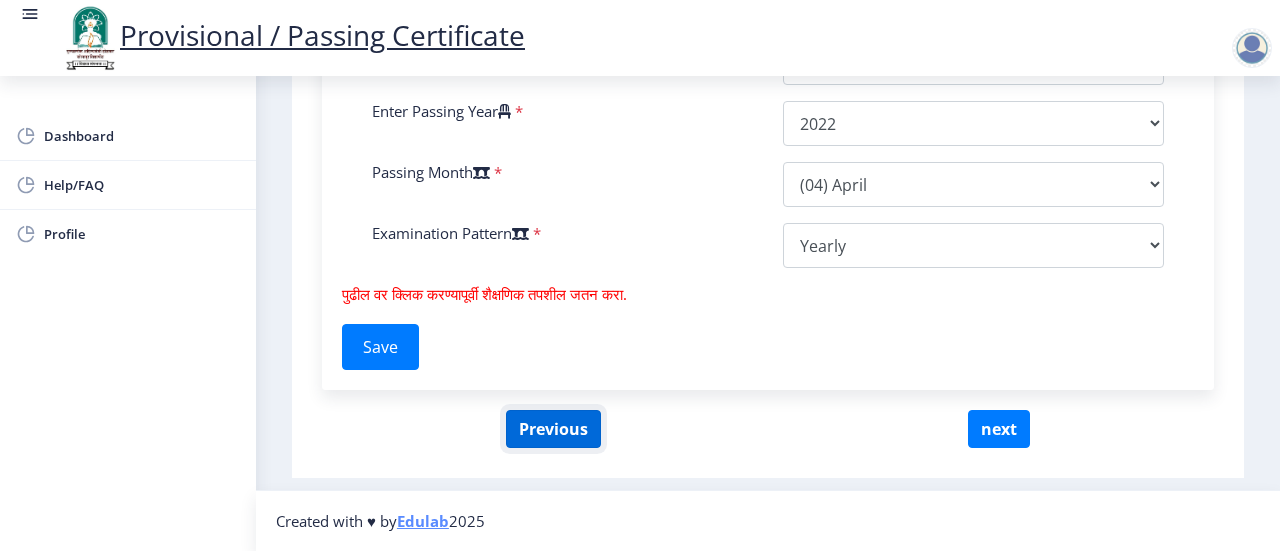 click on "Previous" 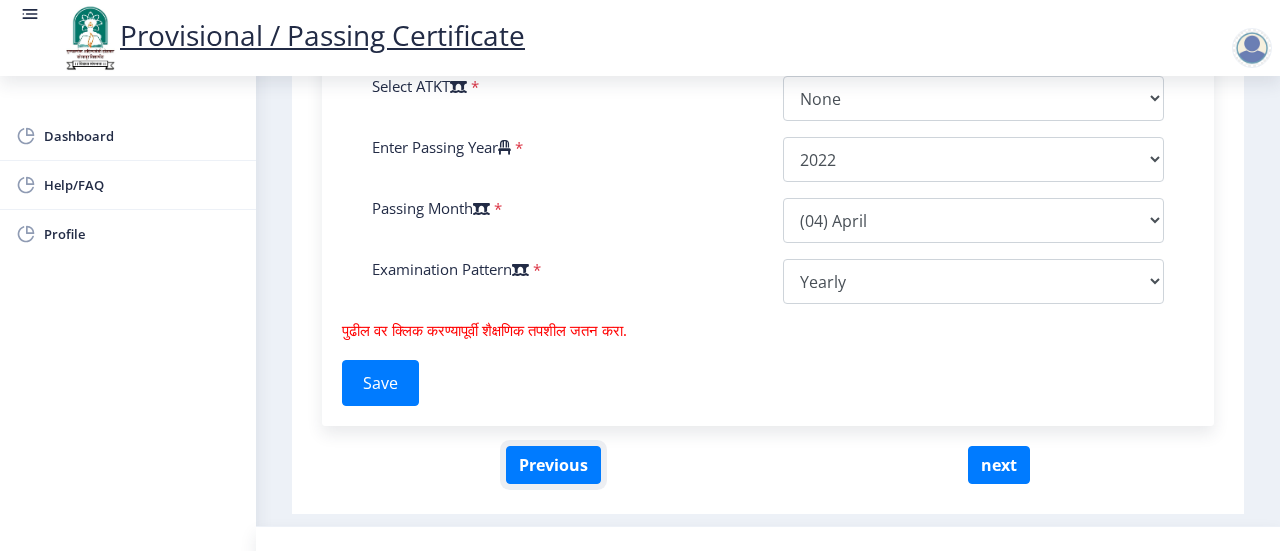 scroll, scrollTop: 1178, scrollLeft: 0, axis: vertical 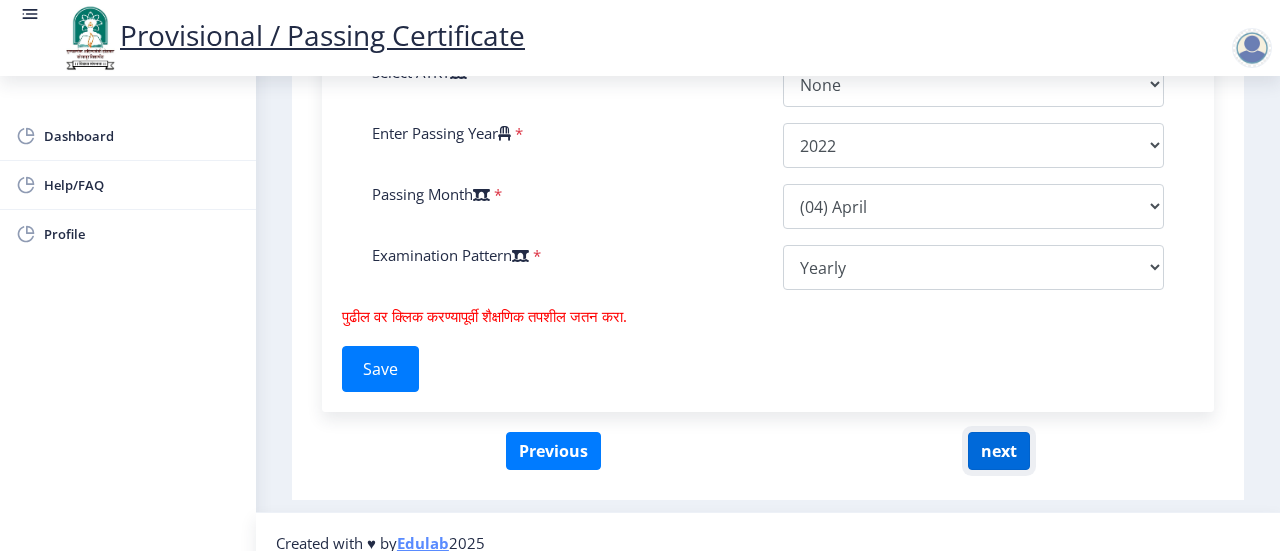 click on "next" 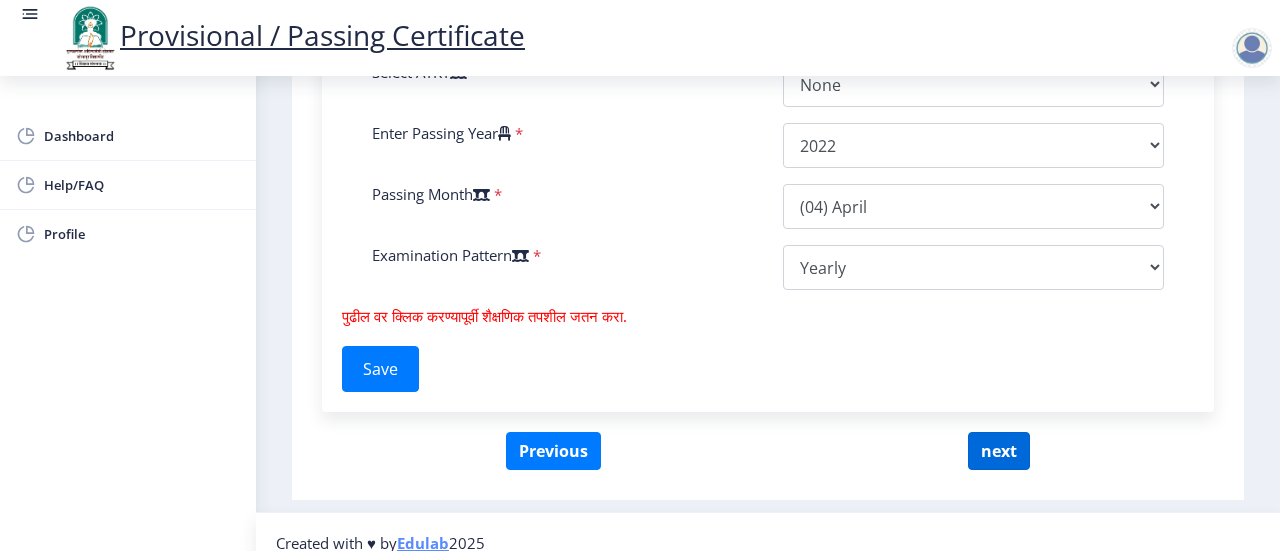 select 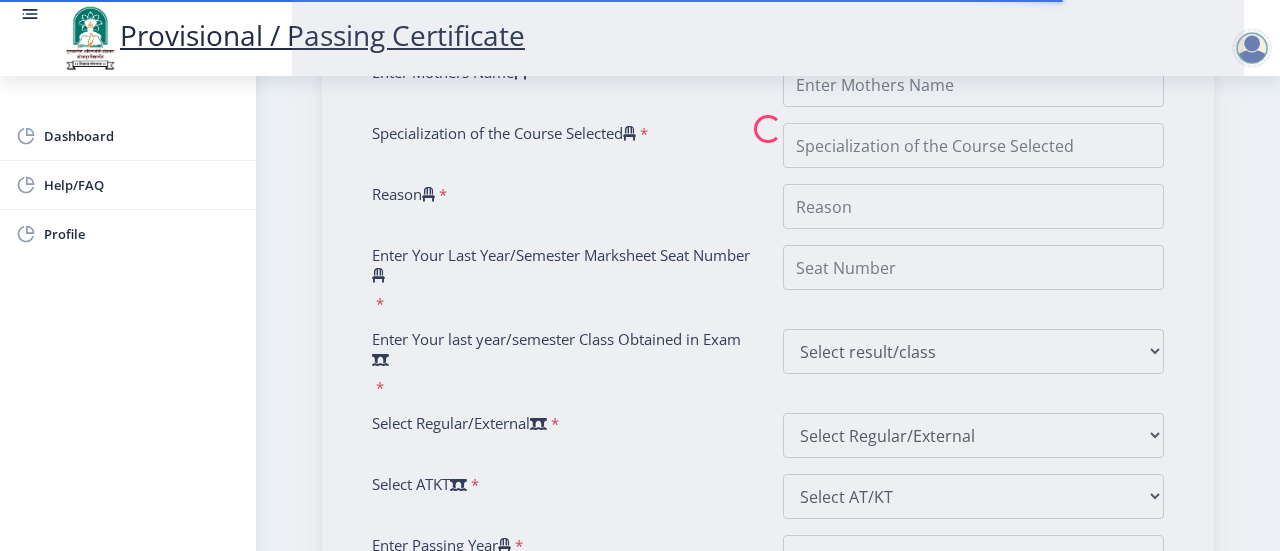 scroll, scrollTop: 767, scrollLeft: 0, axis: vertical 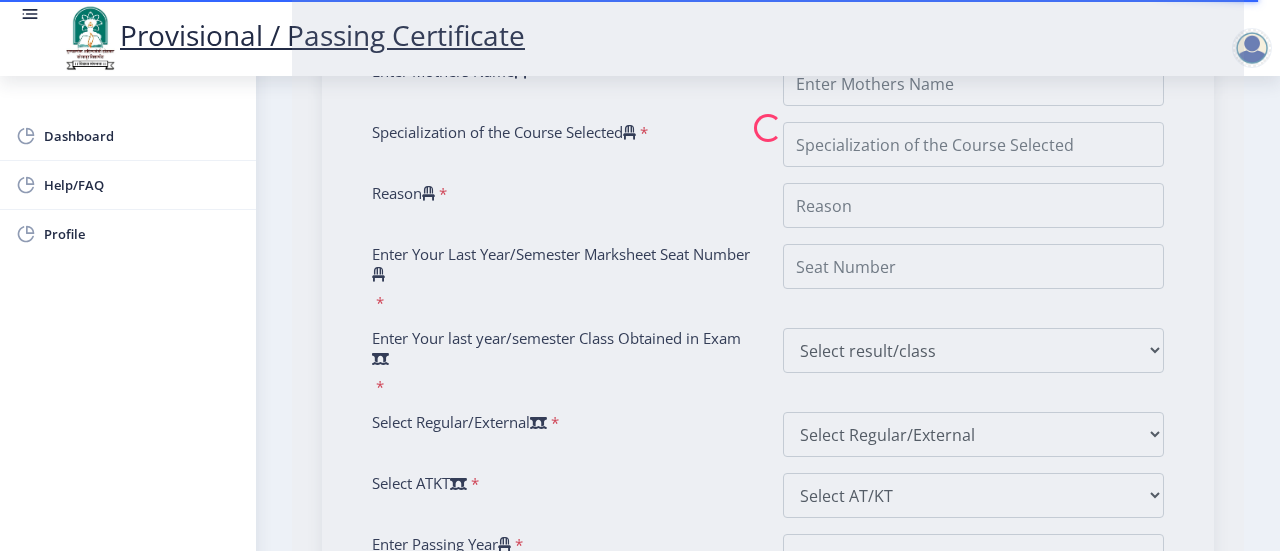 type on "[NUMBER]" 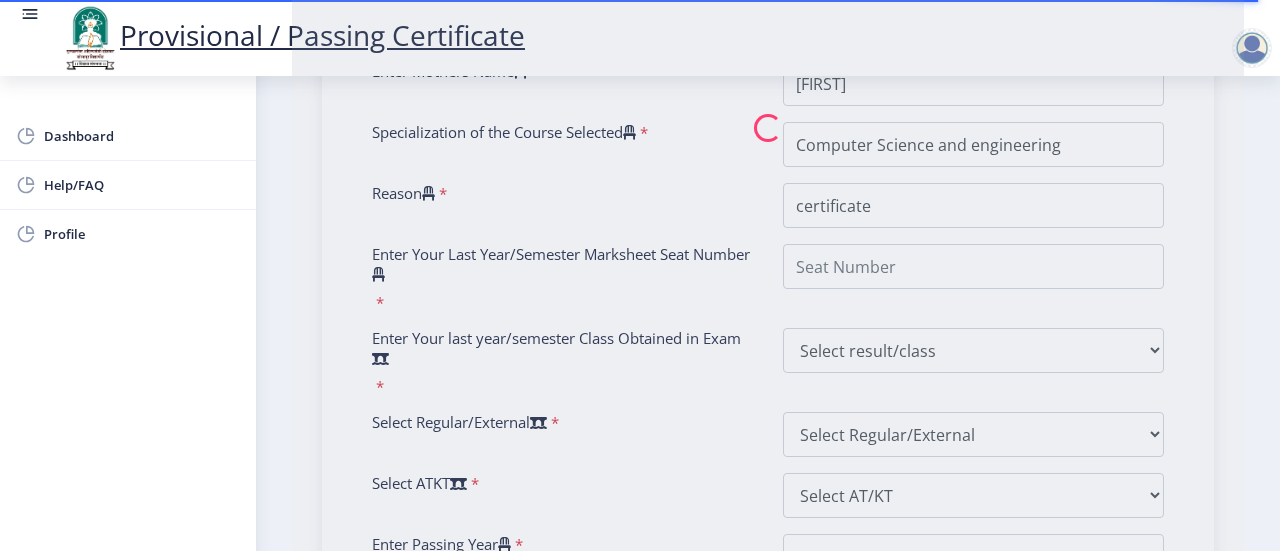 select on "SUCCESSFUL" 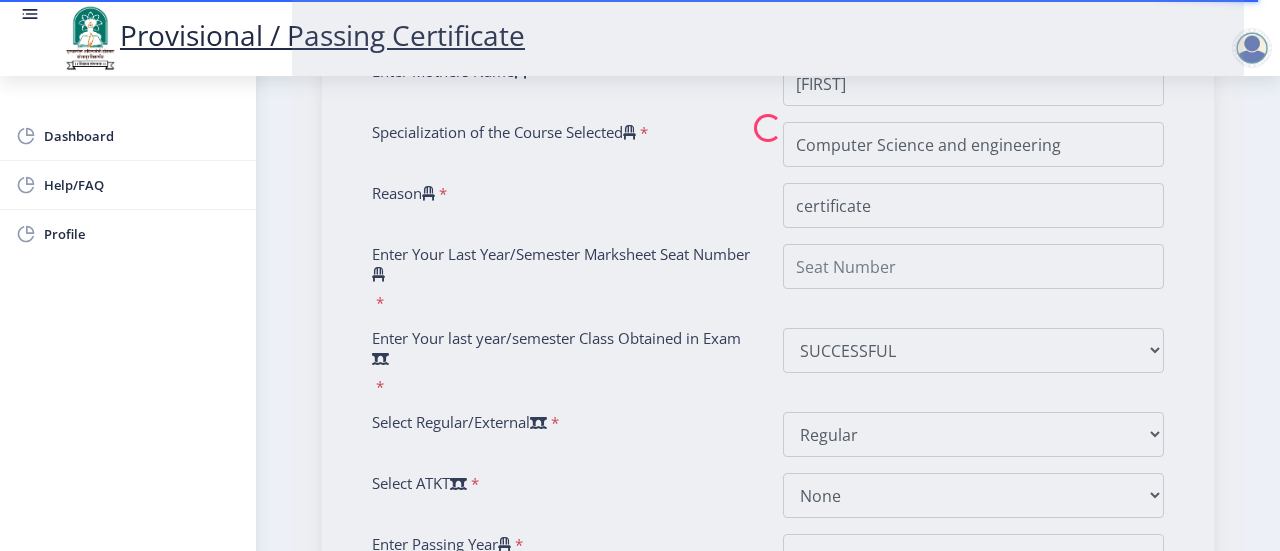 scroll, scrollTop: 450, scrollLeft: 0, axis: vertical 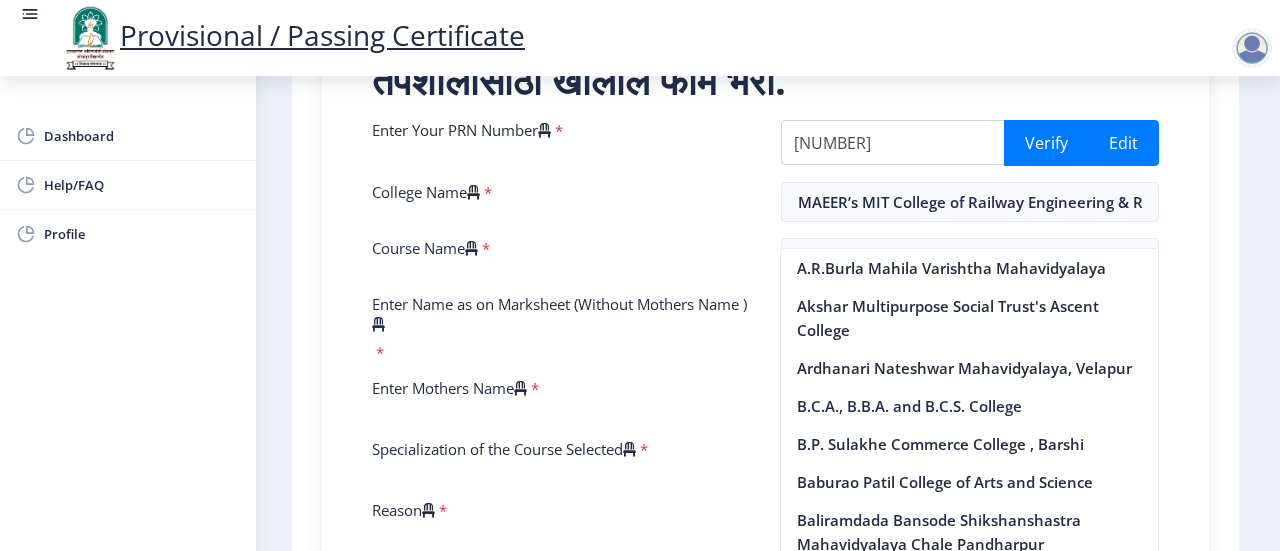 click on "Course Name   *" at bounding box center (561, 258) 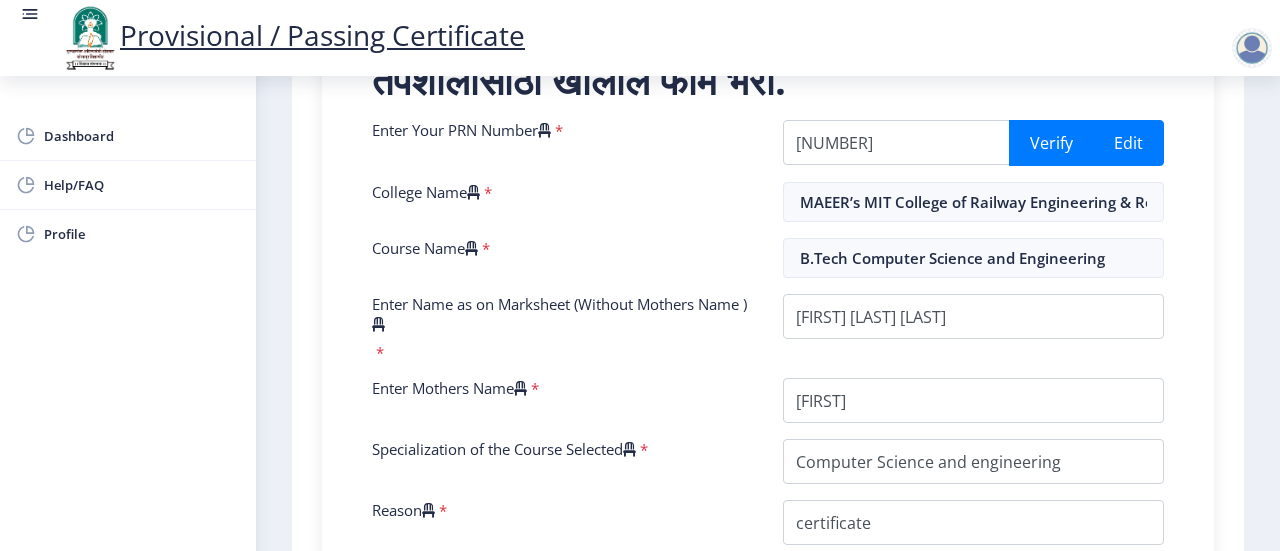 scroll, scrollTop: 699, scrollLeft: 0, axis: vertical 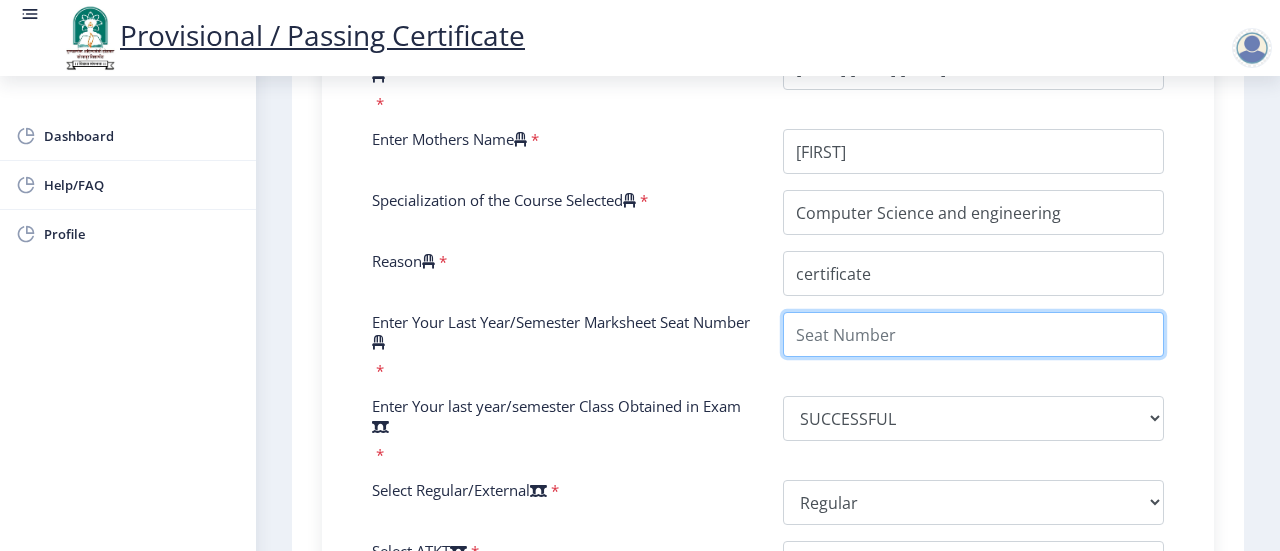 click on "Enter Your Last Year/Semester Marksheet Seat Number" at bounding box center (973, 334) 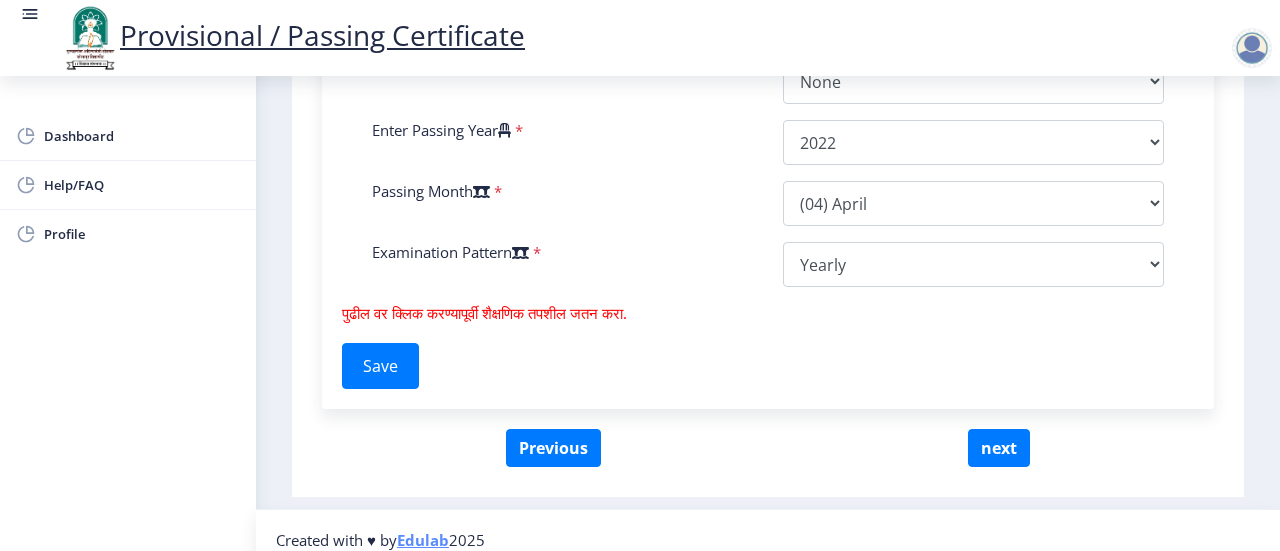 scroll, scrollTop: 1216, scrollLeft: 0, axis: vertical 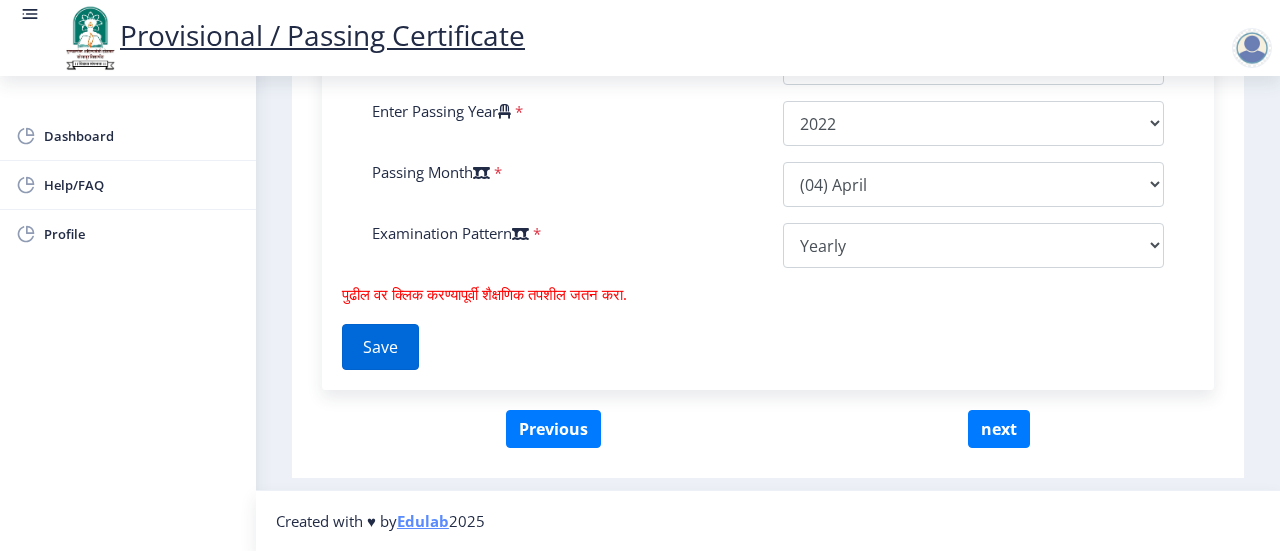 type on "[NUMBER]" 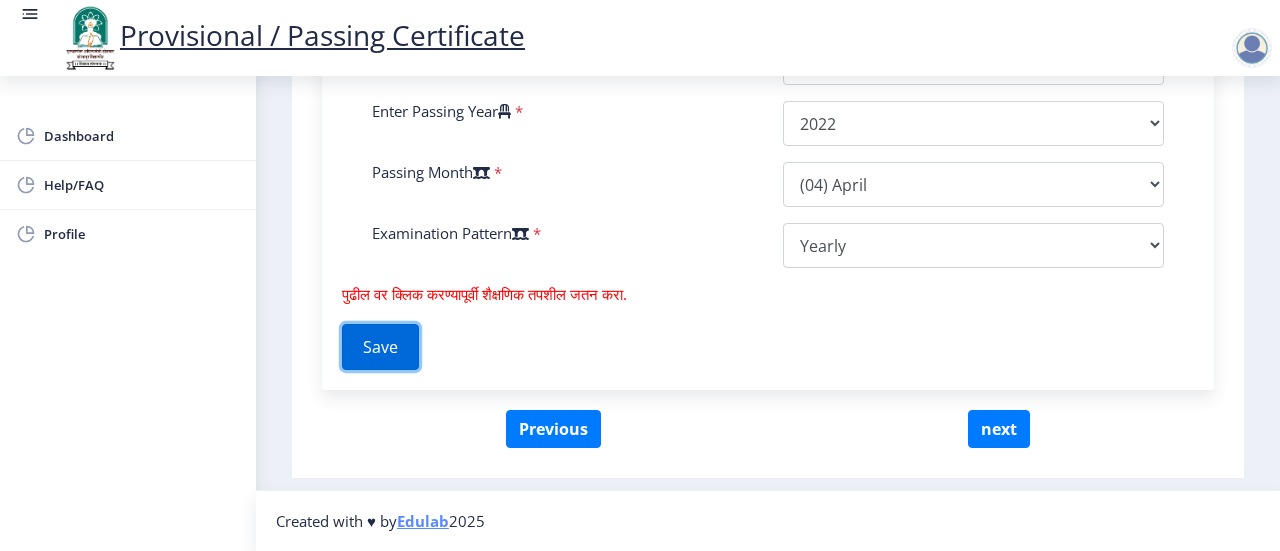 click on "Save" at bounding box center [380, 347] 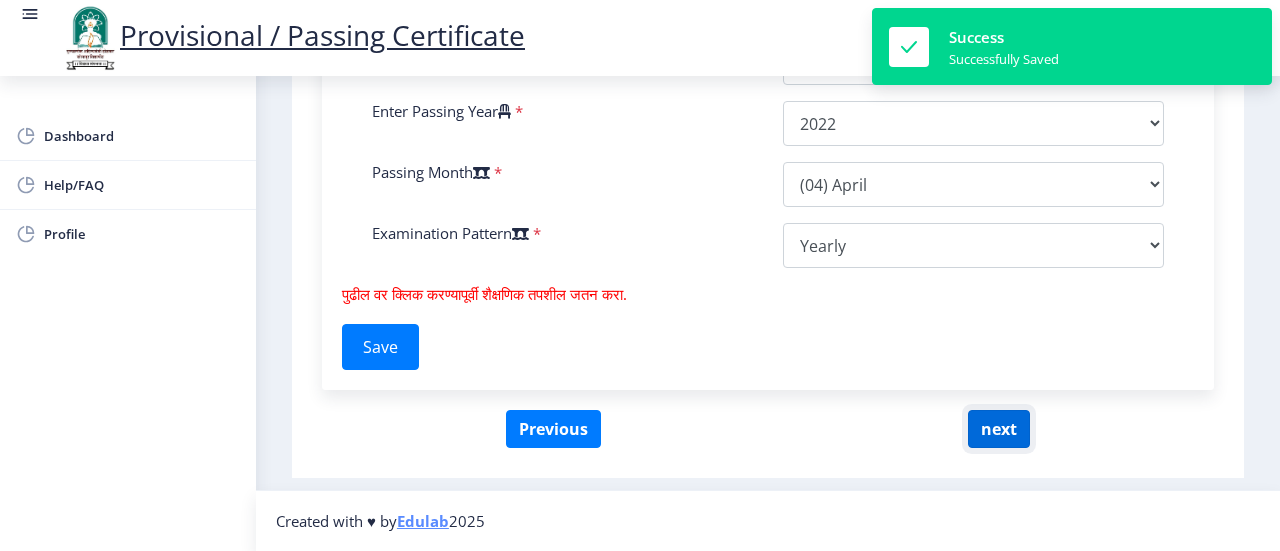 click on "next" 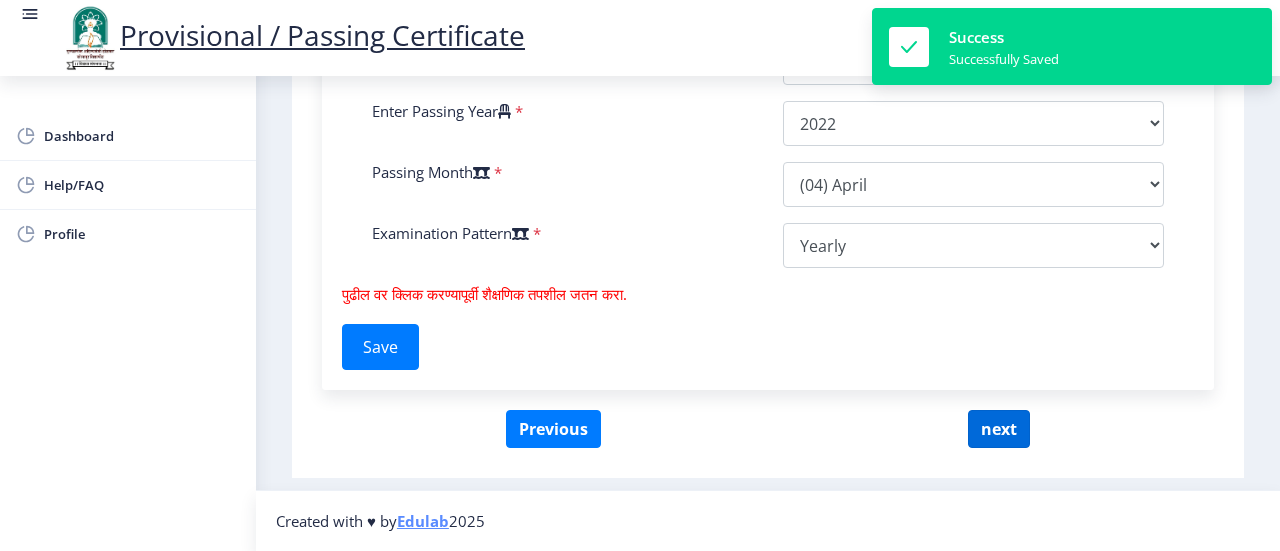 select 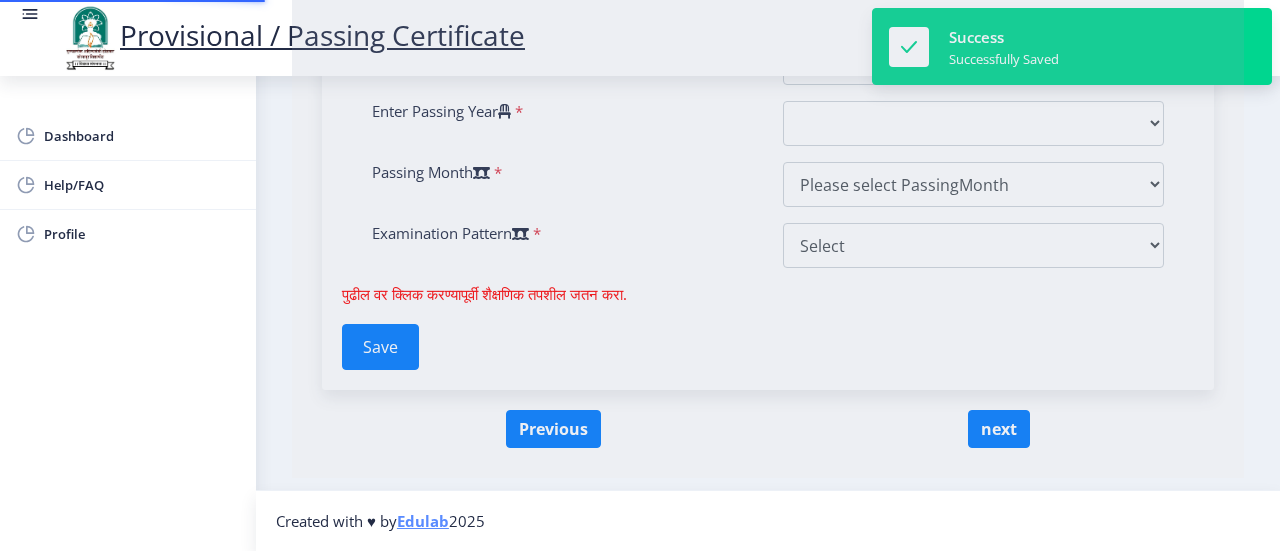 scroll, scrollTop: 0, scrollLeft: 0, axis: both 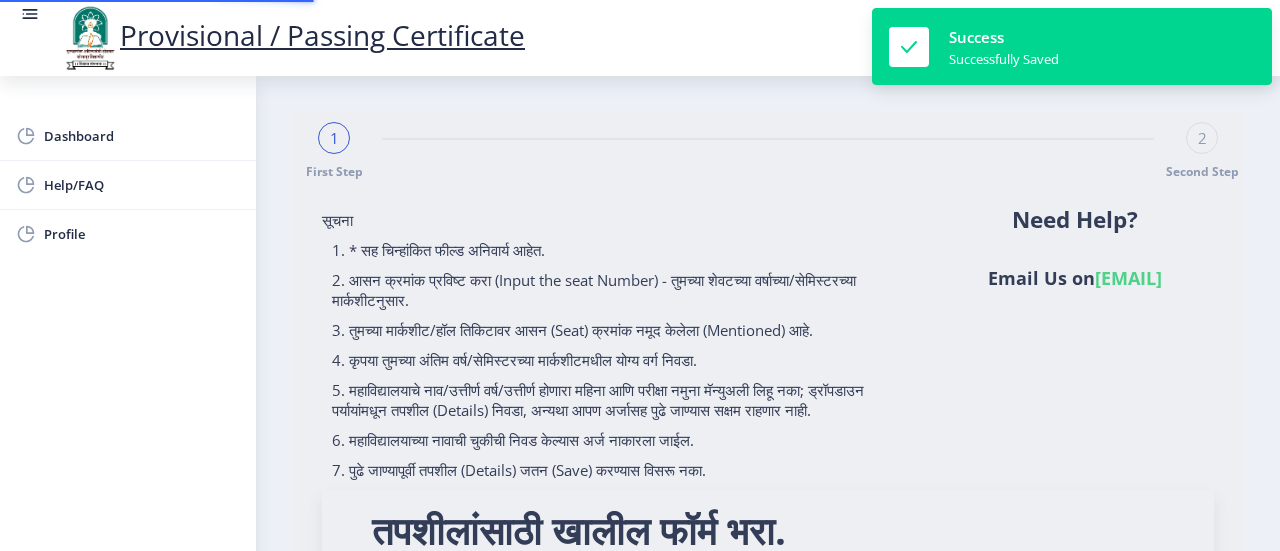 type on "[NUMBER]" 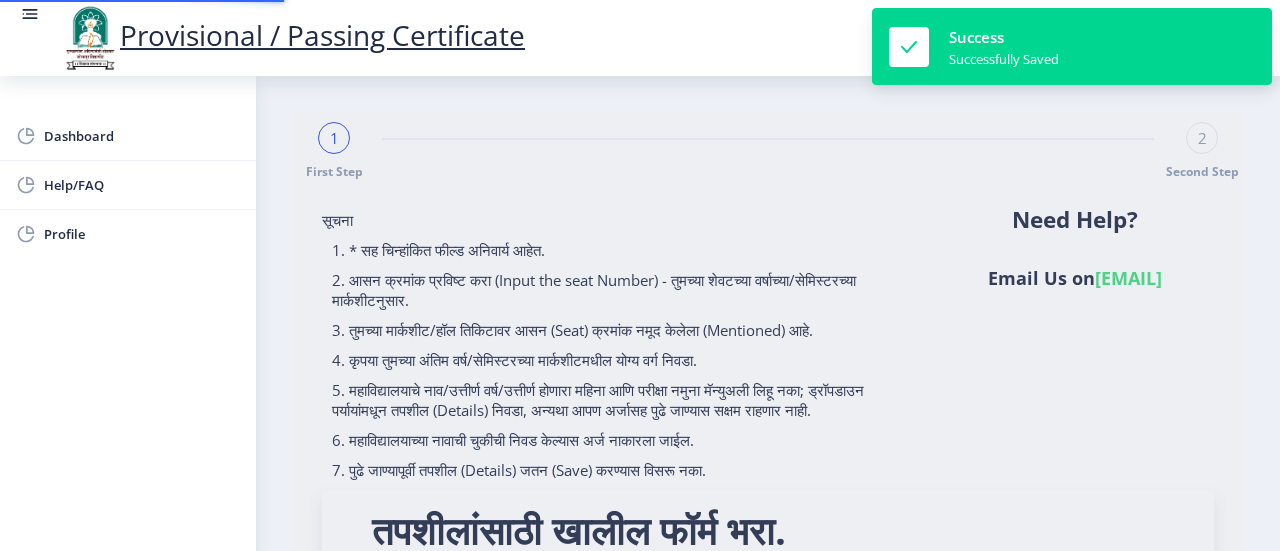 scroll, scrollTop: 450, scrollLeft: 0, axis: vertical 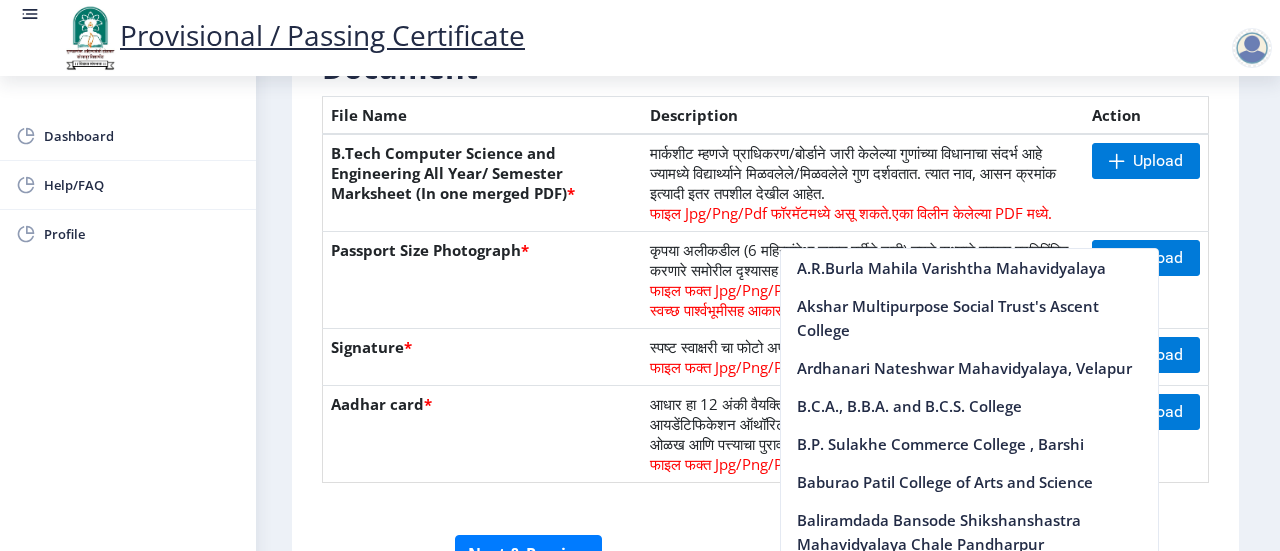 click on "B.Tech Computer Science and Engineering All Year/ Semester Marksheet (In one merged PDF)  *" 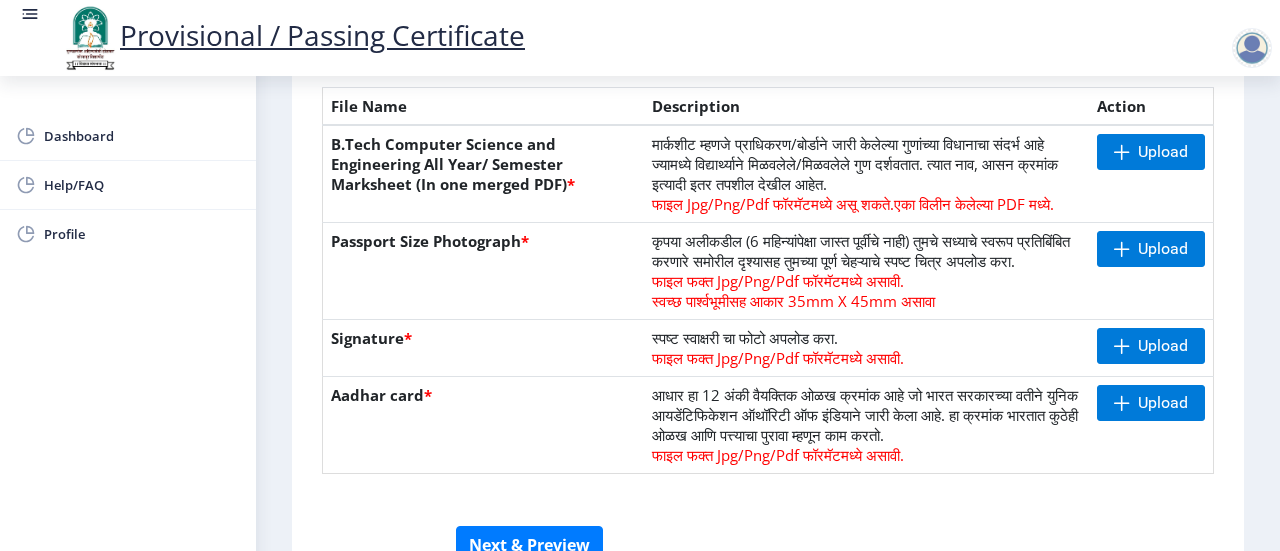 scroll, scrollTop: 449, scrollLeft: 0, axis: vertical 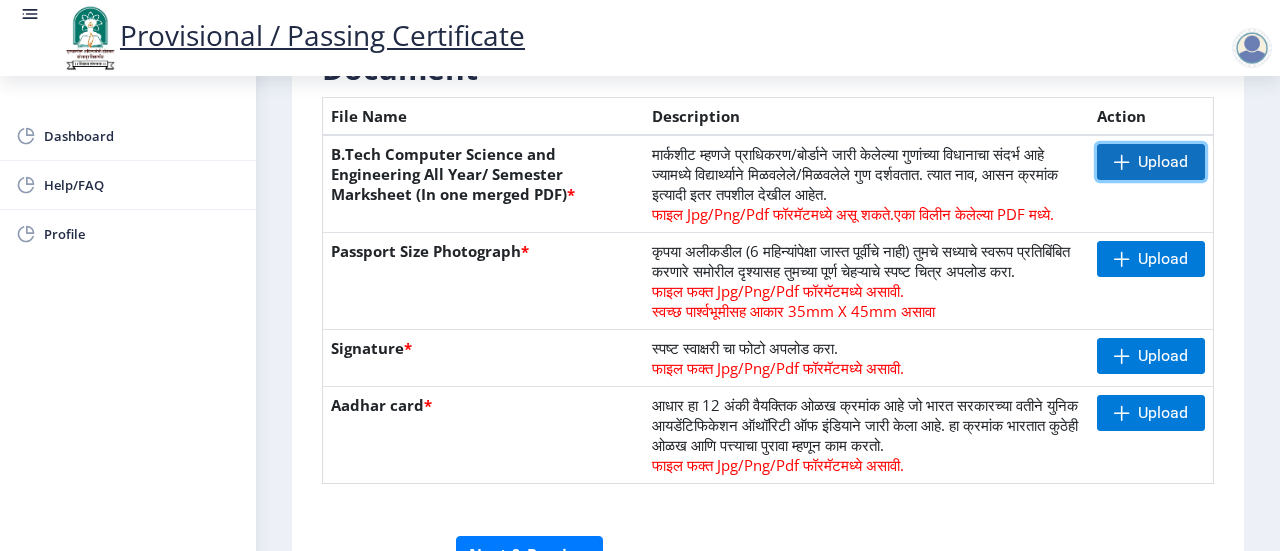 click on "Upload" 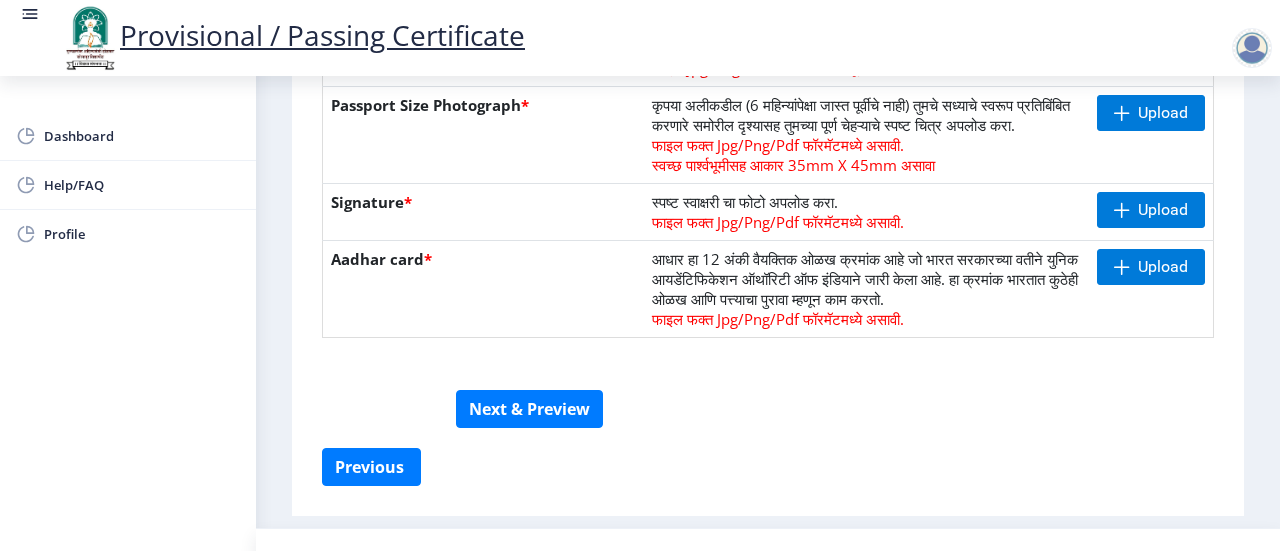 scroll, scrollTop: 594, scrollLeft: 0, axis: vertical 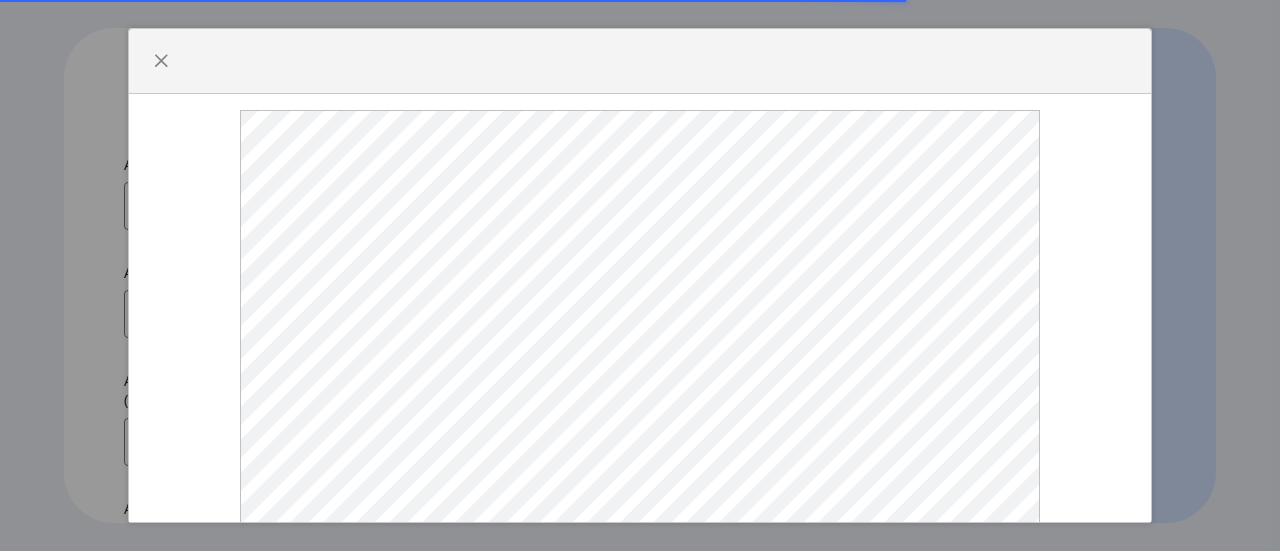 select 